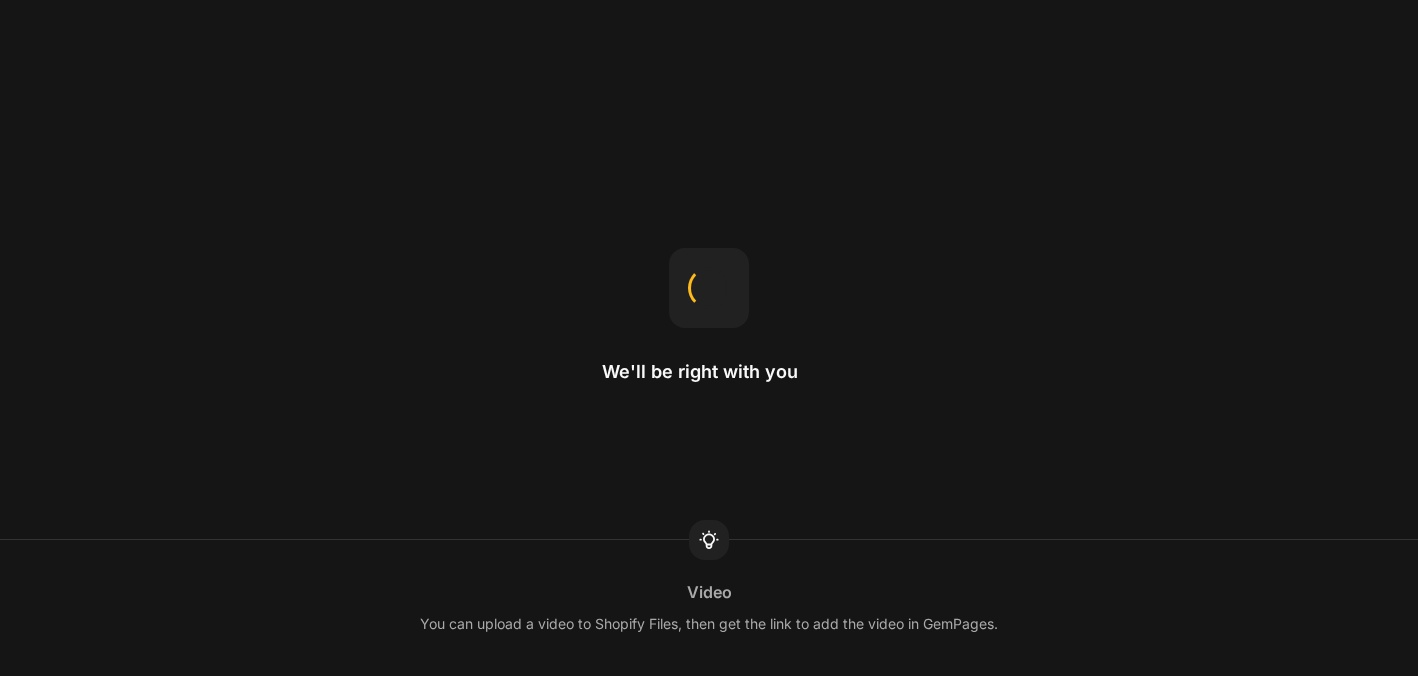 scroll, scrollTop: 0, scrollLeft: 0, axis: both 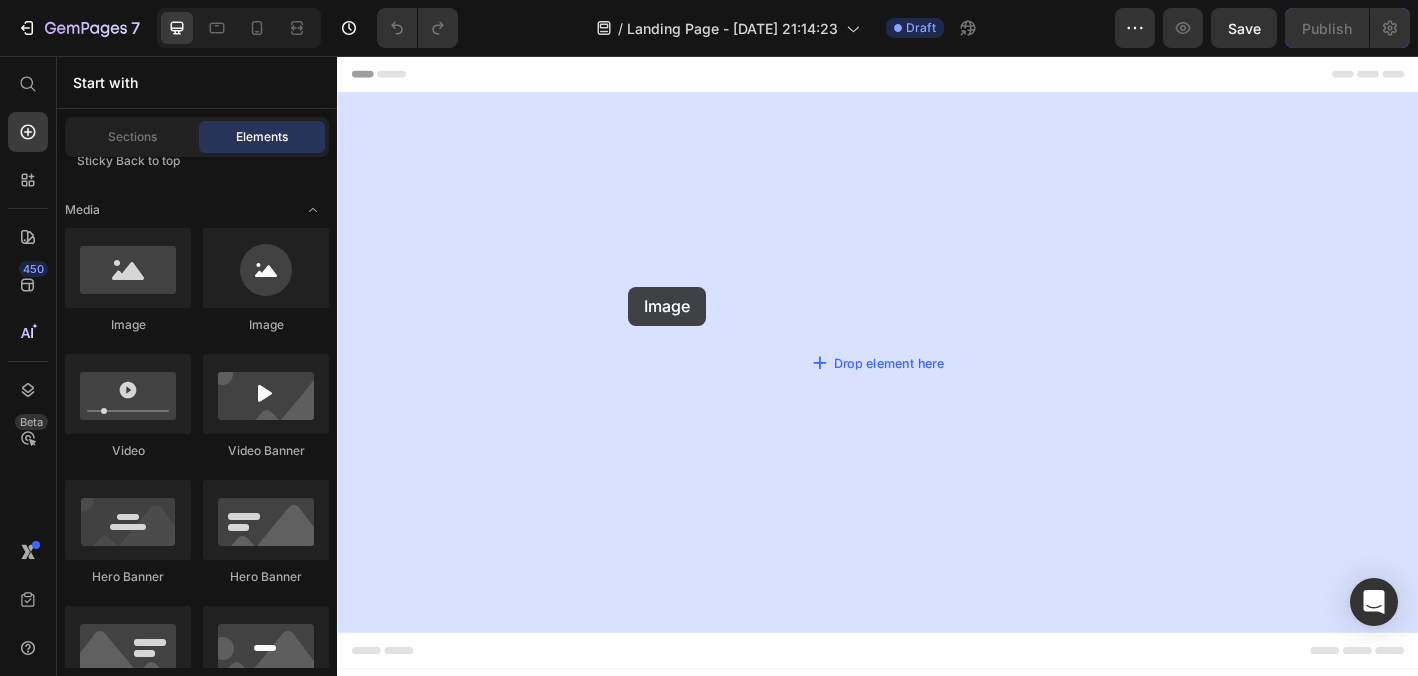 drag, startPoint x: 444, startPoint y: 335, endPoint x: 660, endPoint y: 312, distance: 217.22108 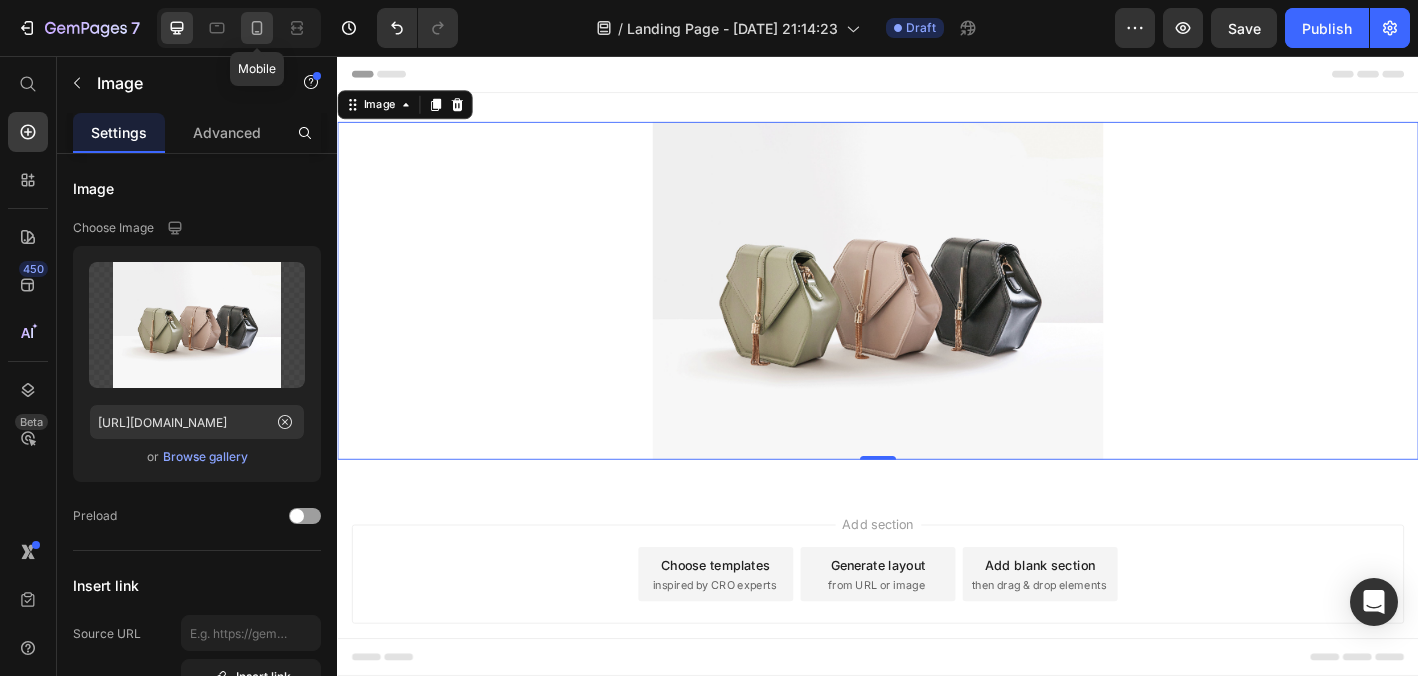 click 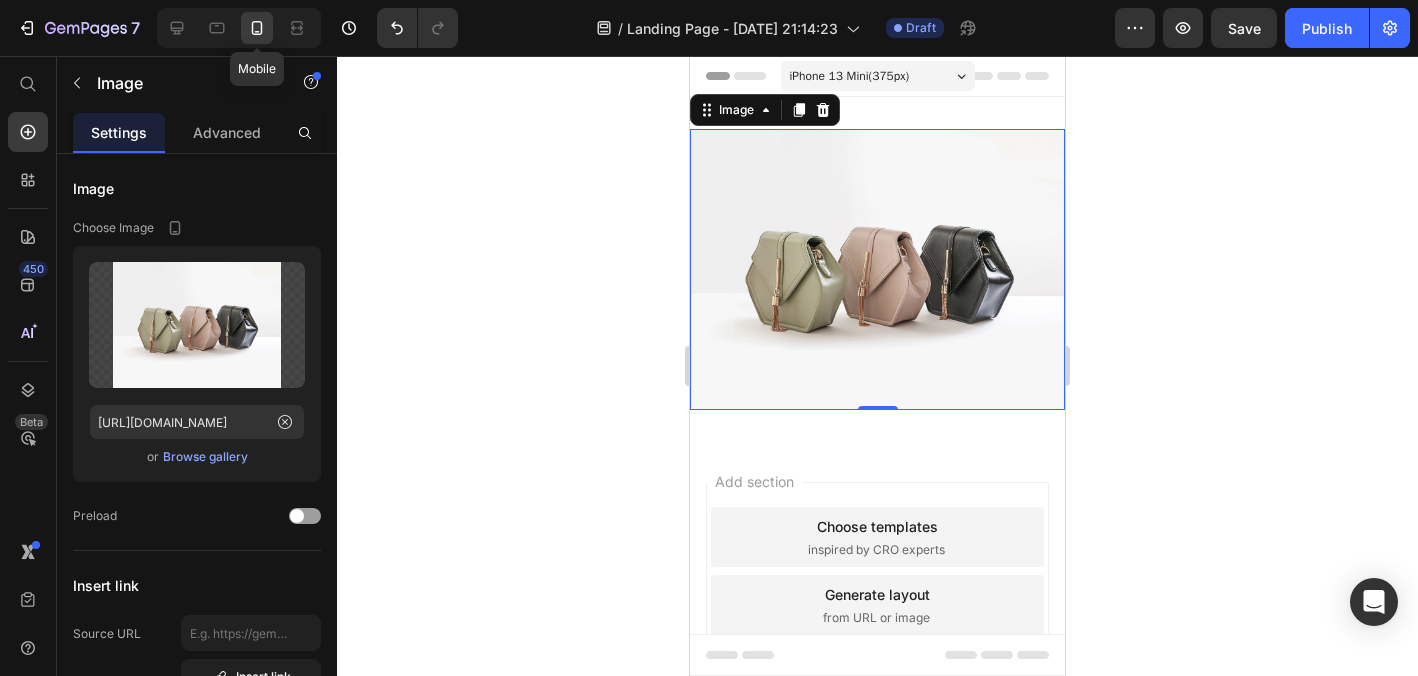 scroll, scrollTop: 3, scrollLeft: 0, axis: vertical 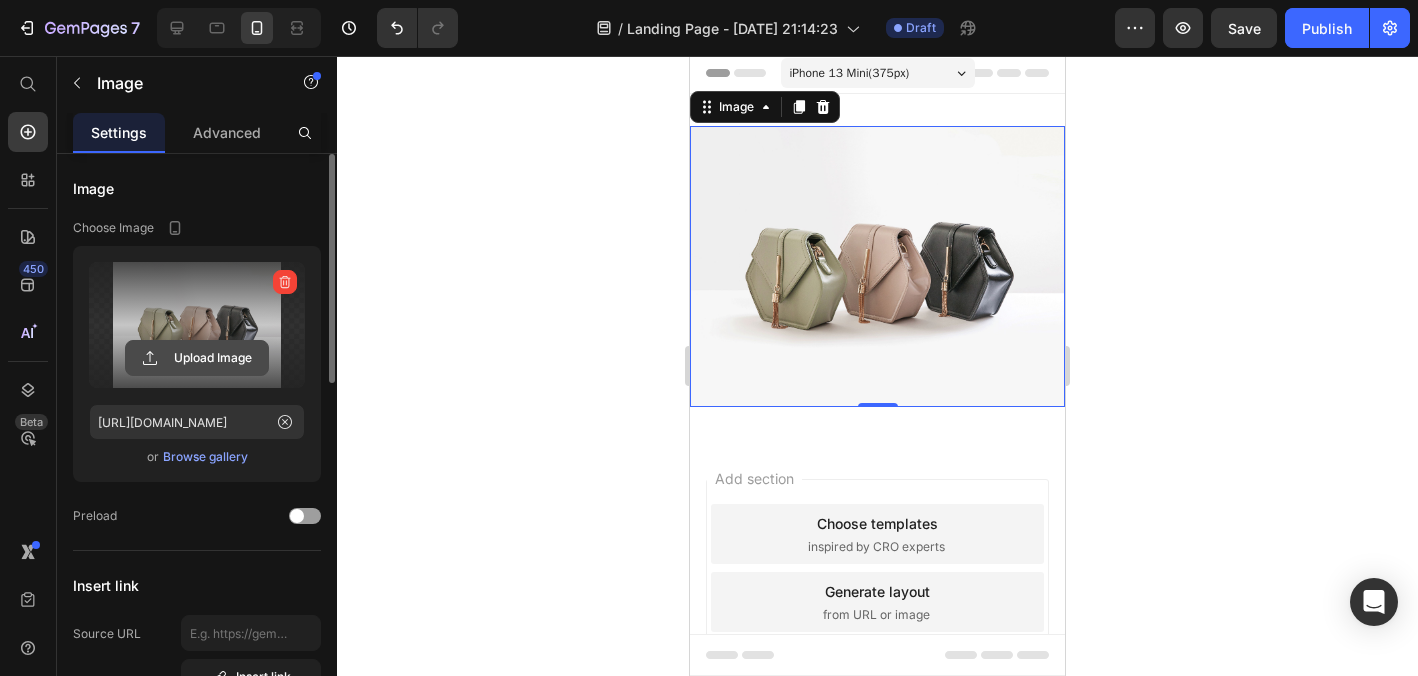 click 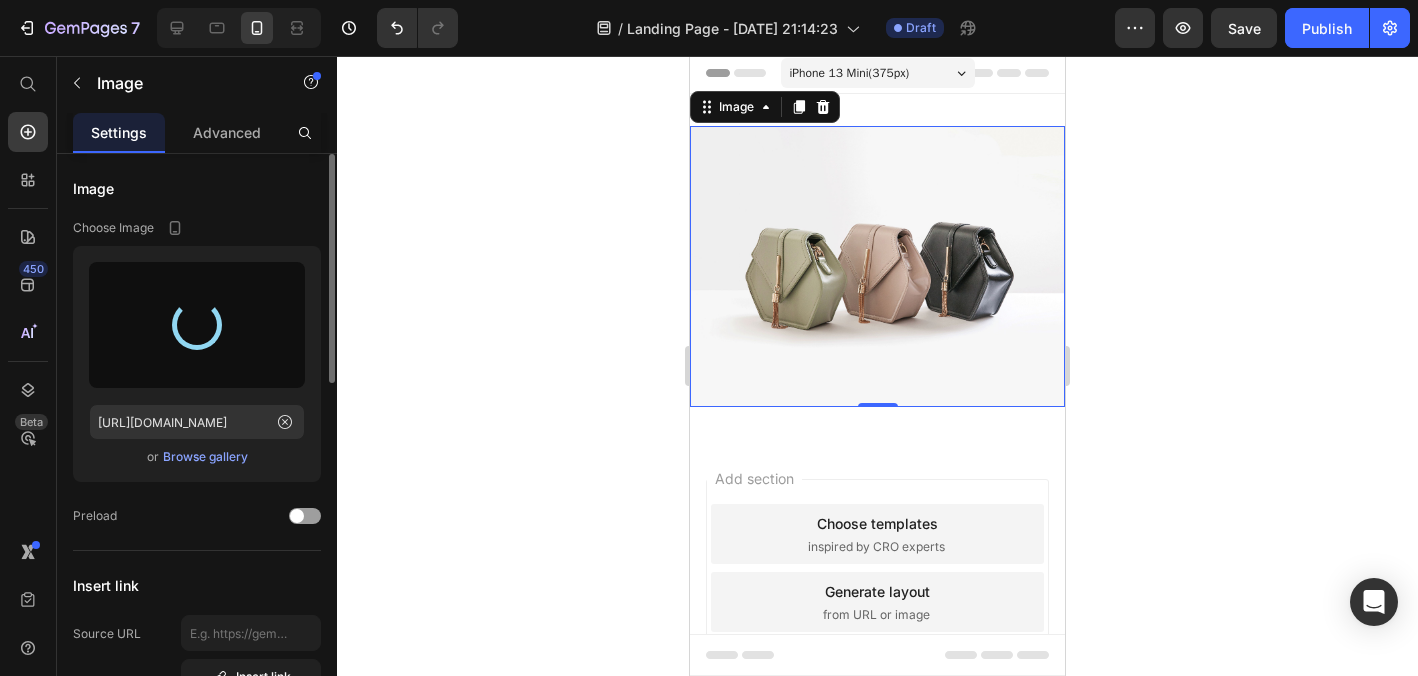 type on "[URL][DOMAIN_NAME]" 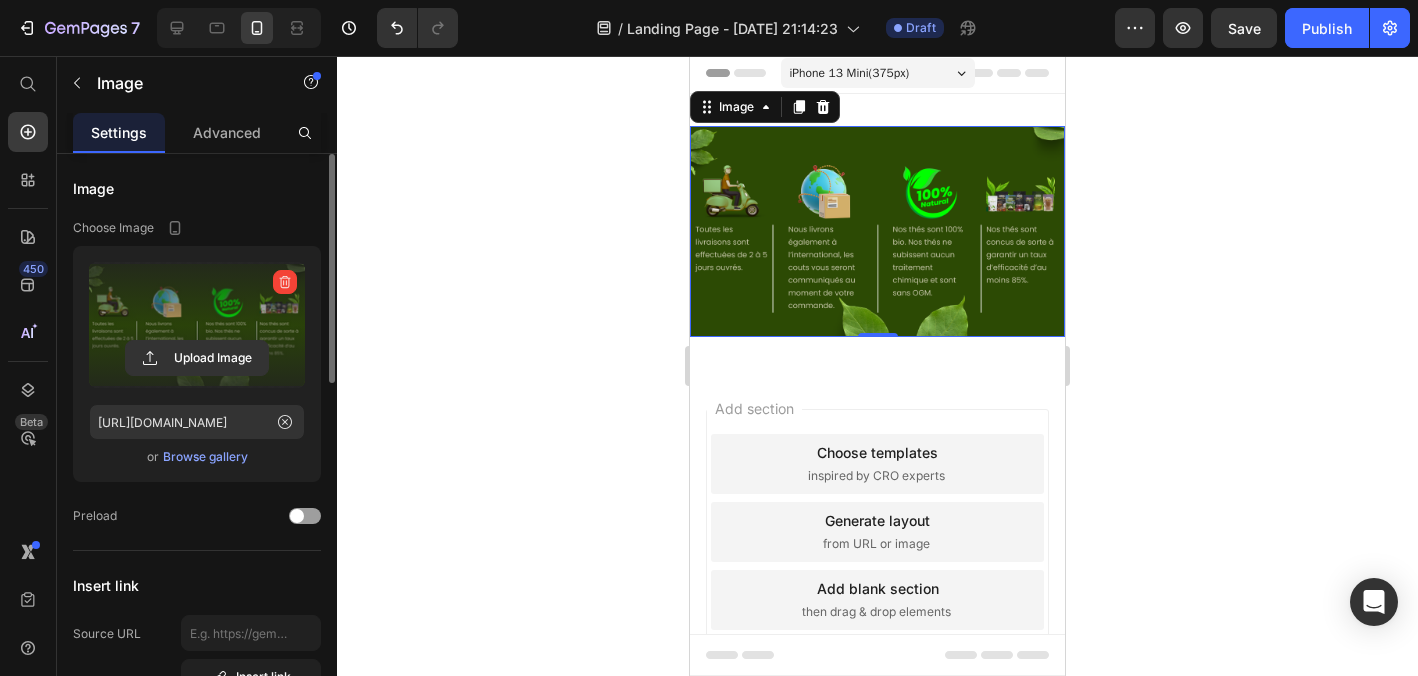 click at bounding box center (877, 231) 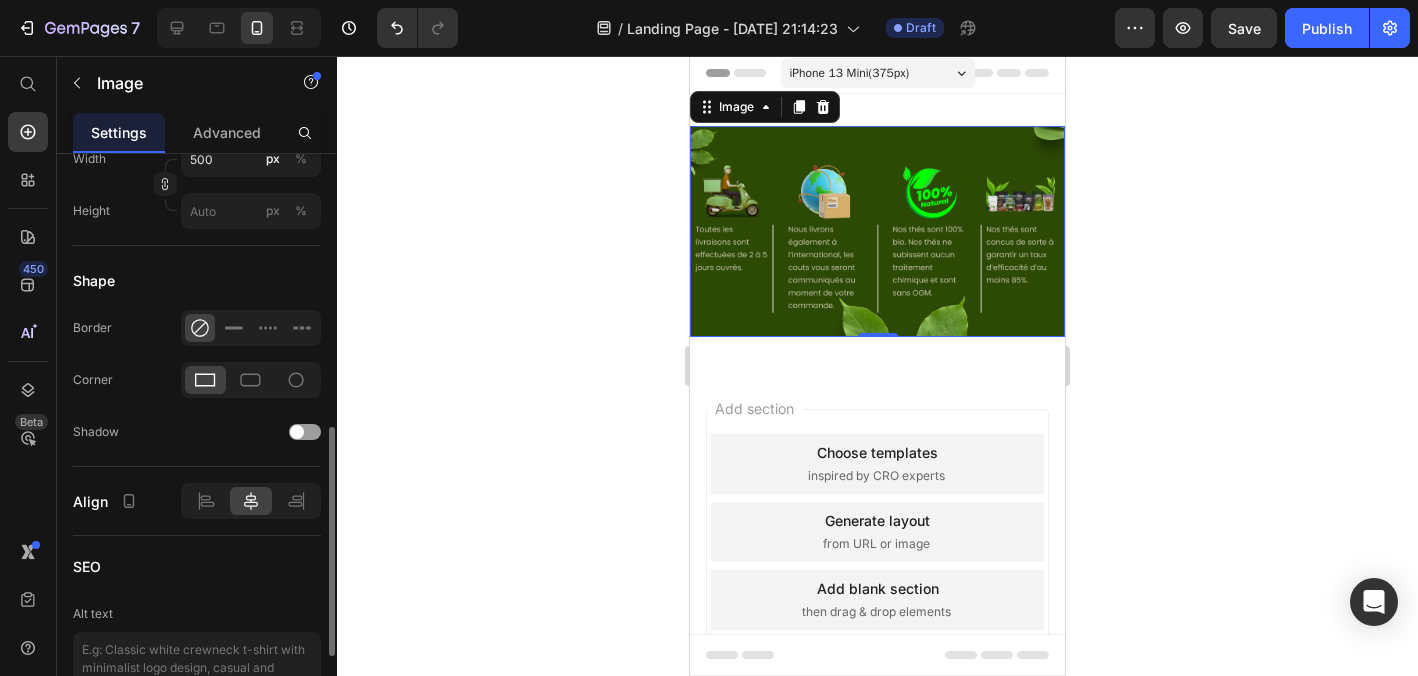 scroll, scrollTop: 688, scrollLeft: 0, axis: vertical 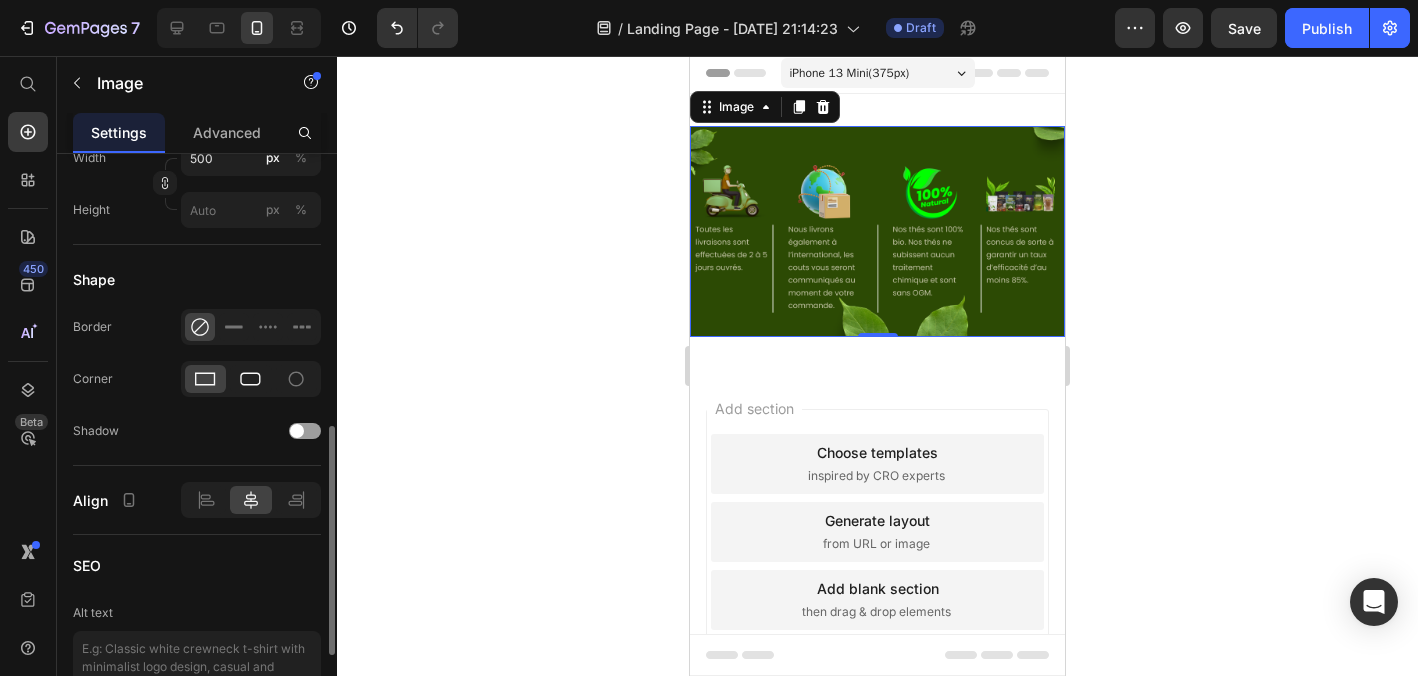 click 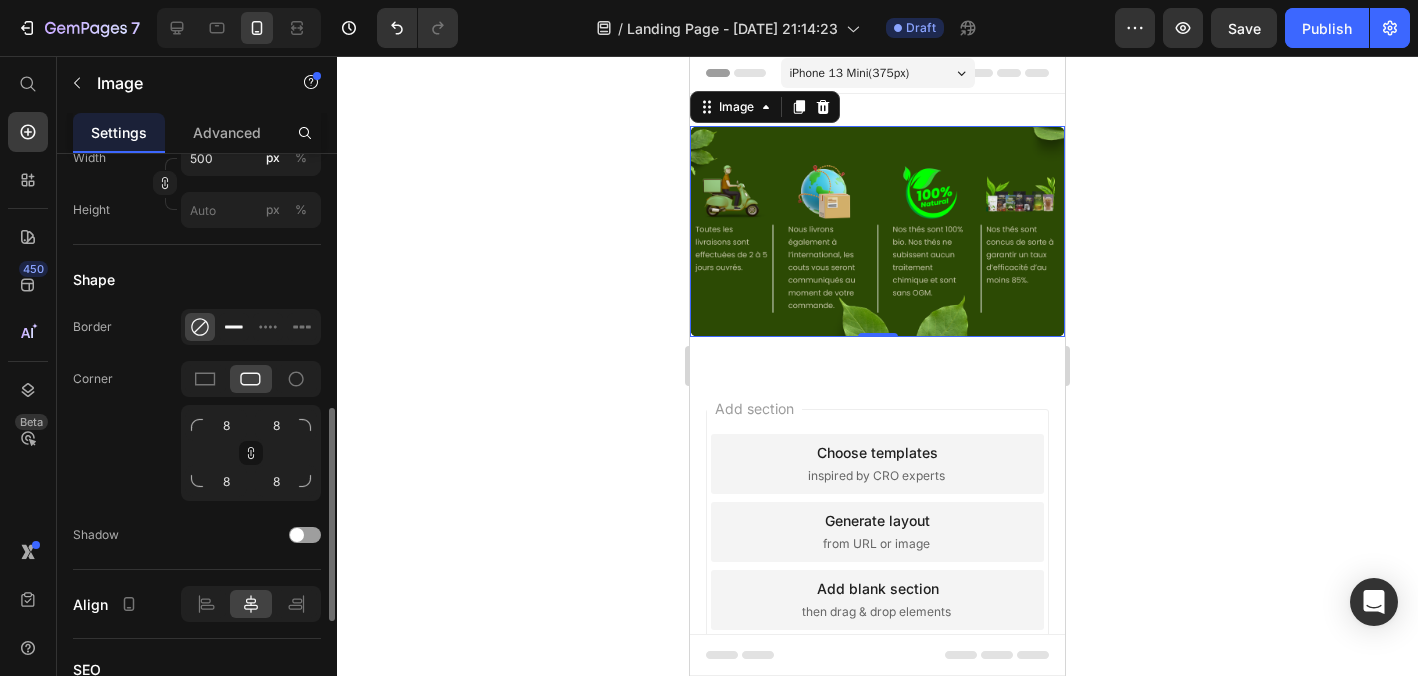 click 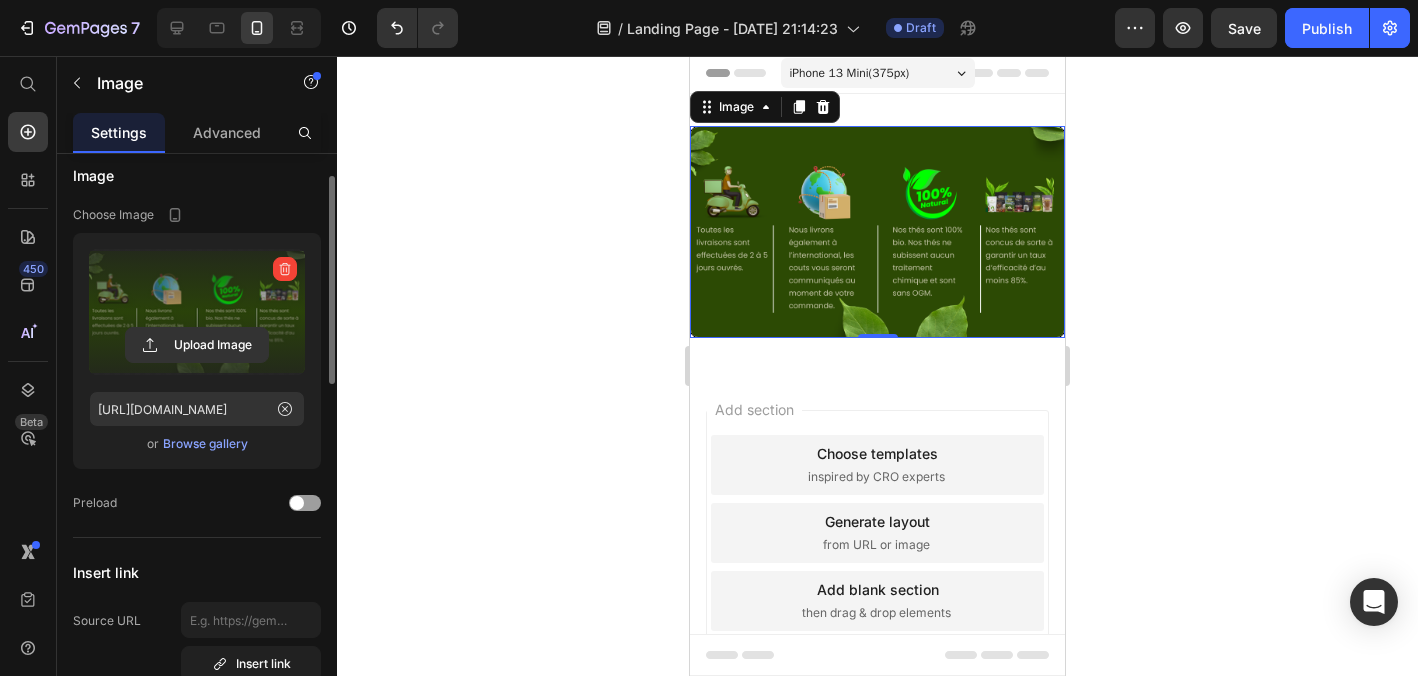 scroll, scrollTop: 0, scrollLeft: 0, axis: both 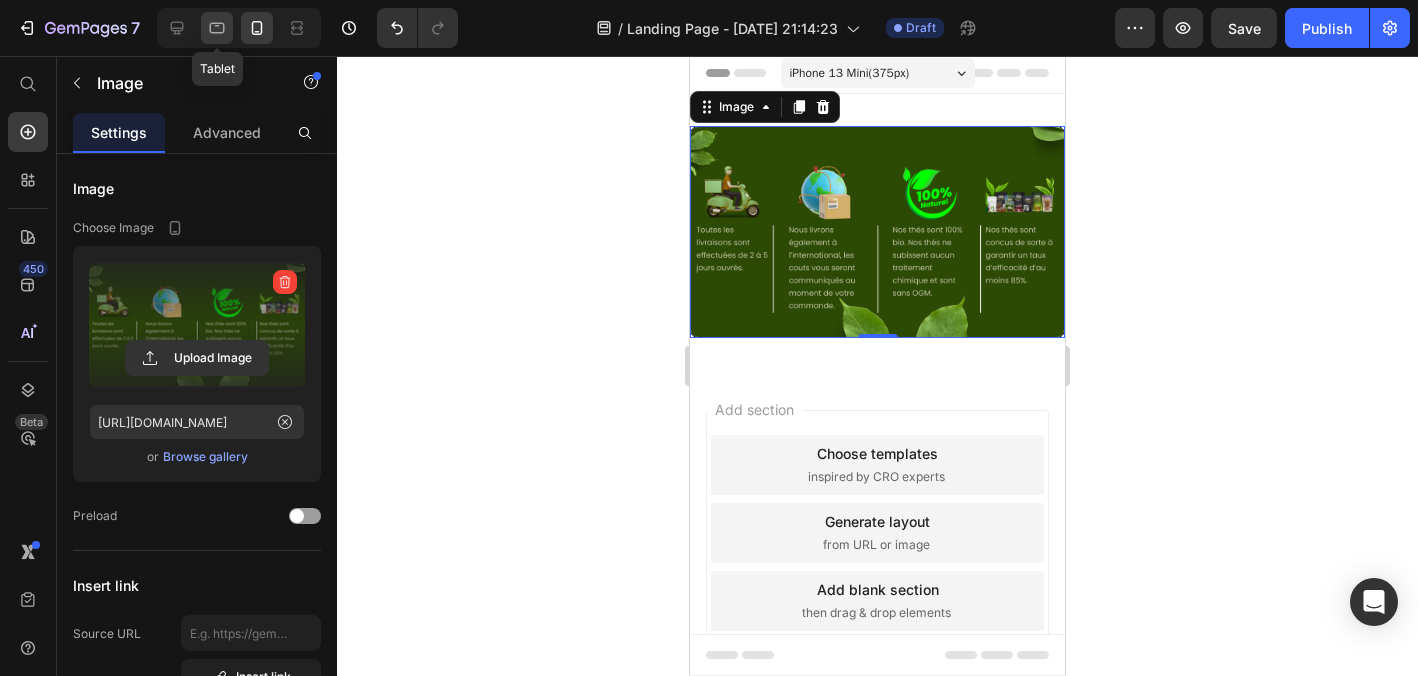 click 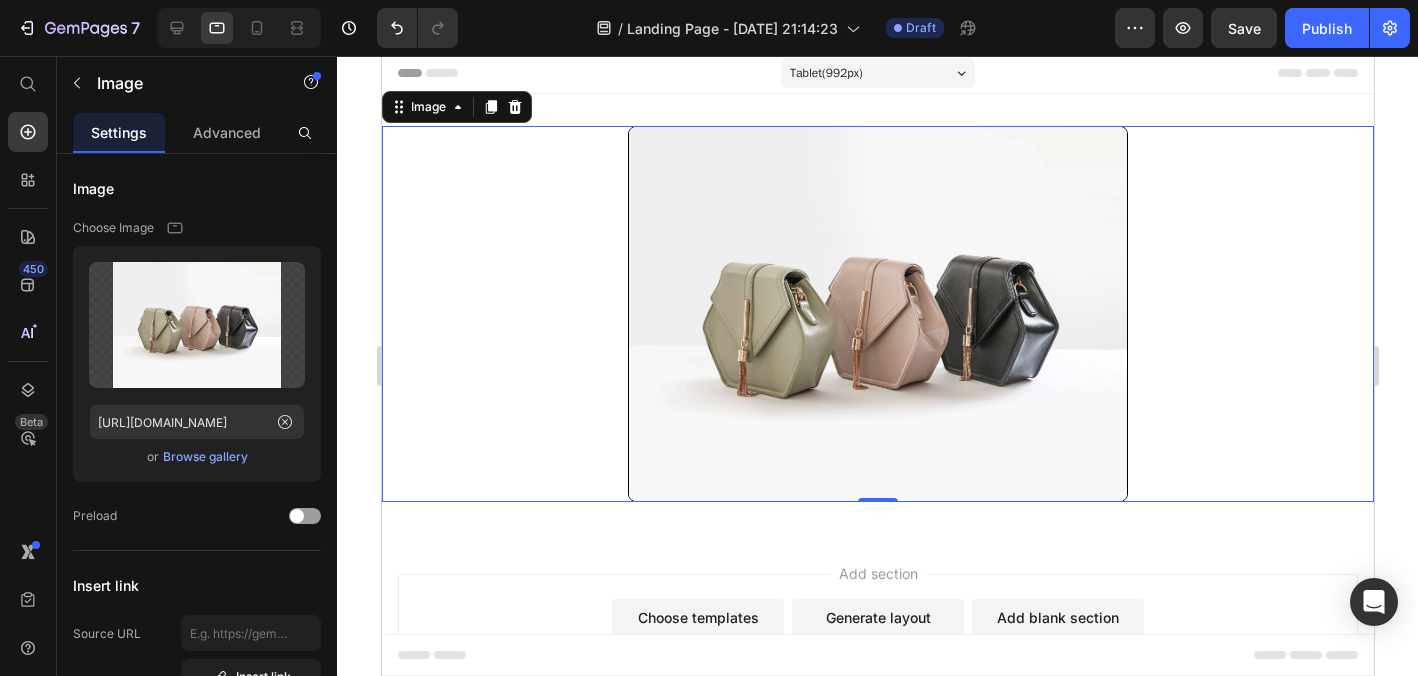 click at bounding box center [877, 314] 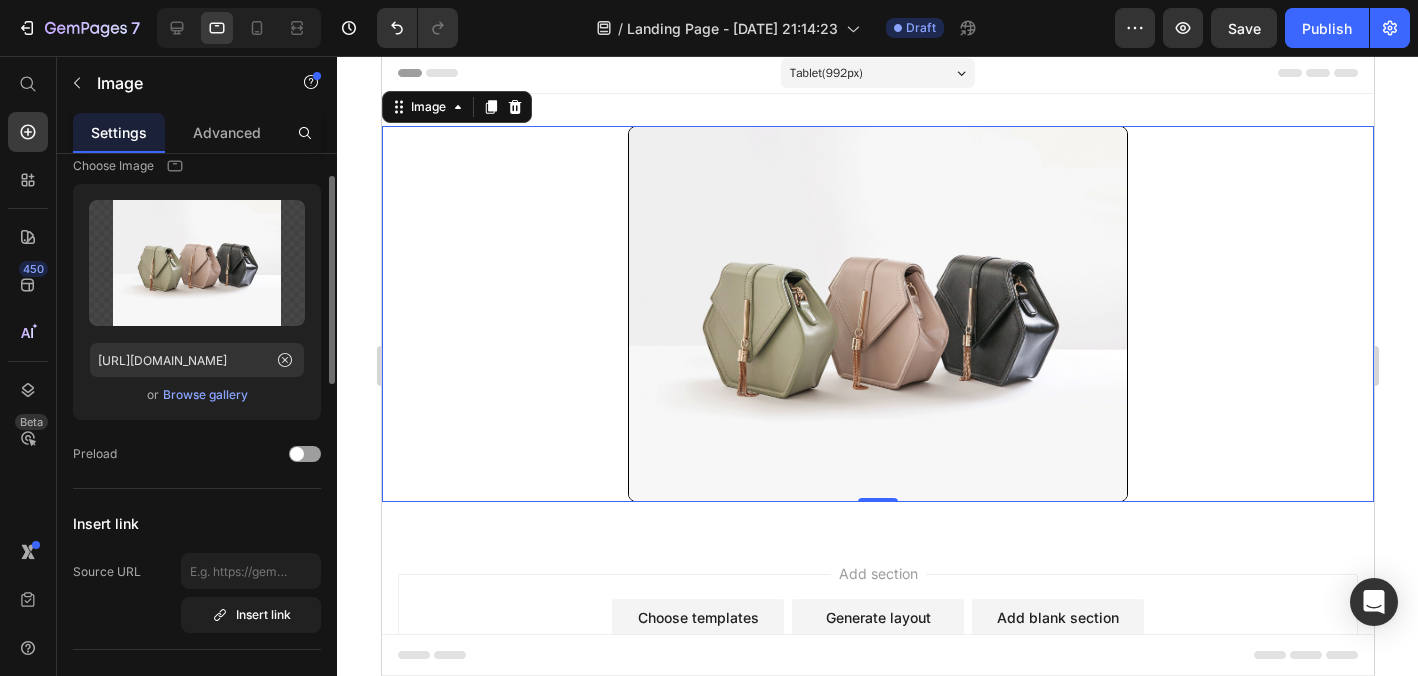 scroll, scrollTop: 62, scrollLeft: 0, axis: vertical 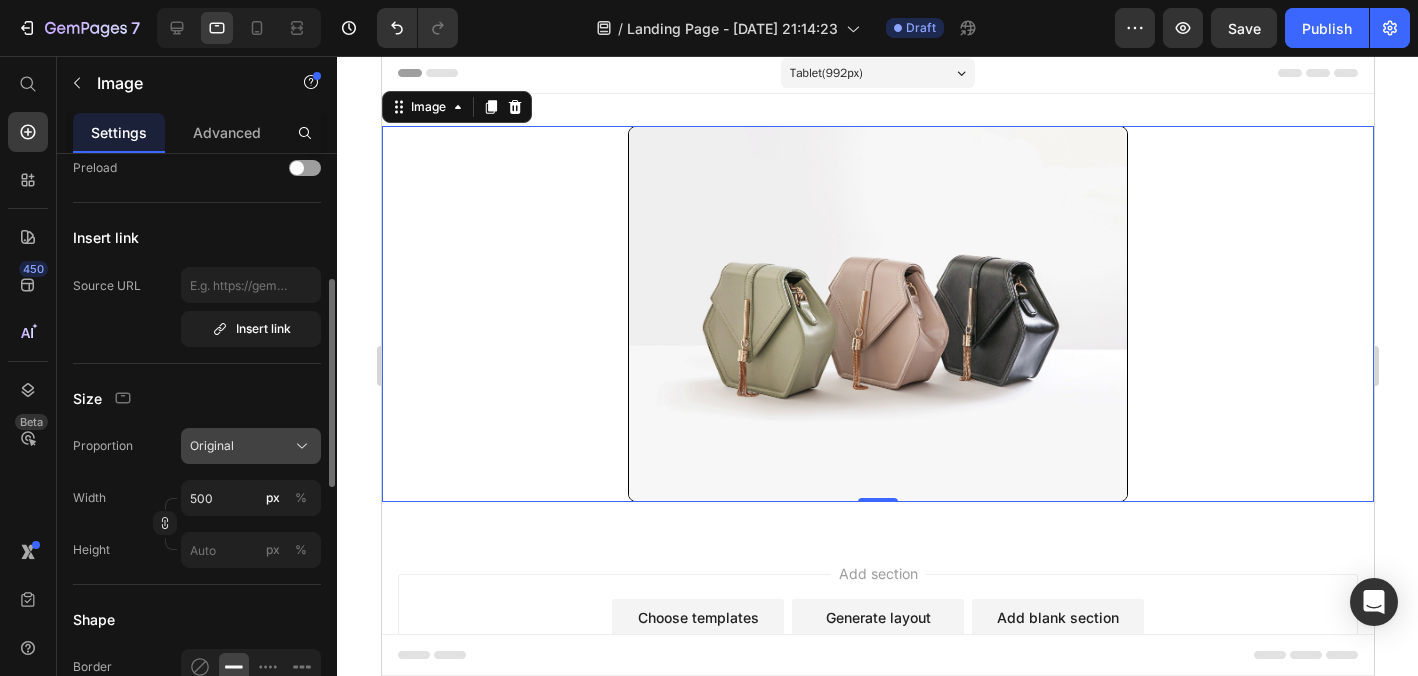 click on "Original" at bounding box center [212, 446] 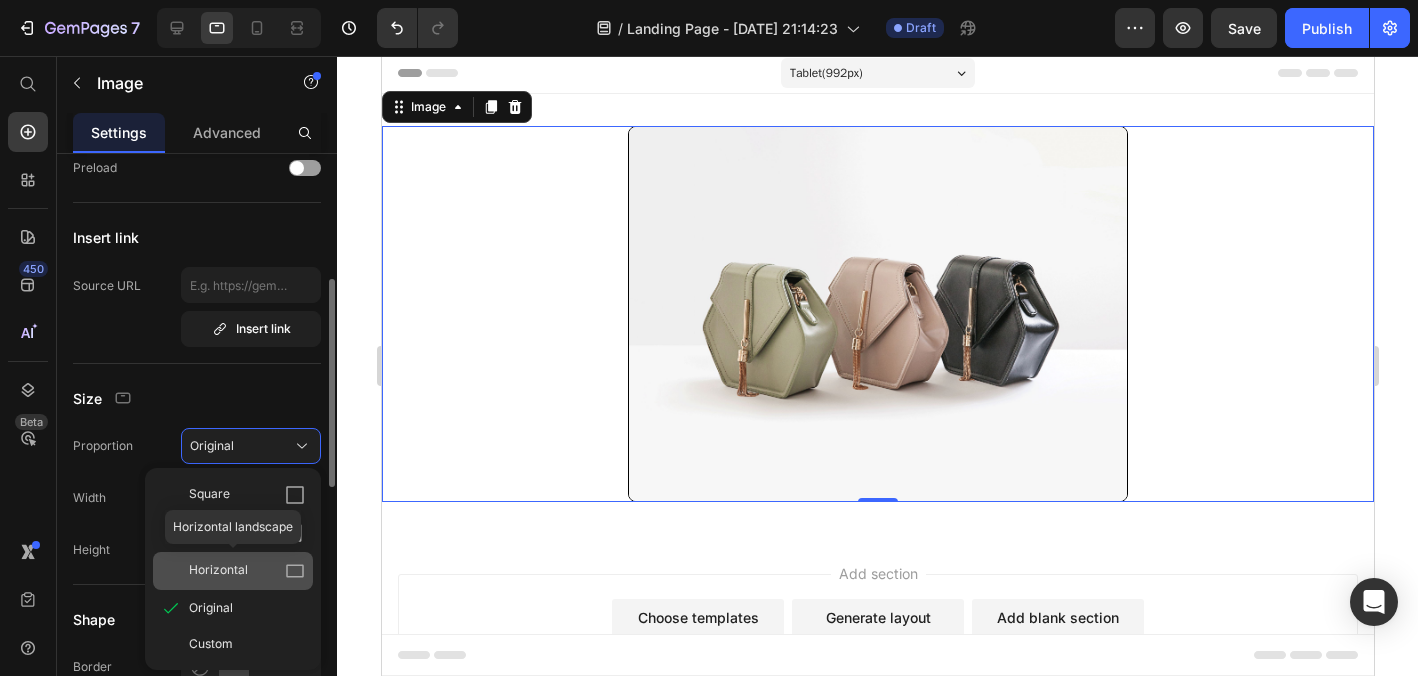 click on "Horizontal" at bounding box center (218, 571) 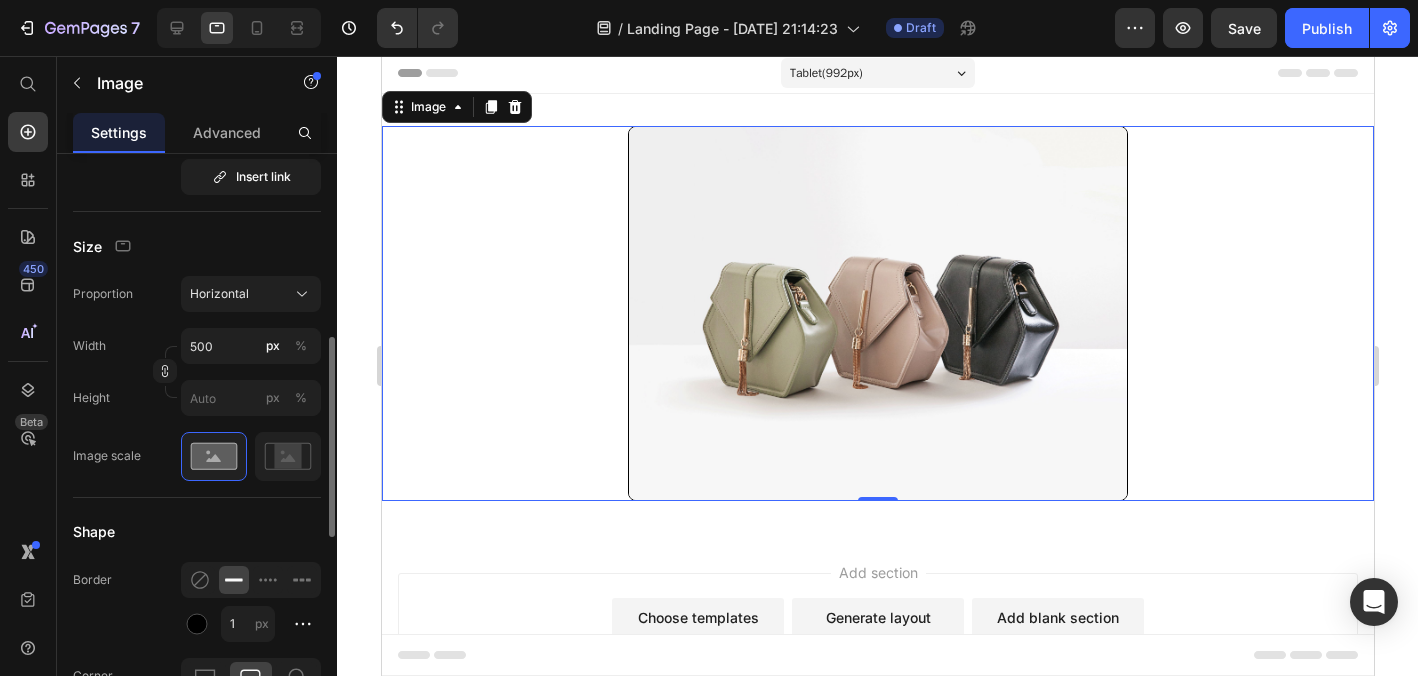 scroll, scrollTop: 508, scrollLeft: 0, axis: vertical 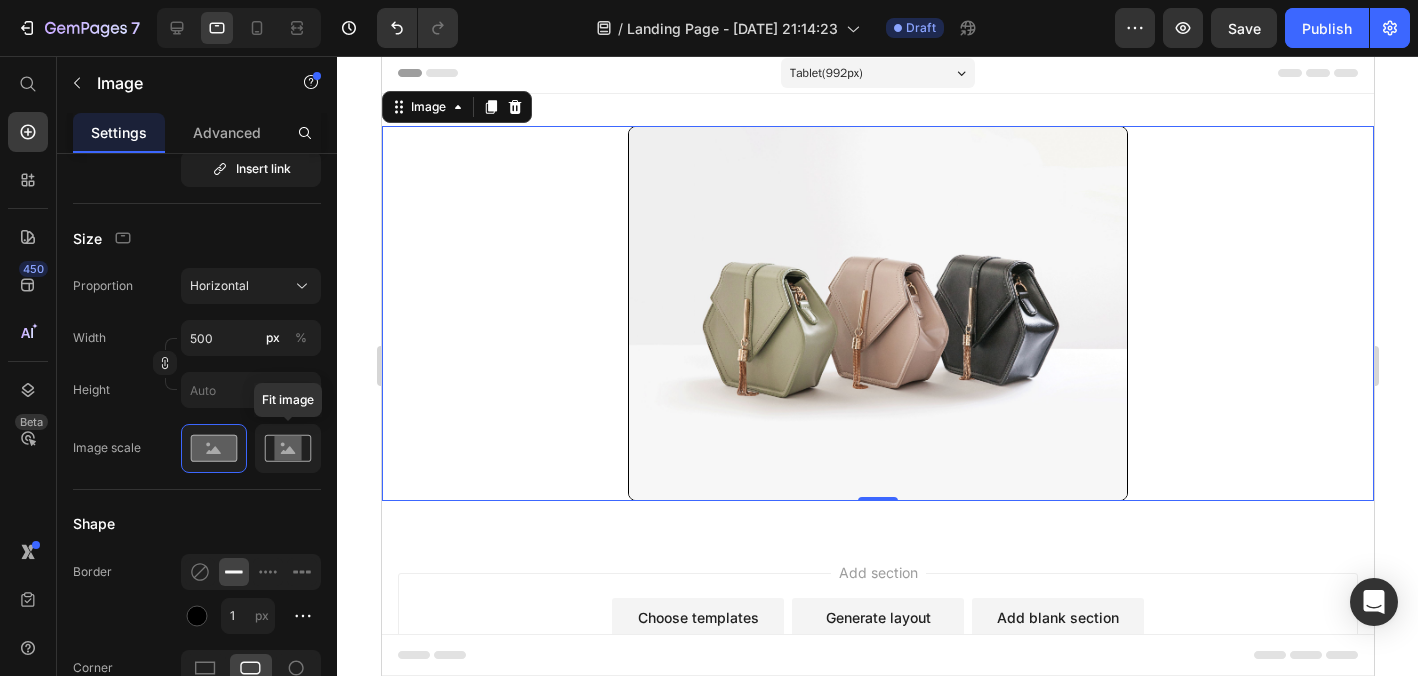 click 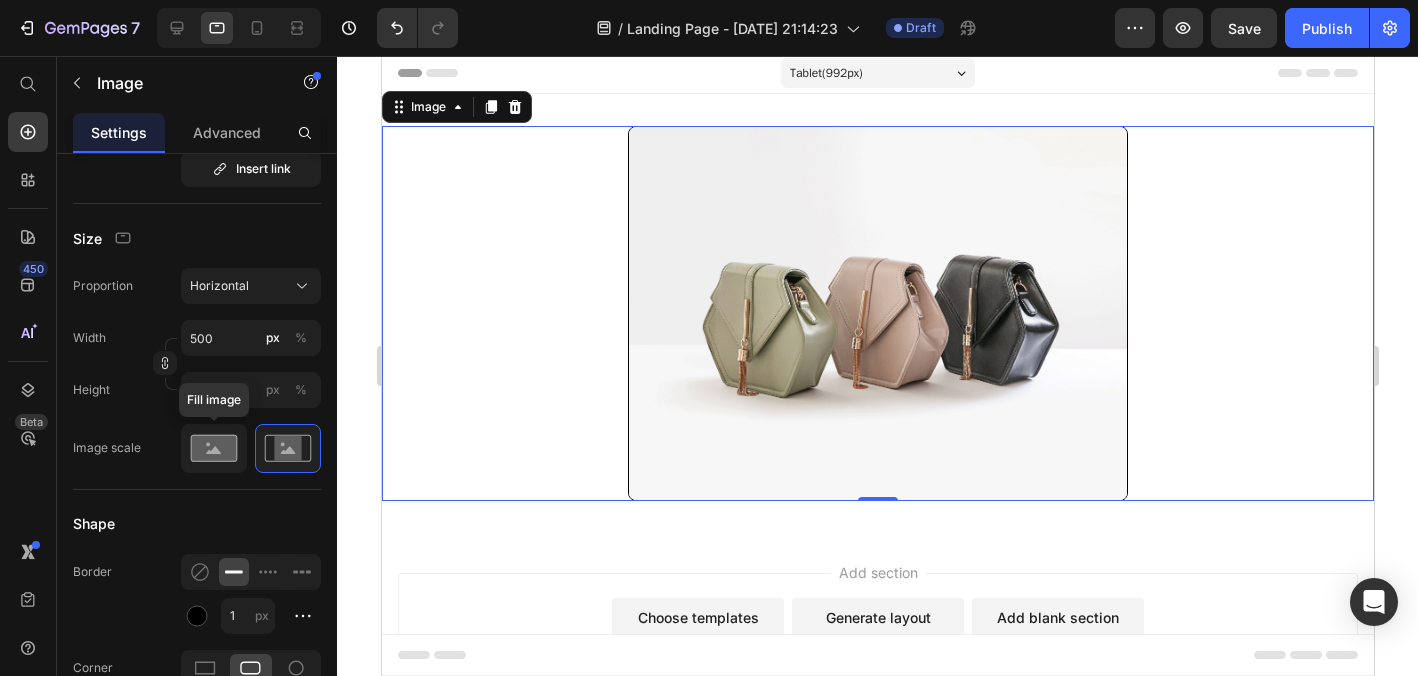 click 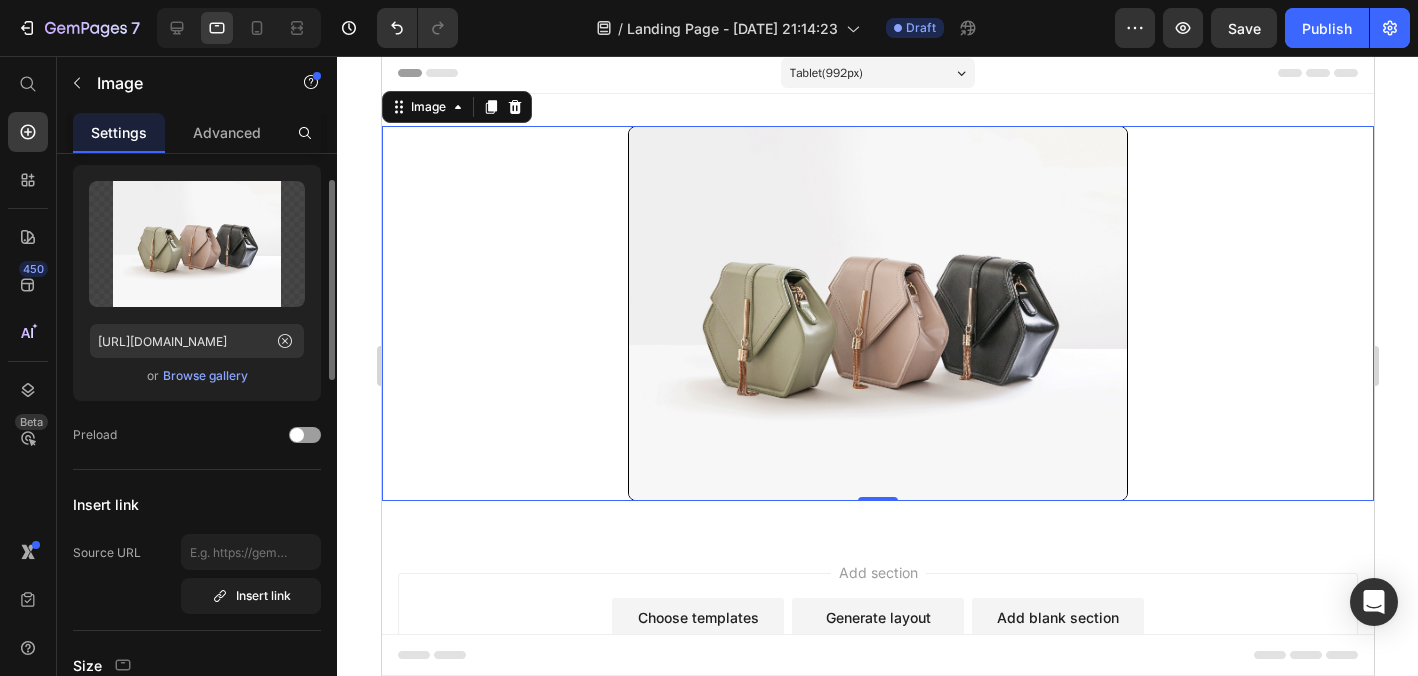 scroll, scrollTop: 80, scrollLeft: 0, axis: vertical 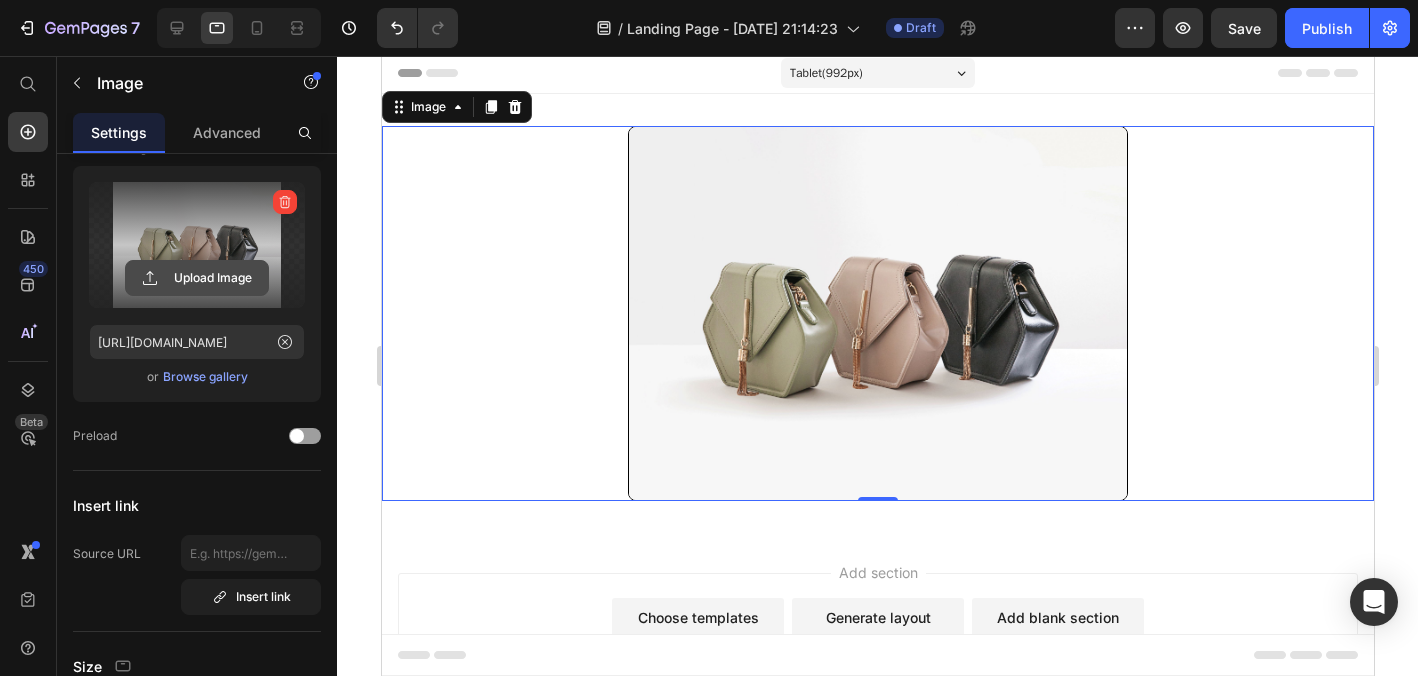 click 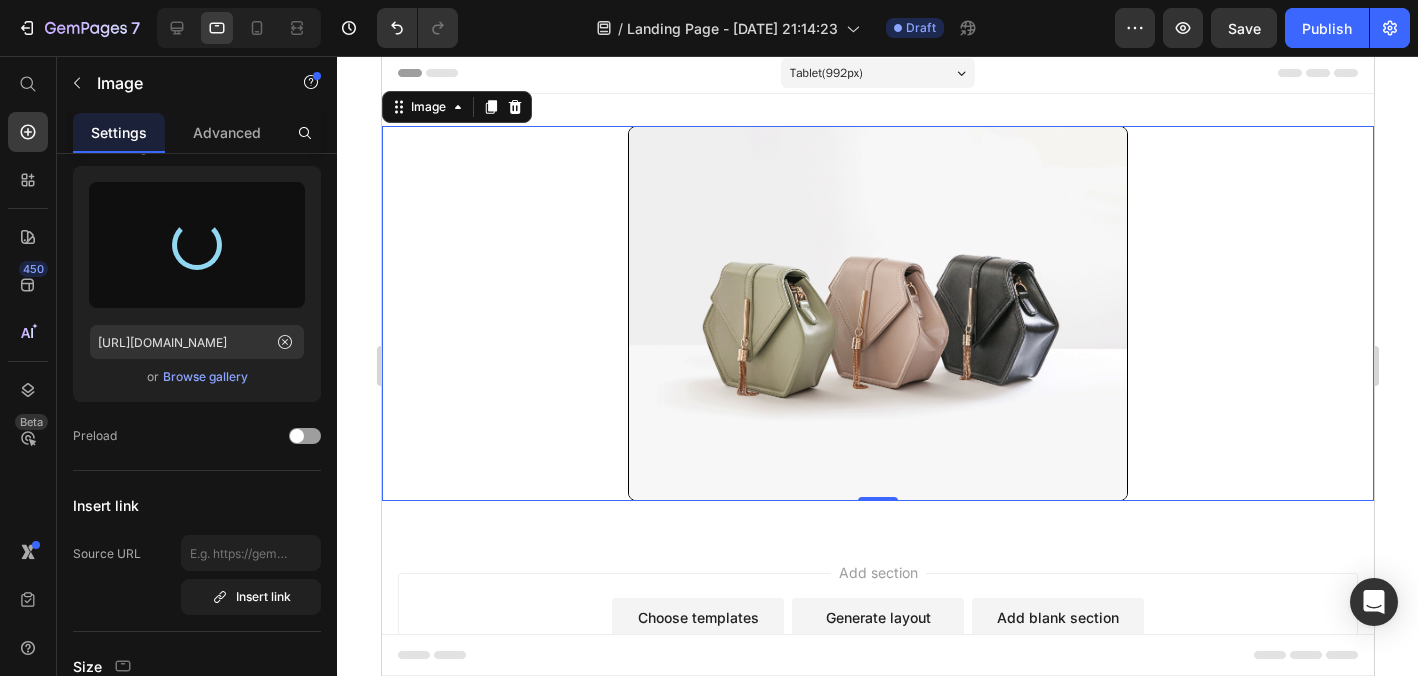 type on "[URL][DOMAIN_NAME]" 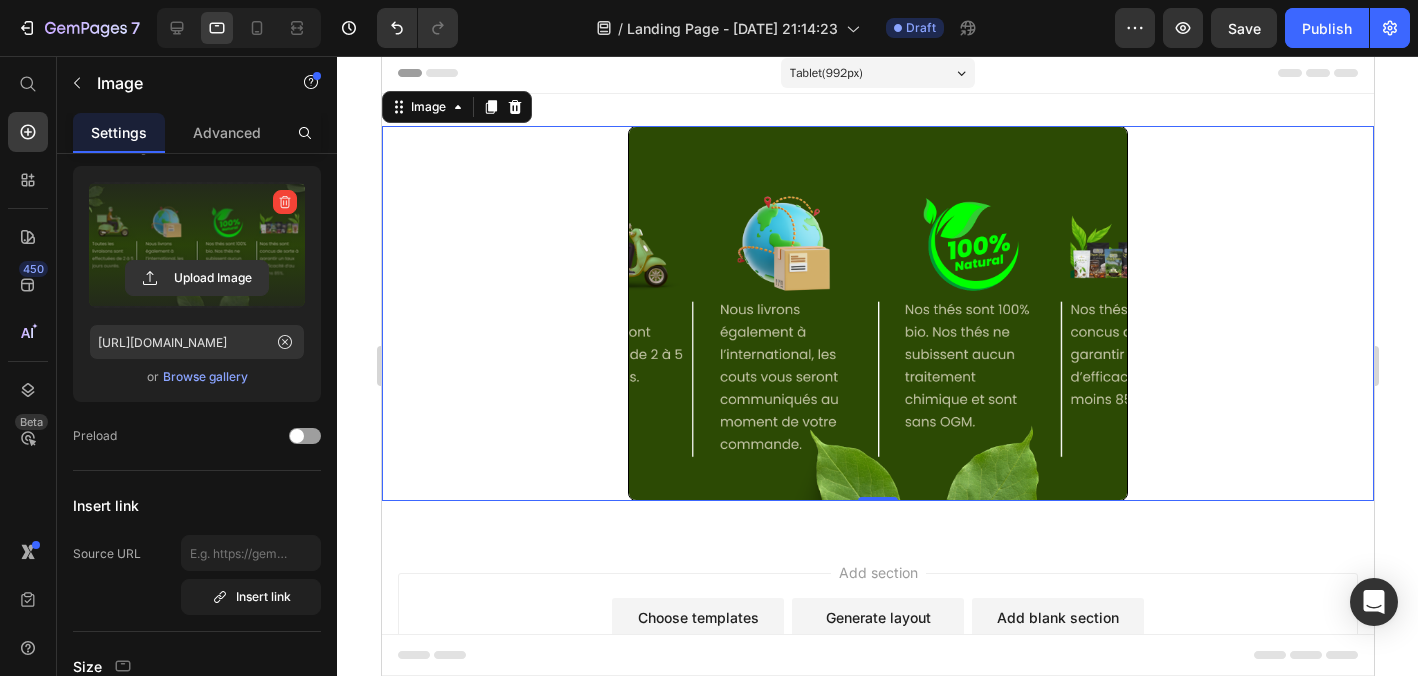 click at bounding box center (877, 313) 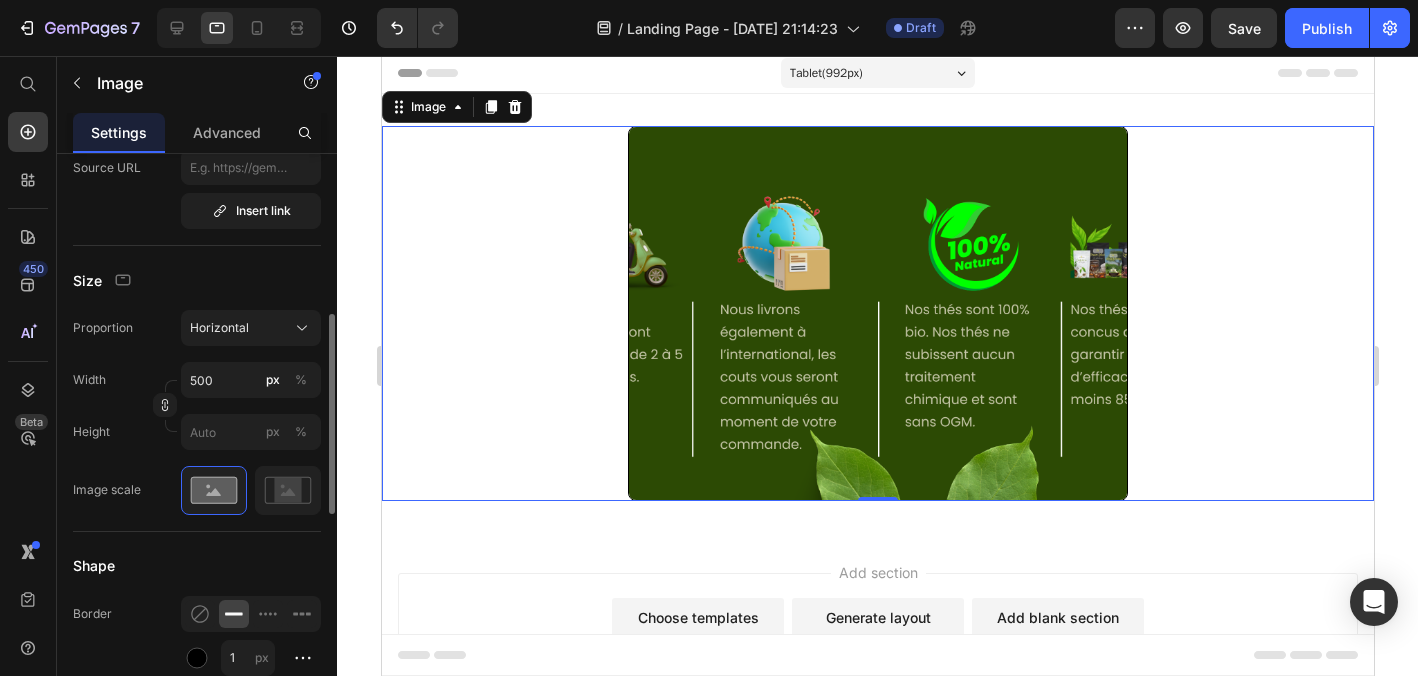 scroll, scrollTop: 466, scrollLeft: 0, axis: vertical 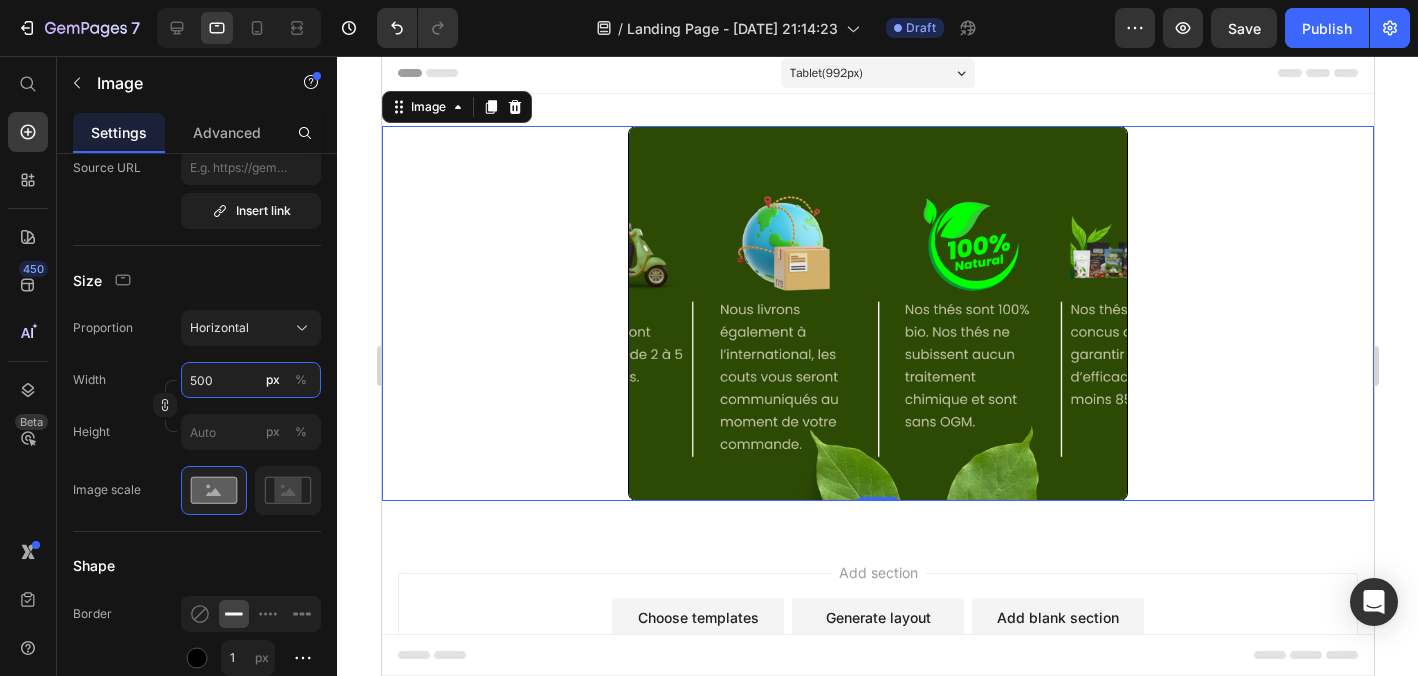 click on "500" at bounding box center (251, 380) 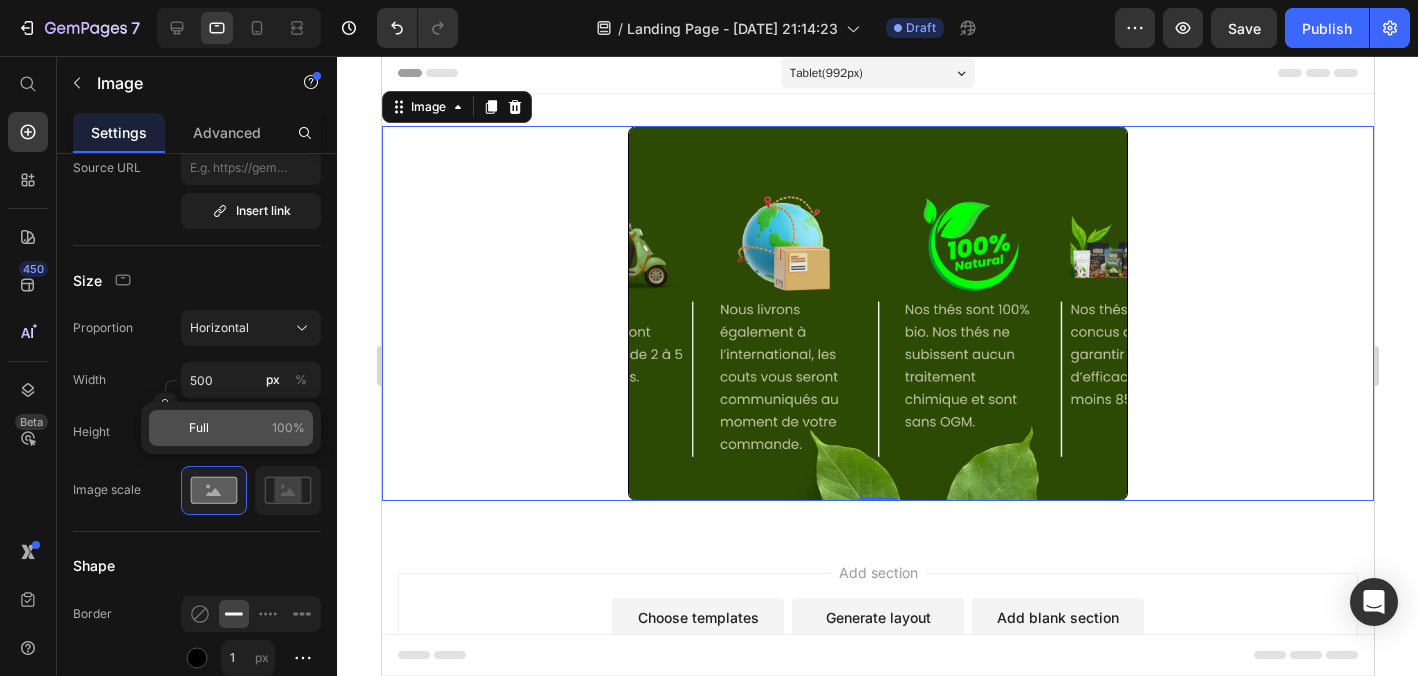 type on "375" 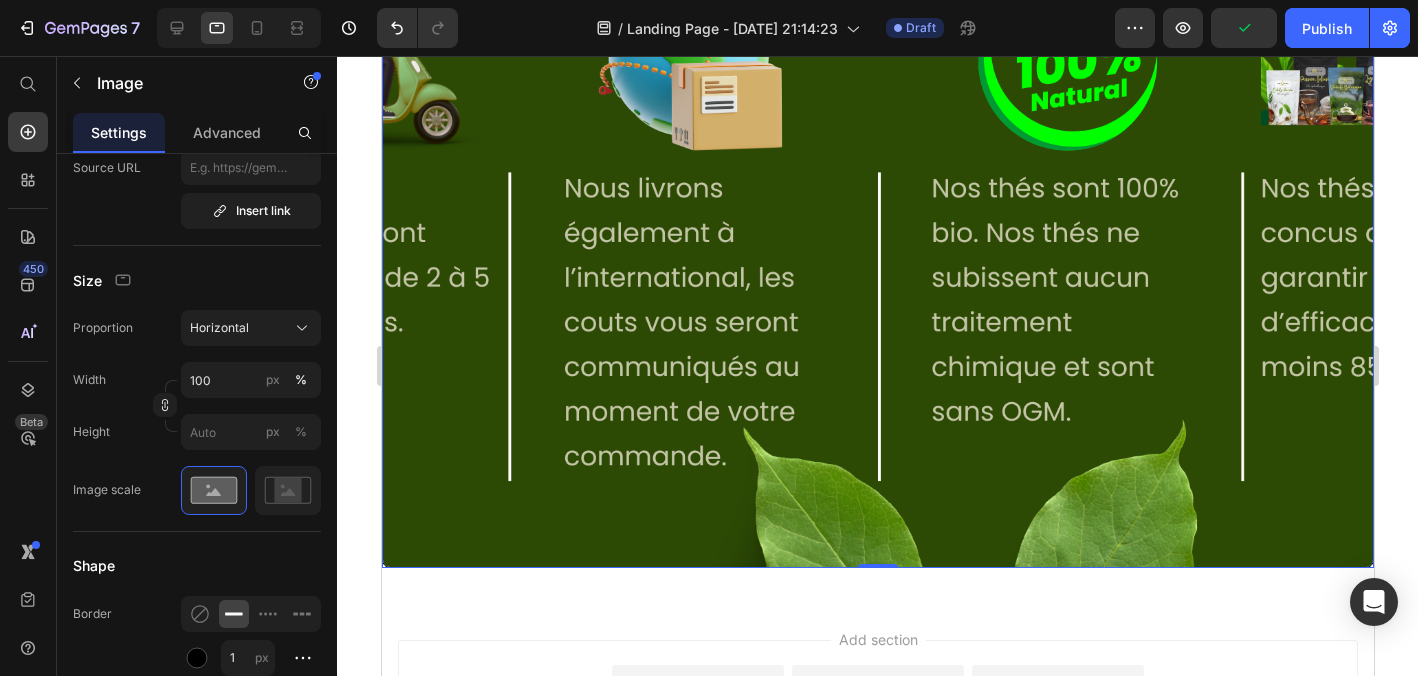 scroll, scrollTop: 312, scrollLeft: 0, axis: vertical 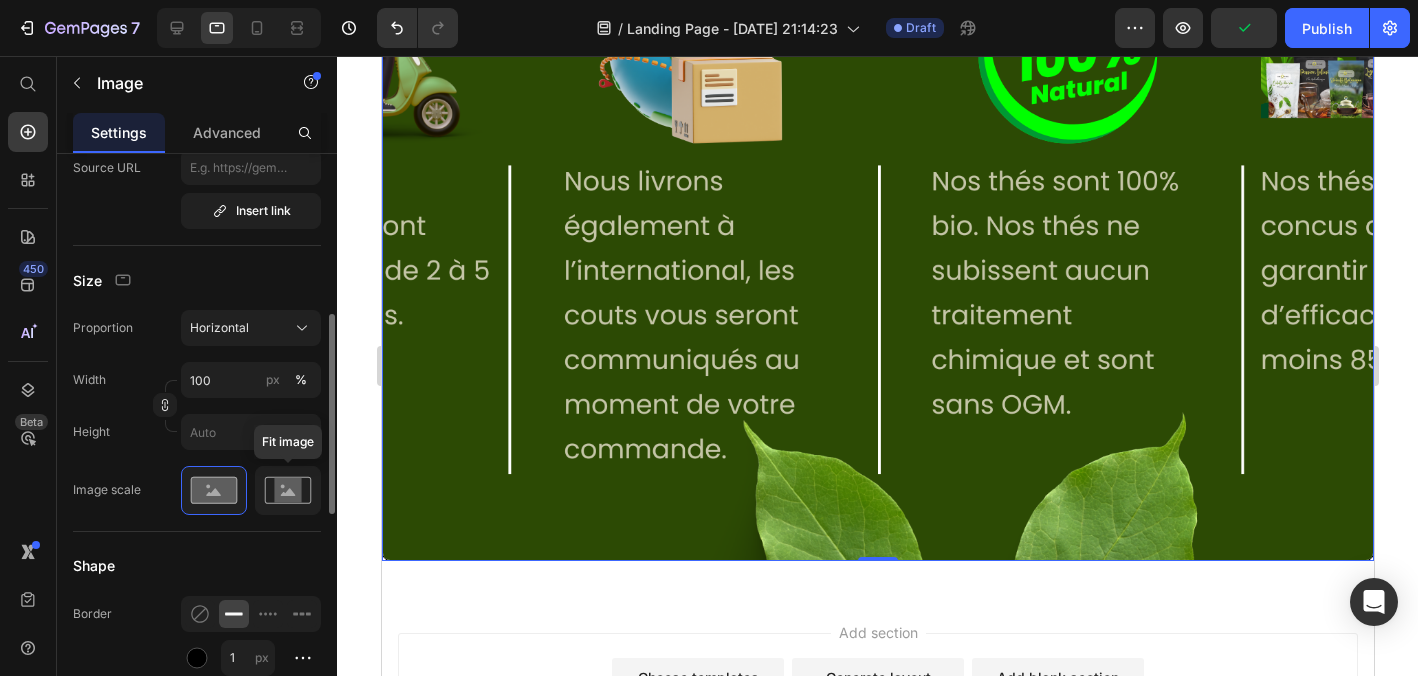 click 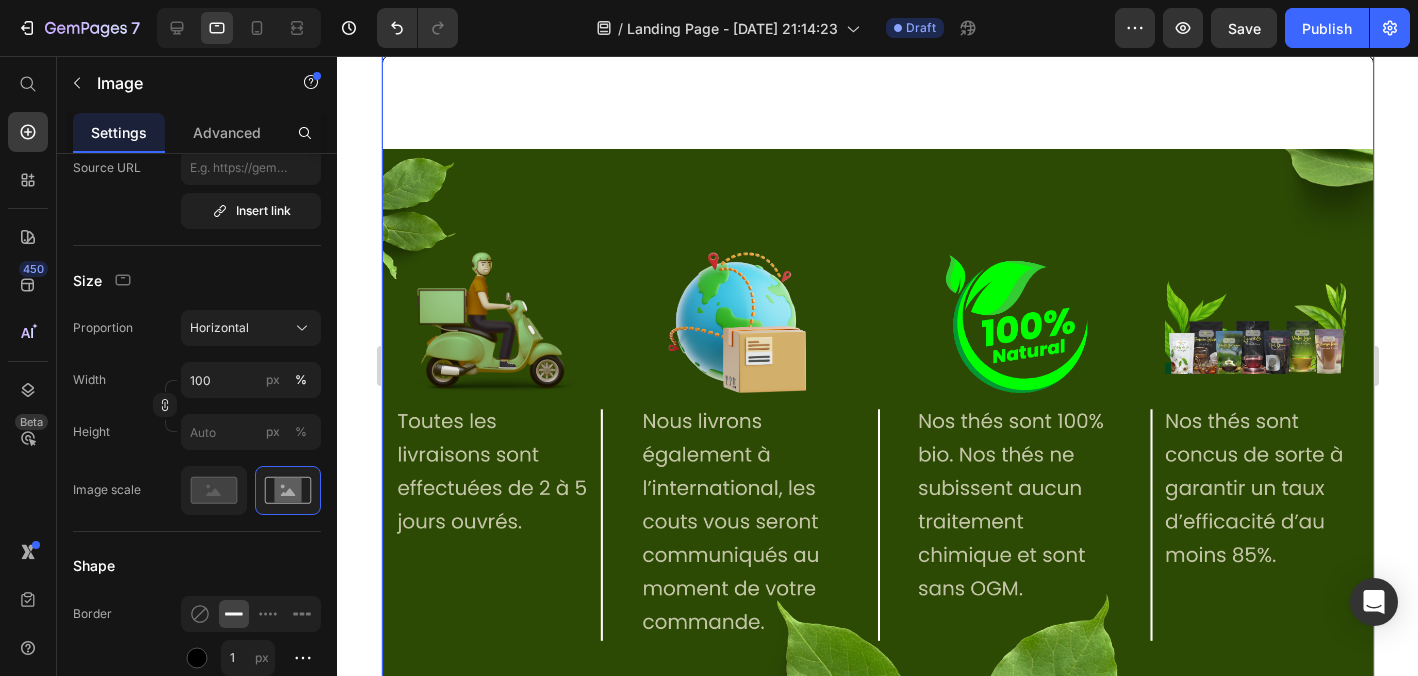 scroll, scrollTop: 51, scrollLeft: 0, axis: vertical 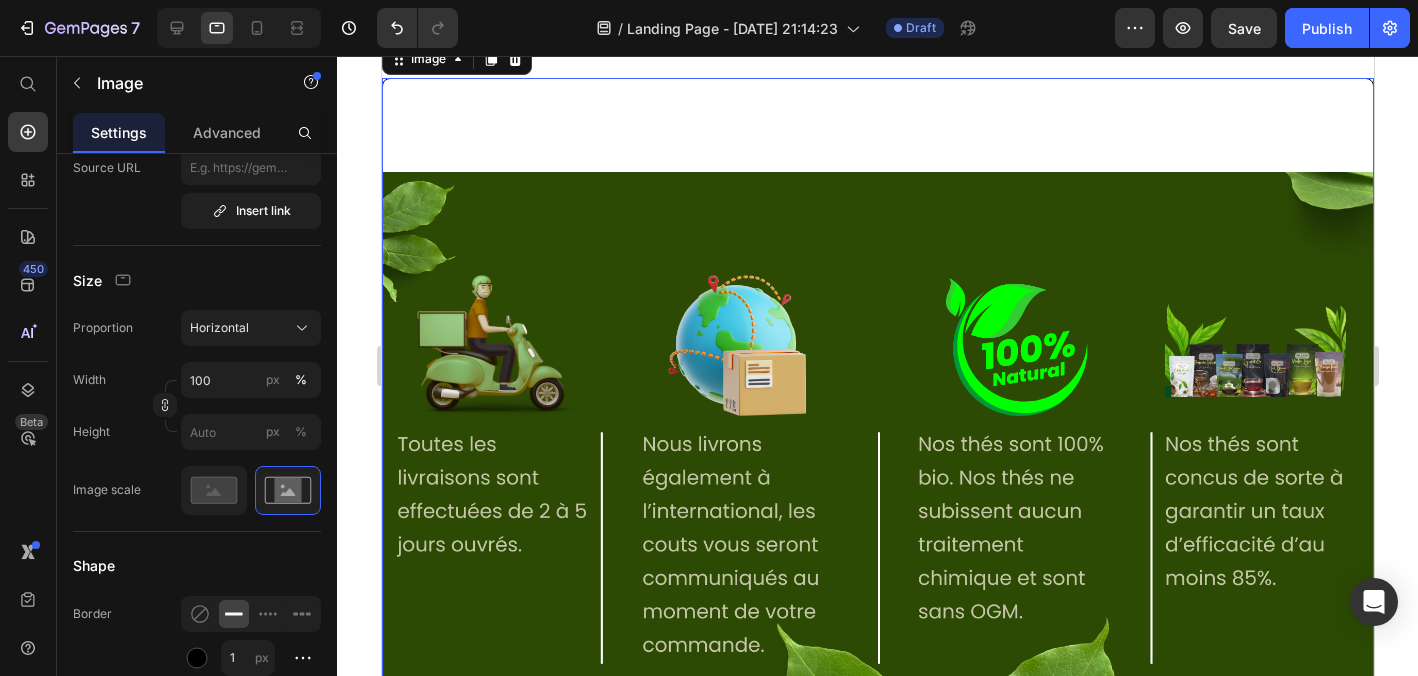 click at bounding box center (877, 450) 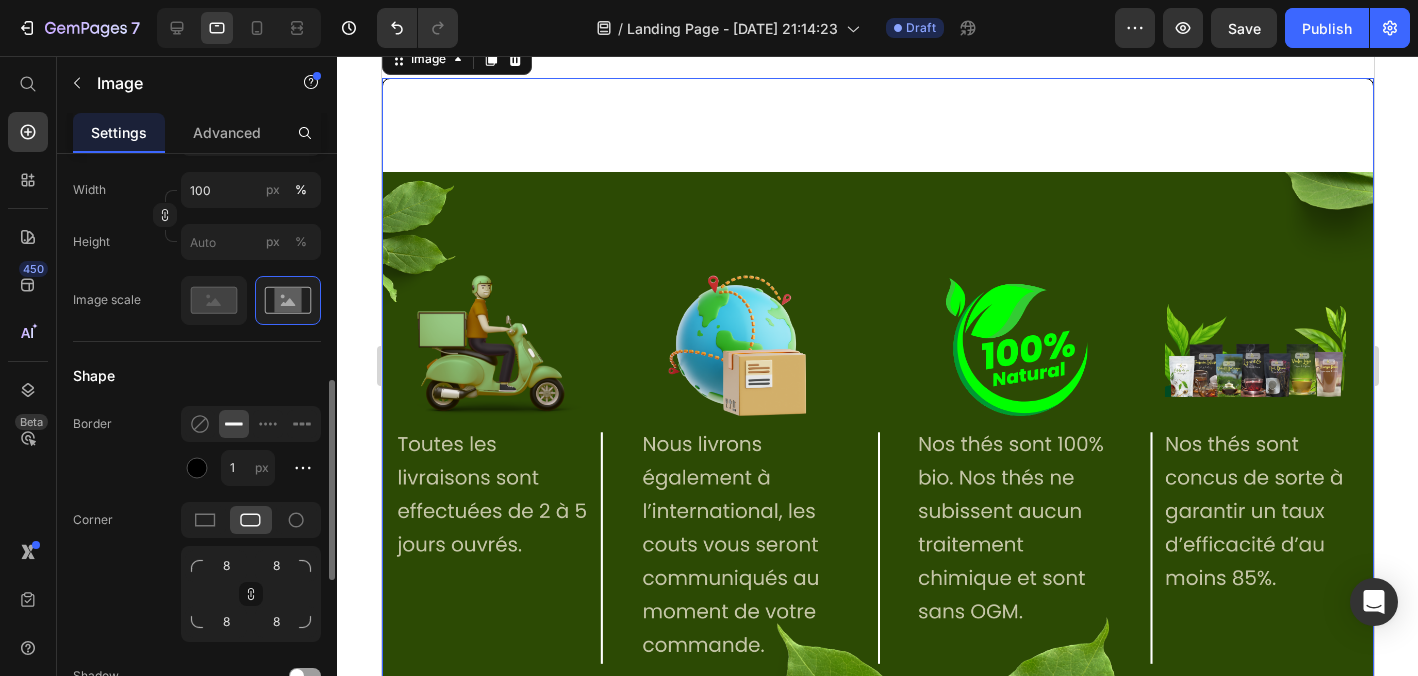 scroll, scrollTop: 658, scrollLeft: 0, axis: vertical 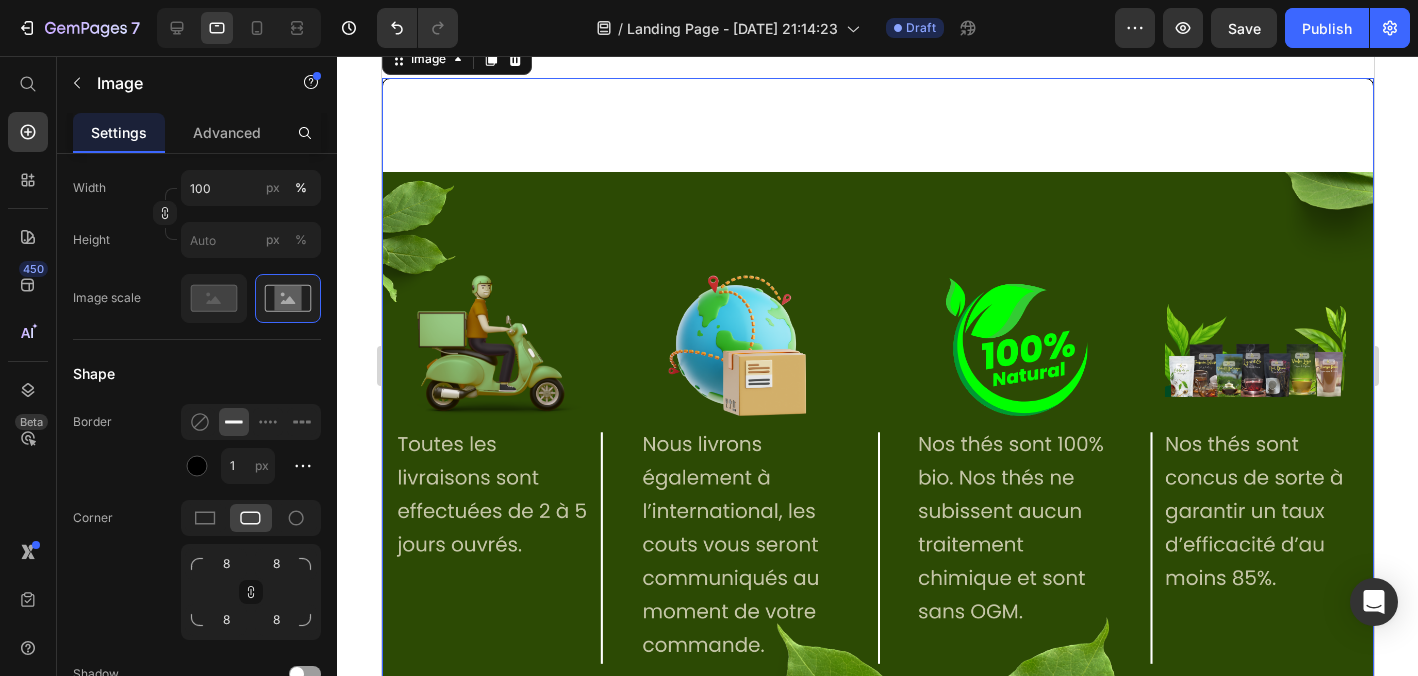 click at bounding box center [877, 450] 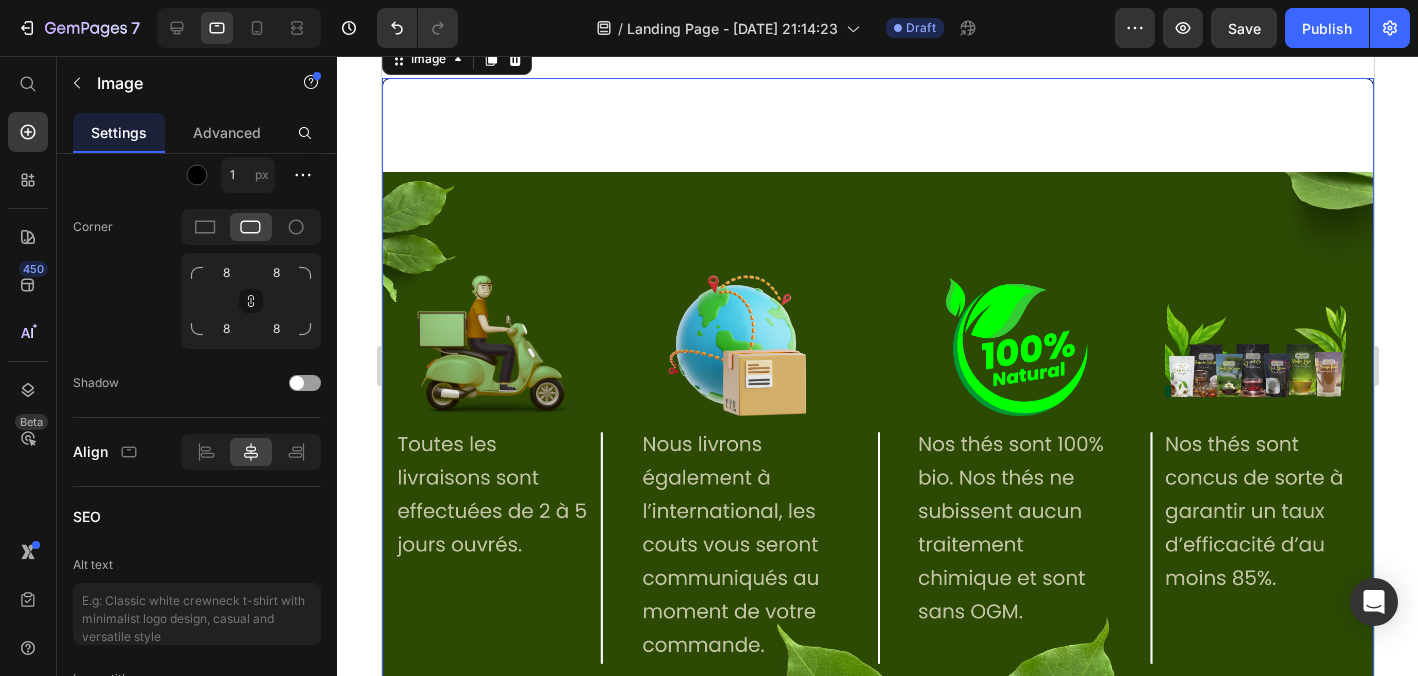 scroll, scrollTop: 1097, scrollLeft: 0, axis: vertical 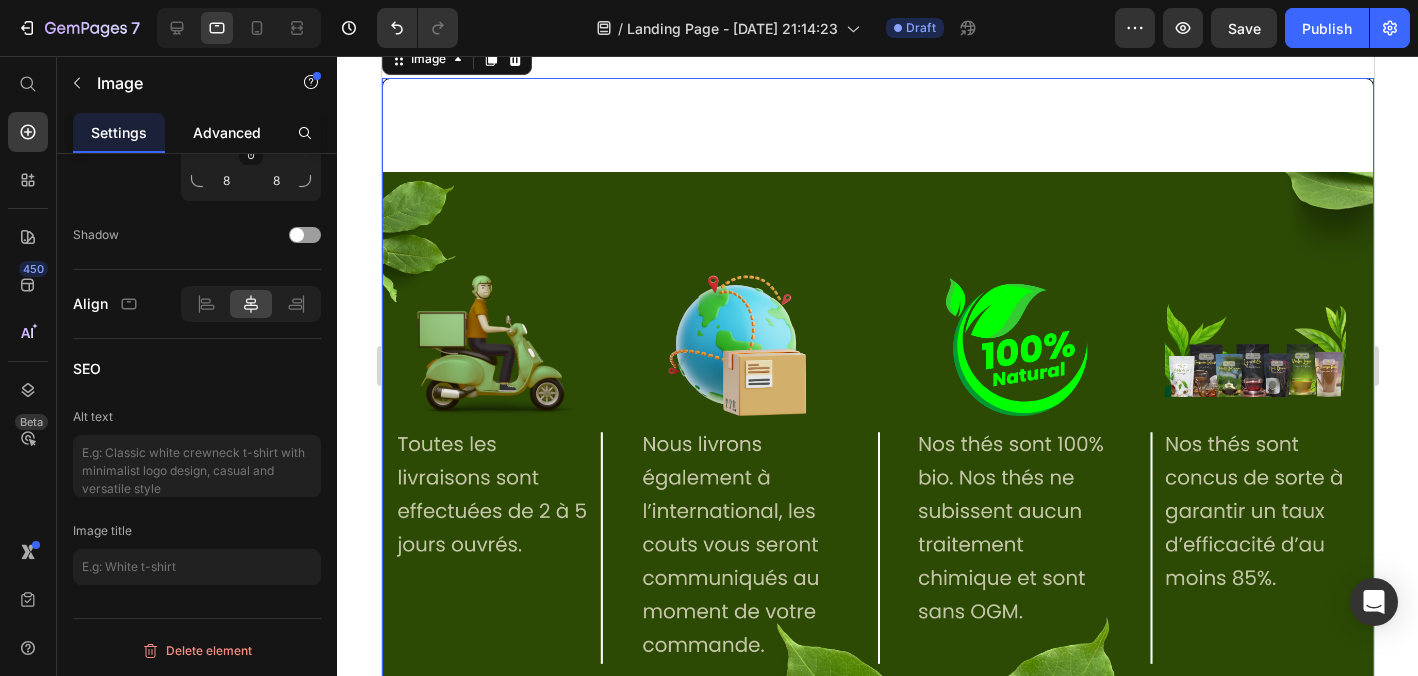 click on "Advanced" 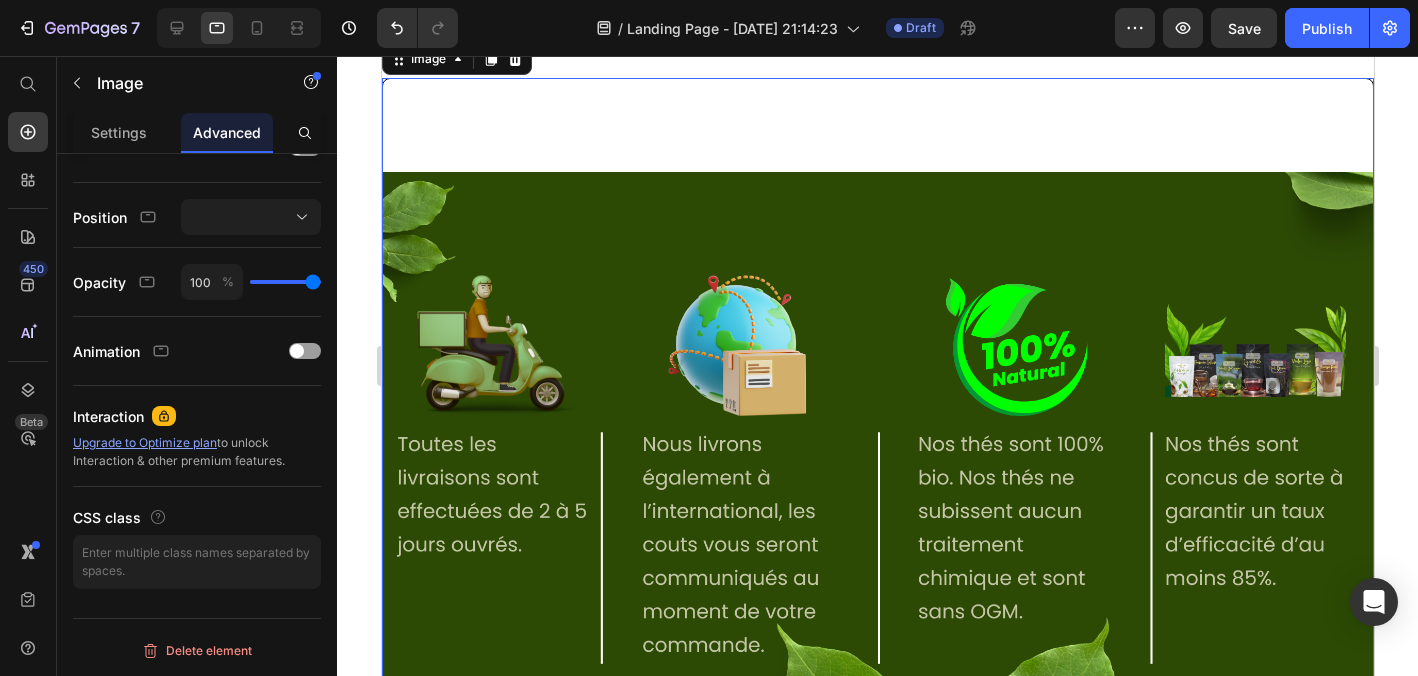 scroll, scrollTop: 0, scrollLeft: 0, axis: both 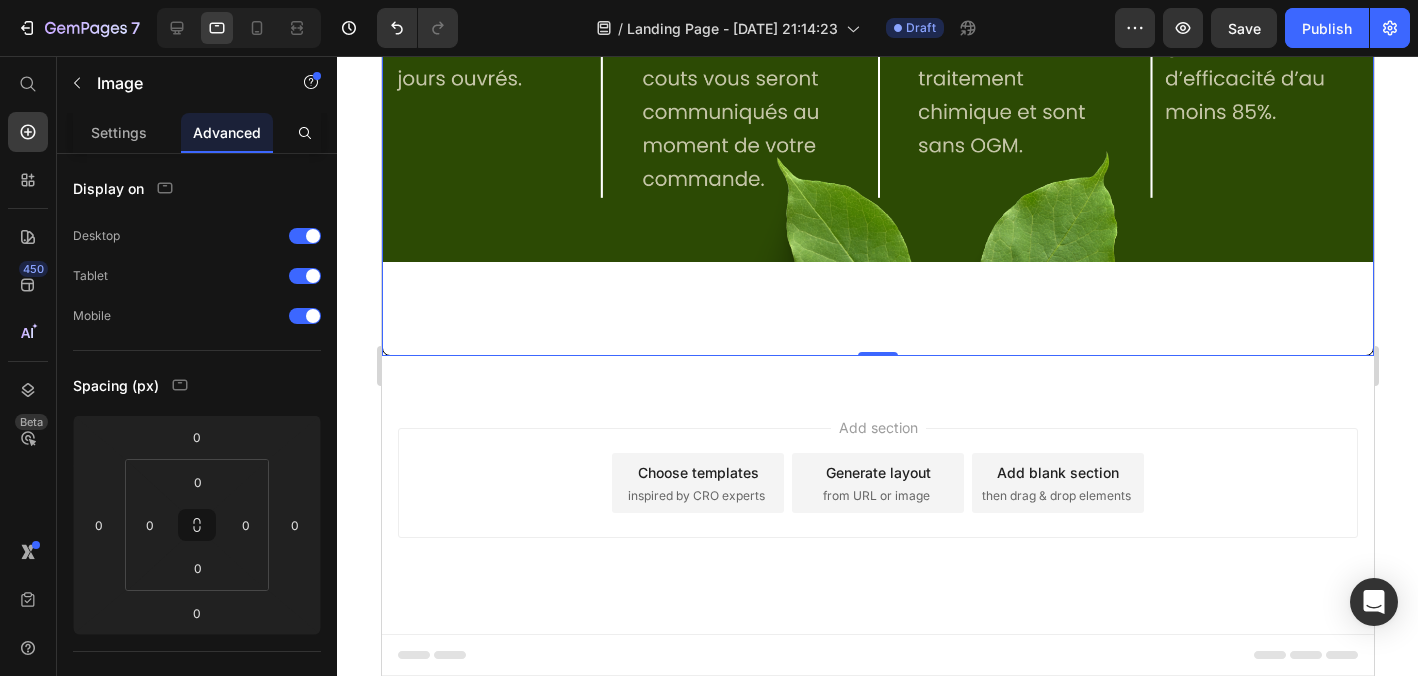 click on "Add section Choose templates inspired by CRO experts Generate layout from URL or image Add blank section then drag & drop elements" at bounding box center [877, 511] 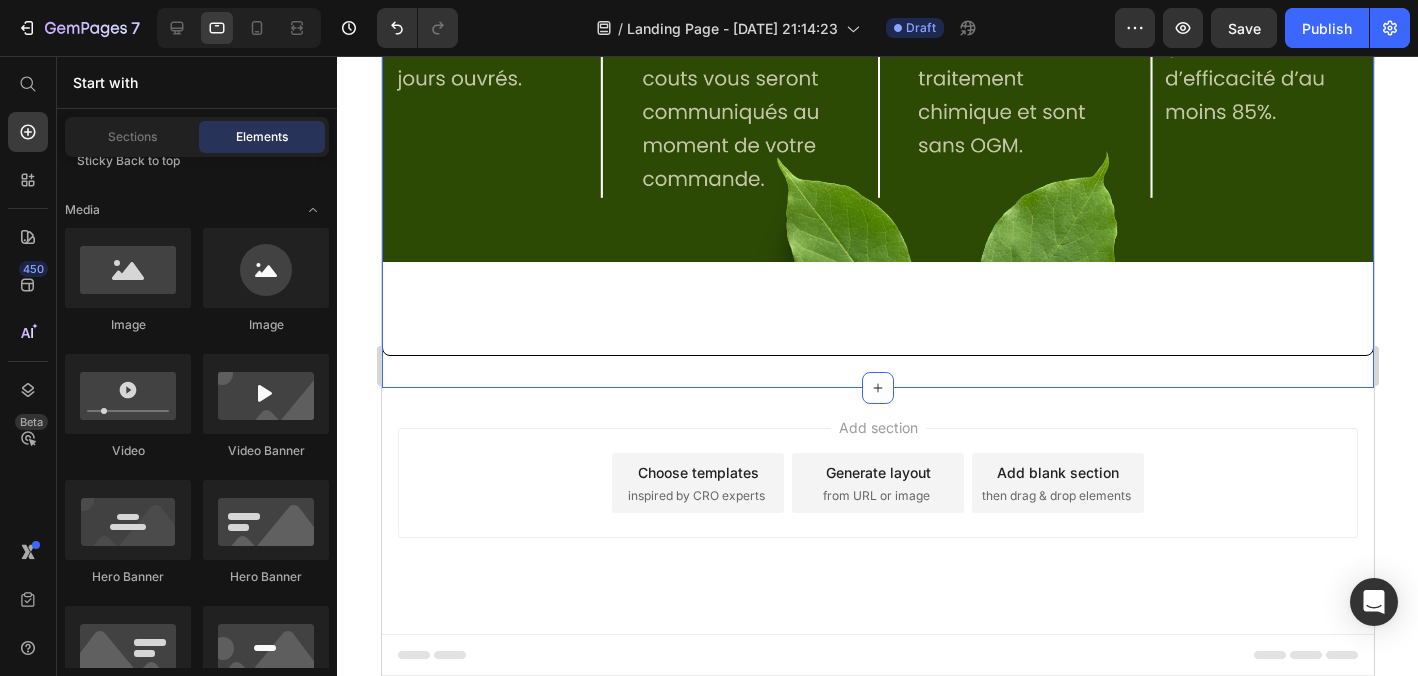 click on "Image Section 1" at bounding box center (877, -16) 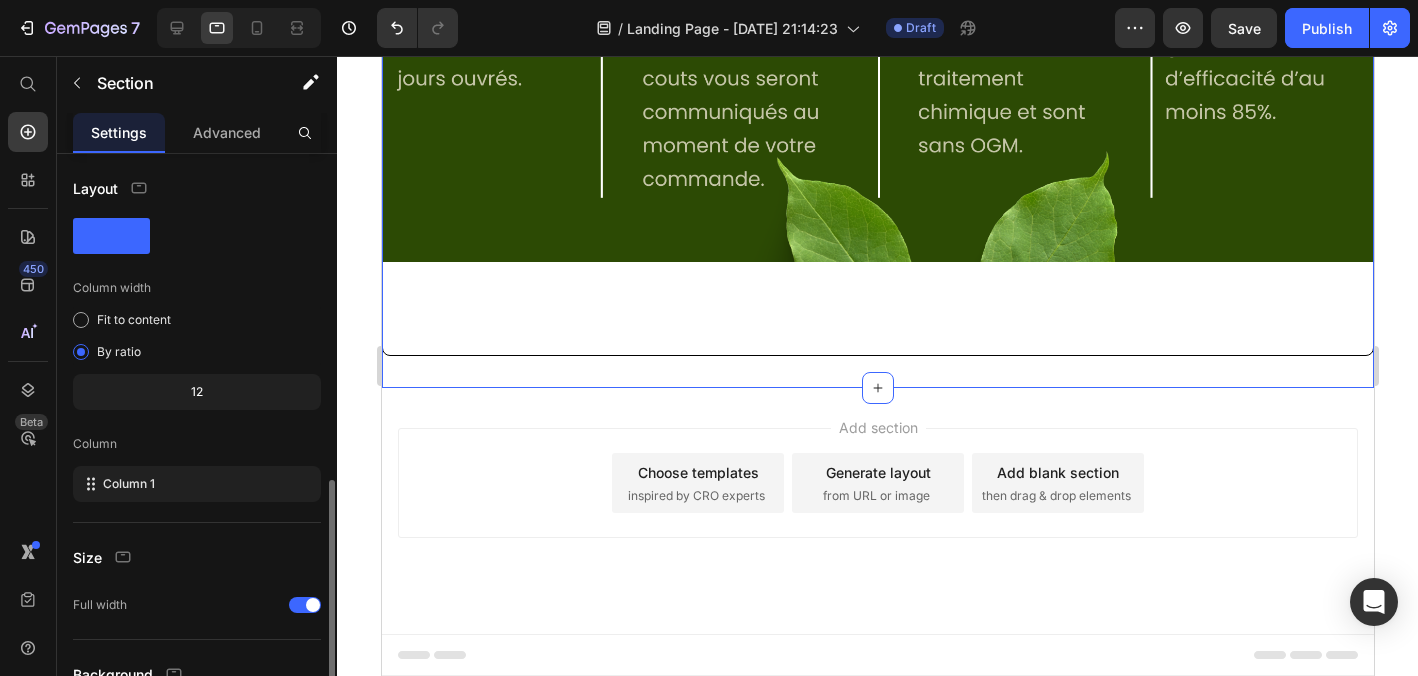scroll, scrollTop: 185, scrollLeft: 0, axis: vertical 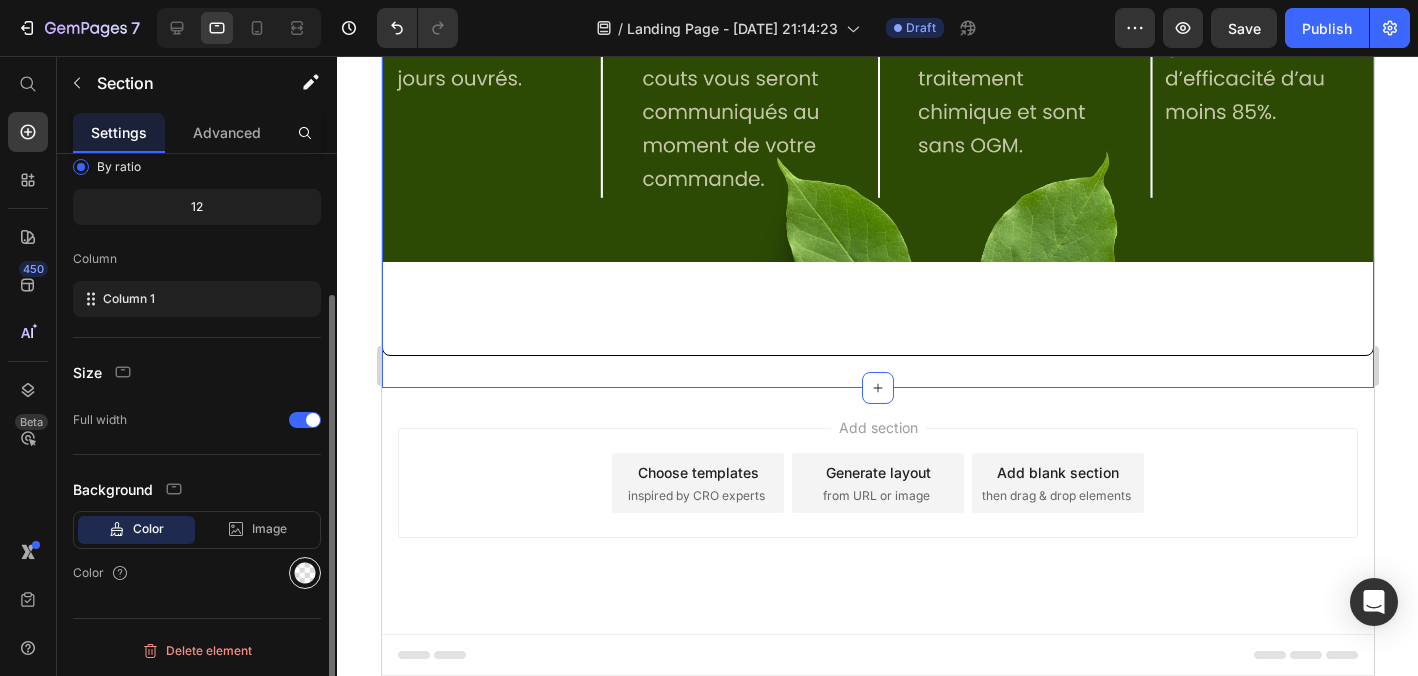 click at bounding box center (305, 573) 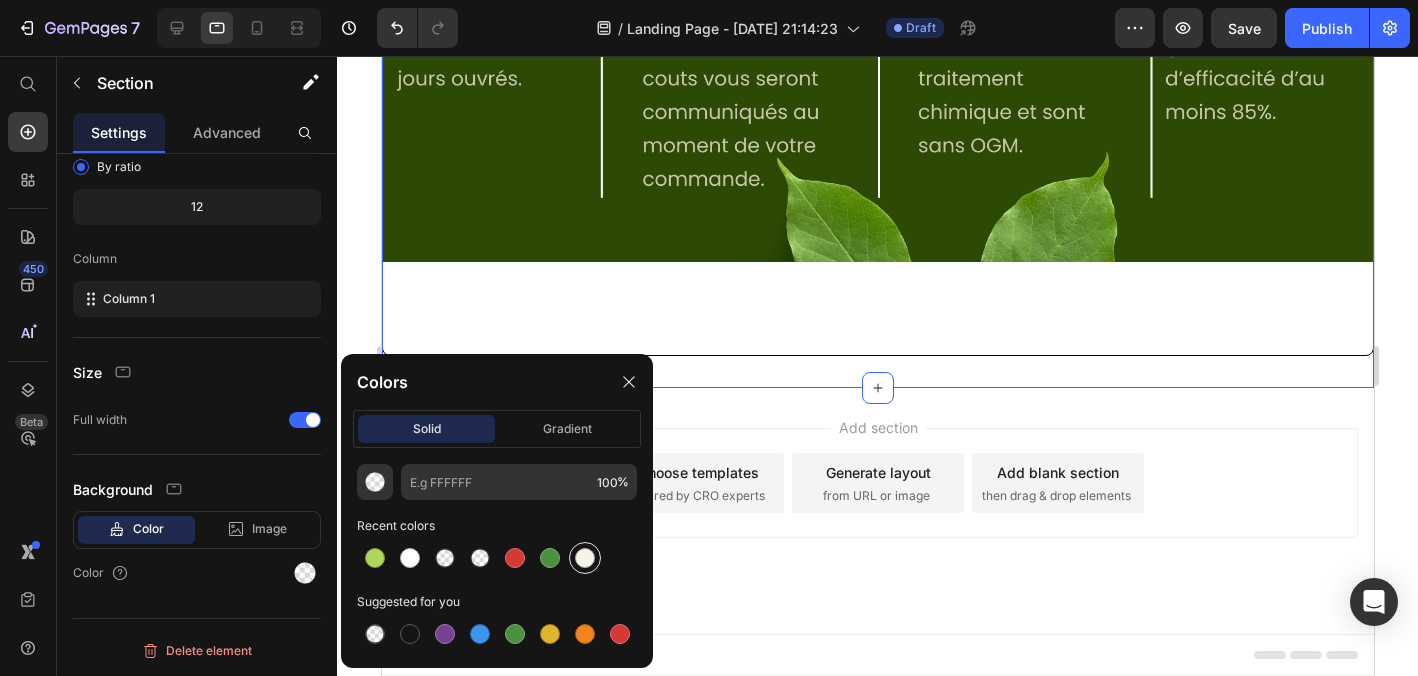 click at bounding box center (585, 558) 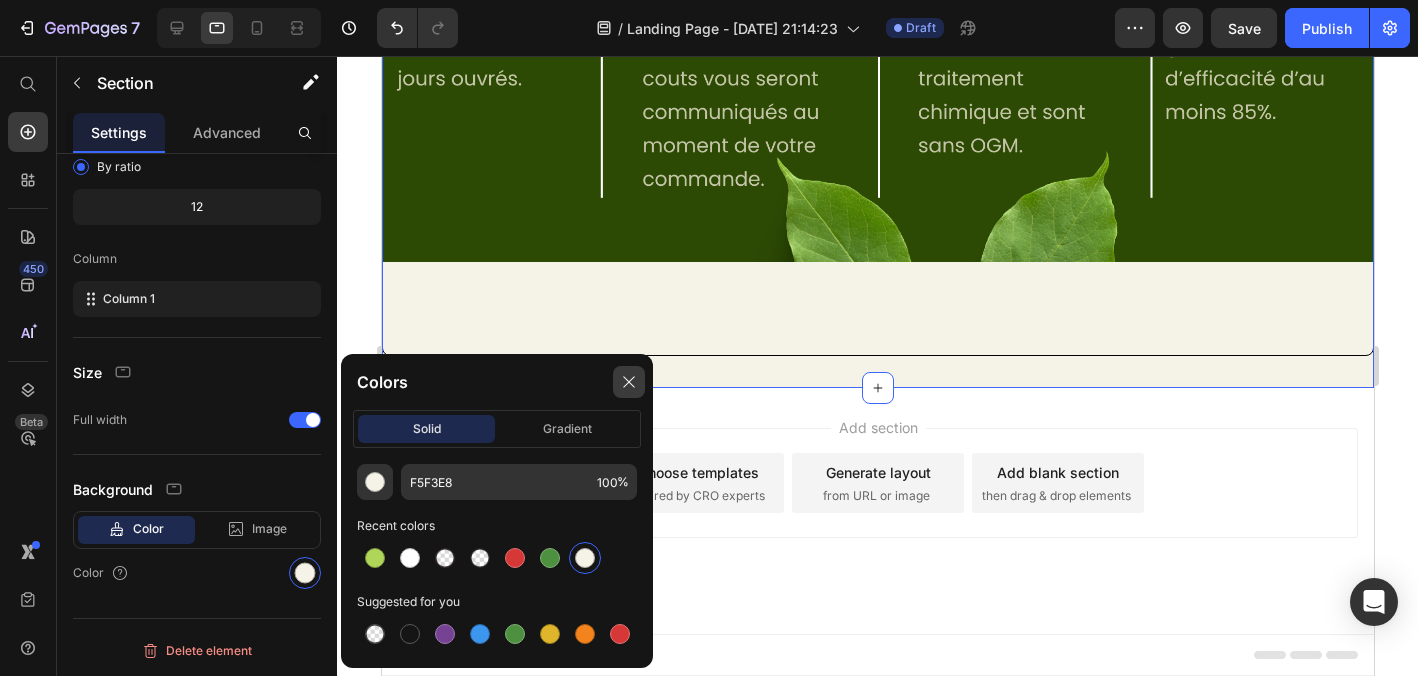 click 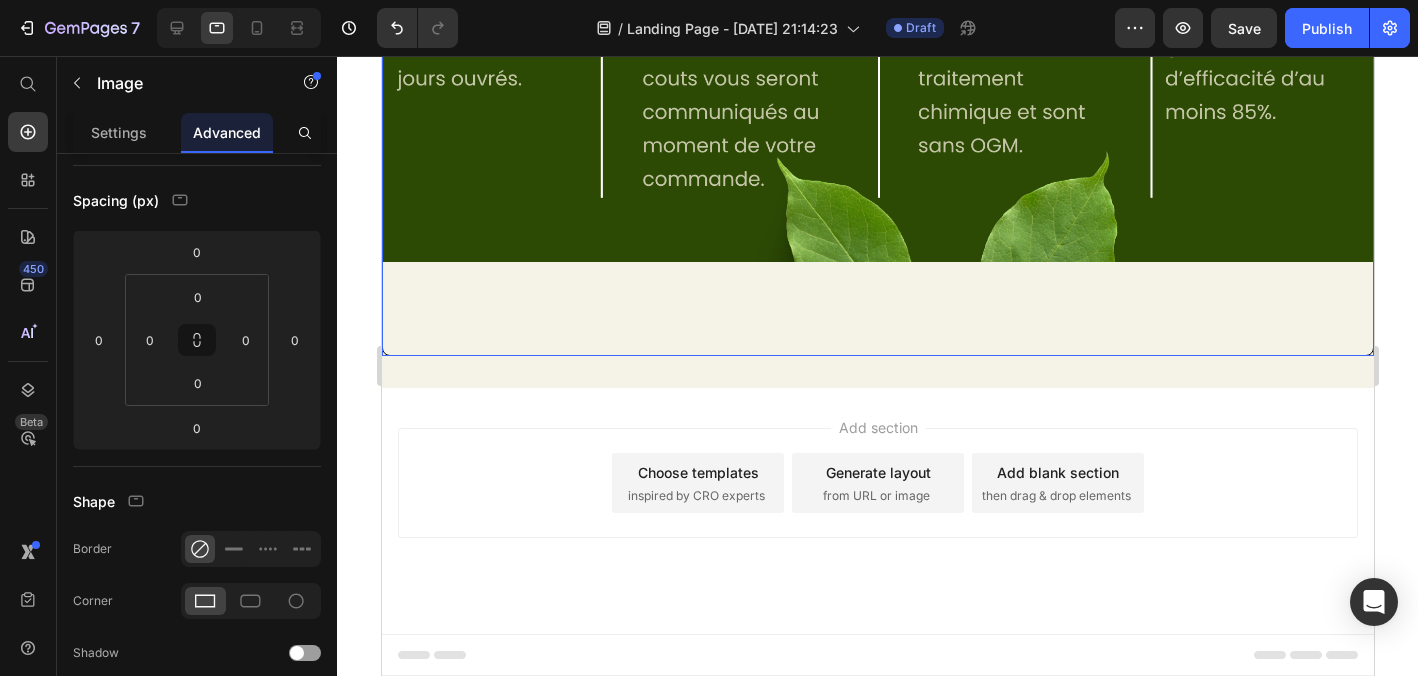 click at bounding box center (877, -16) 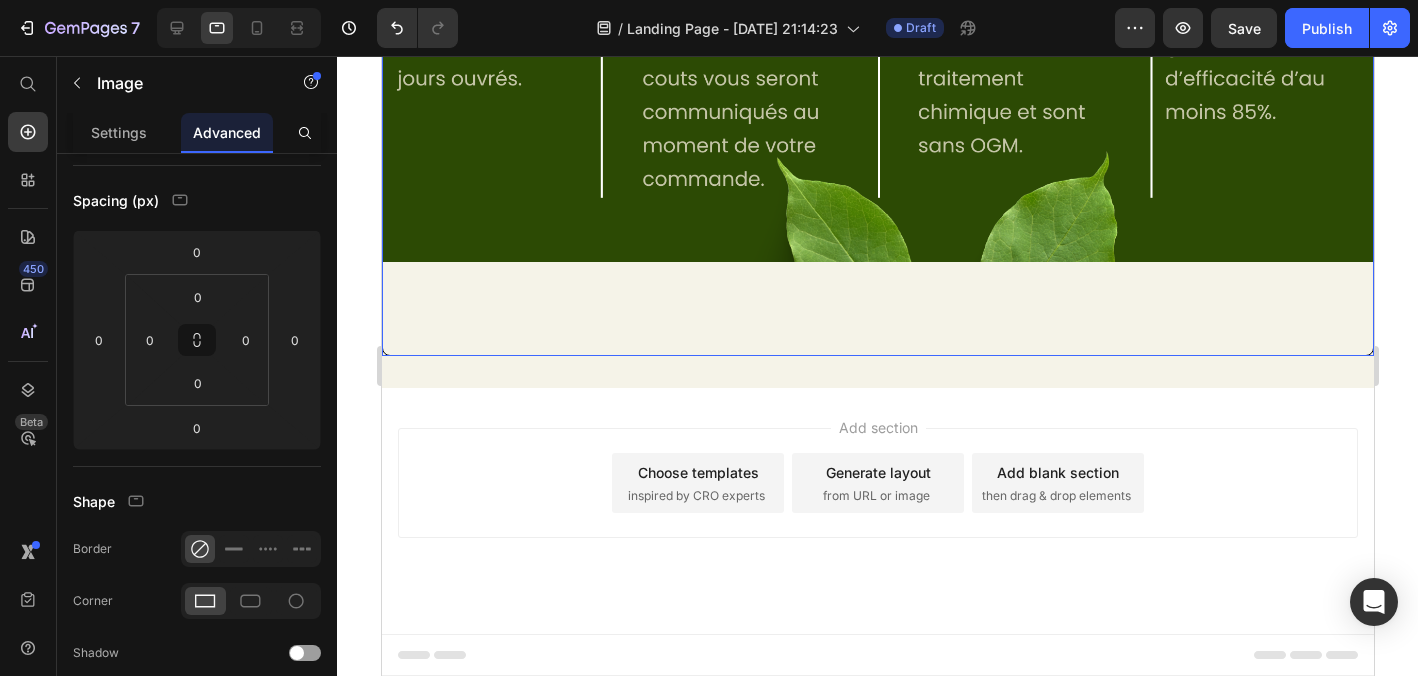 scroll, scrollTop: 0, scrollLeft: 0, axis: both 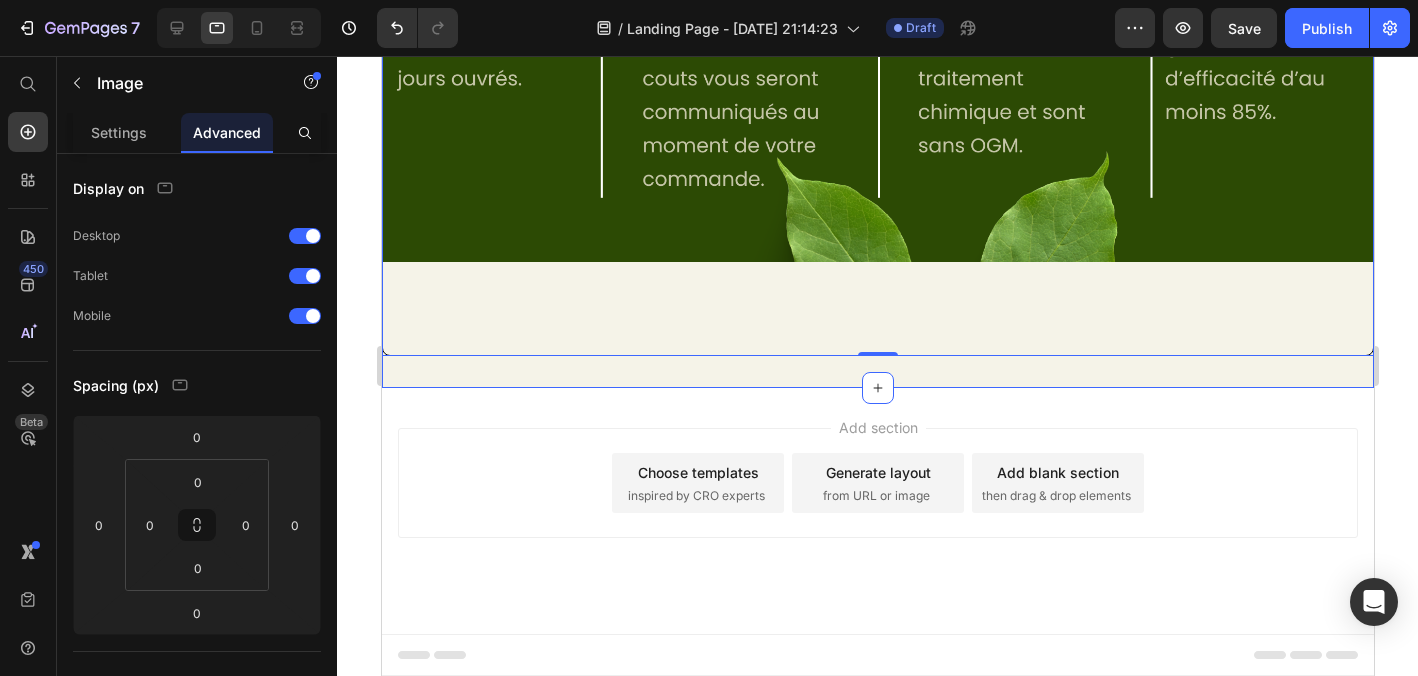 click on "Image   0 Section 1" at bounding box center (877, -16) 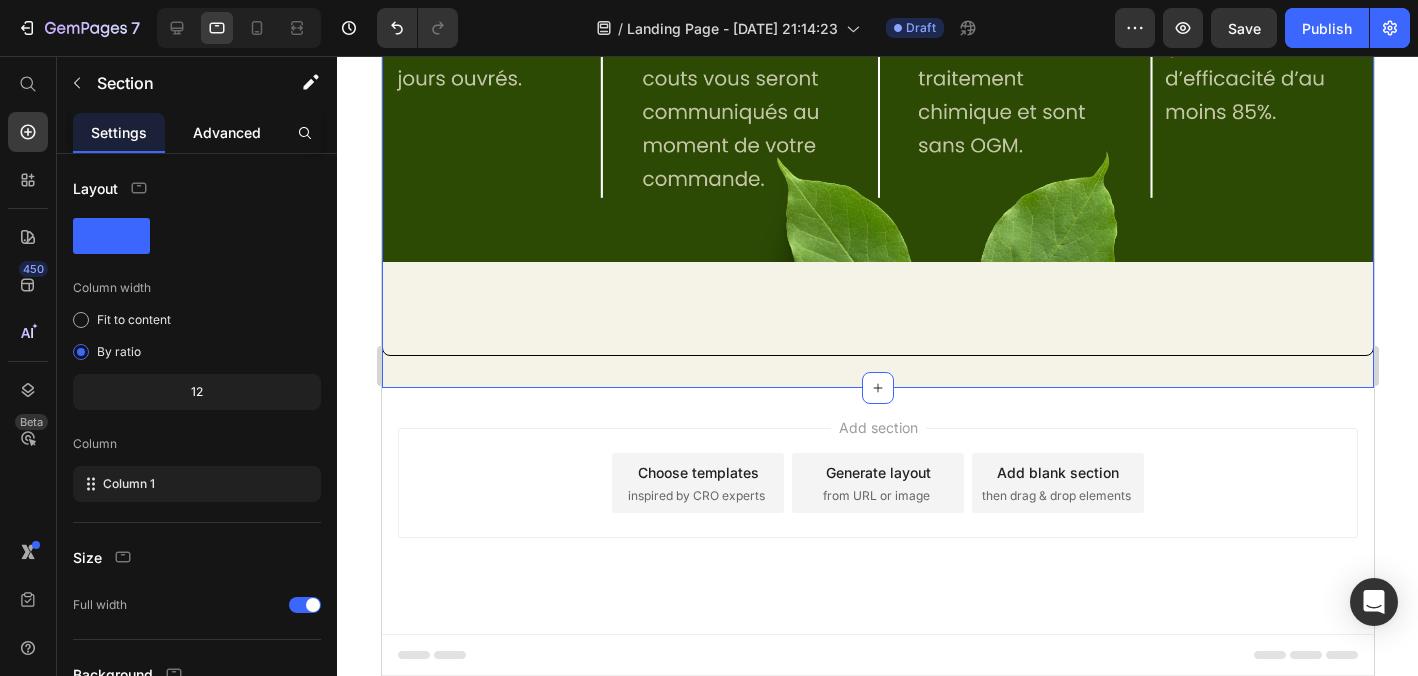 click on "Advanced" 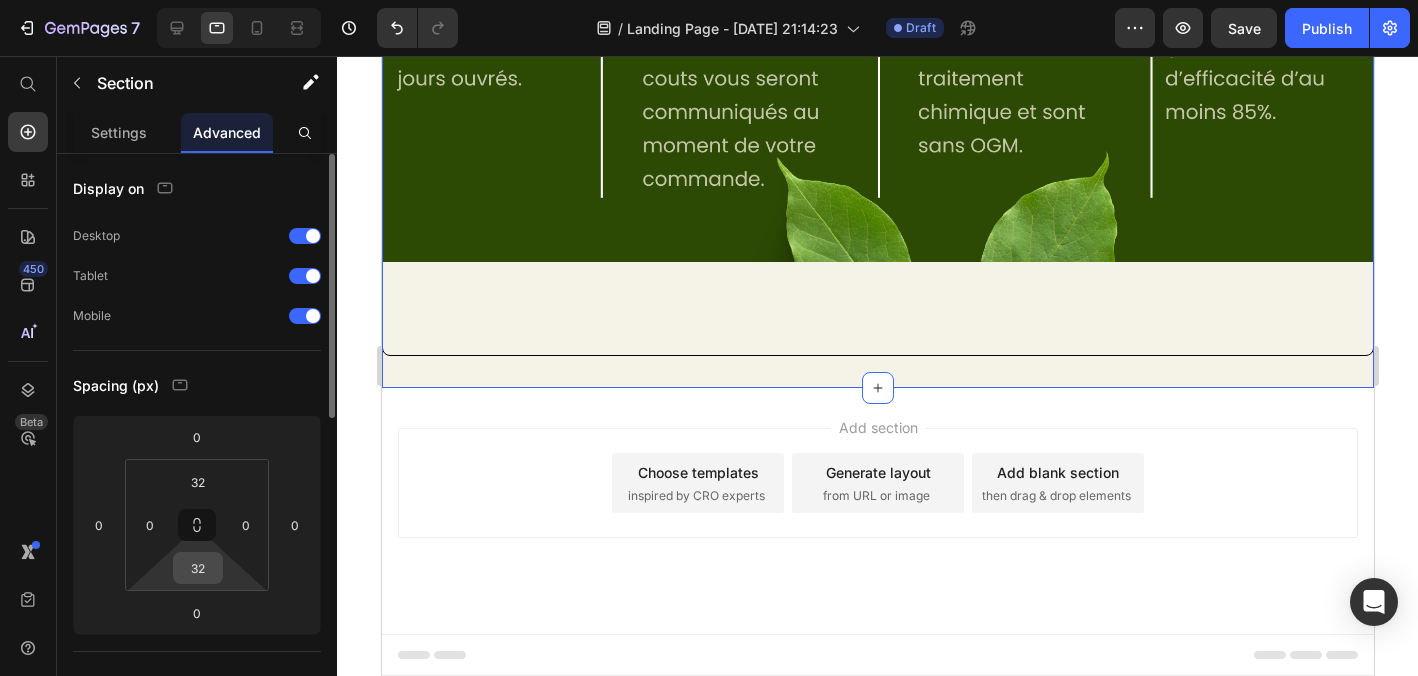 click on "32" at bounding box center [198, 568] 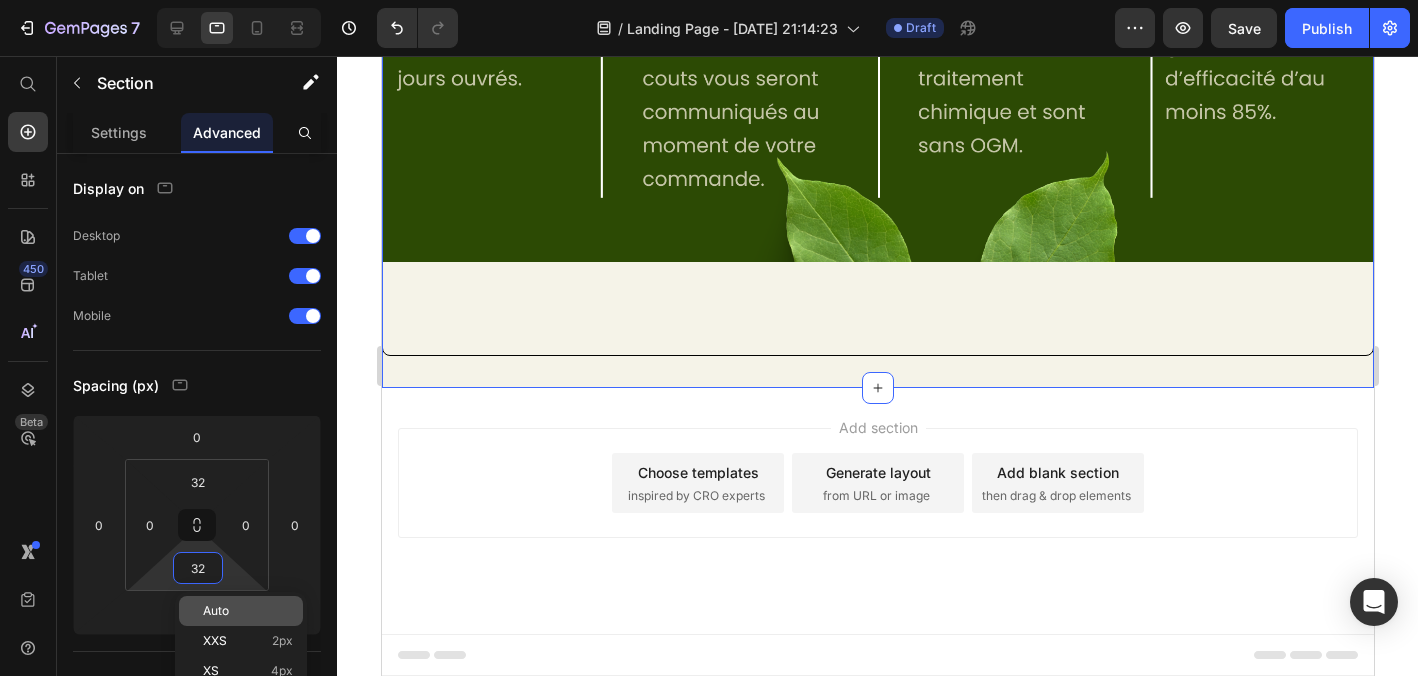click on "Auto" at bounding box center [216, 611] 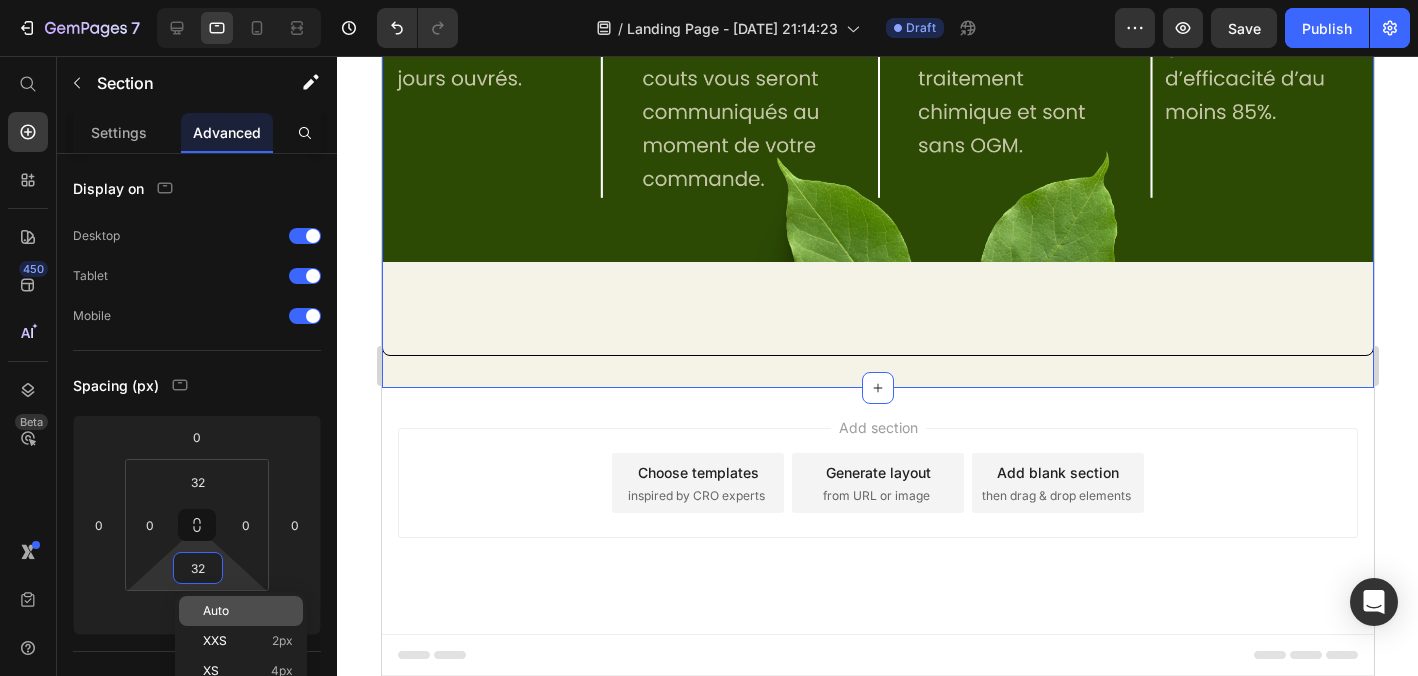 type 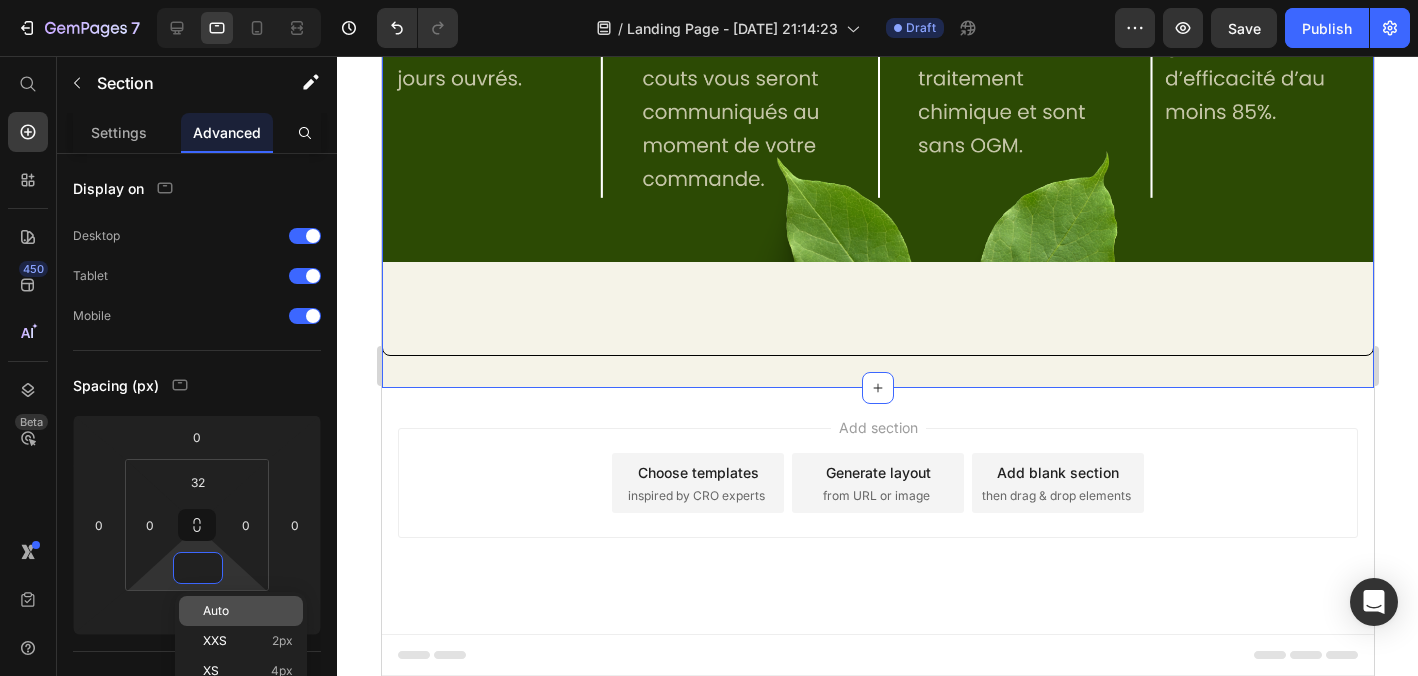 scroll, scrollTop: 486, scrollLeft: 0, axis: vertical 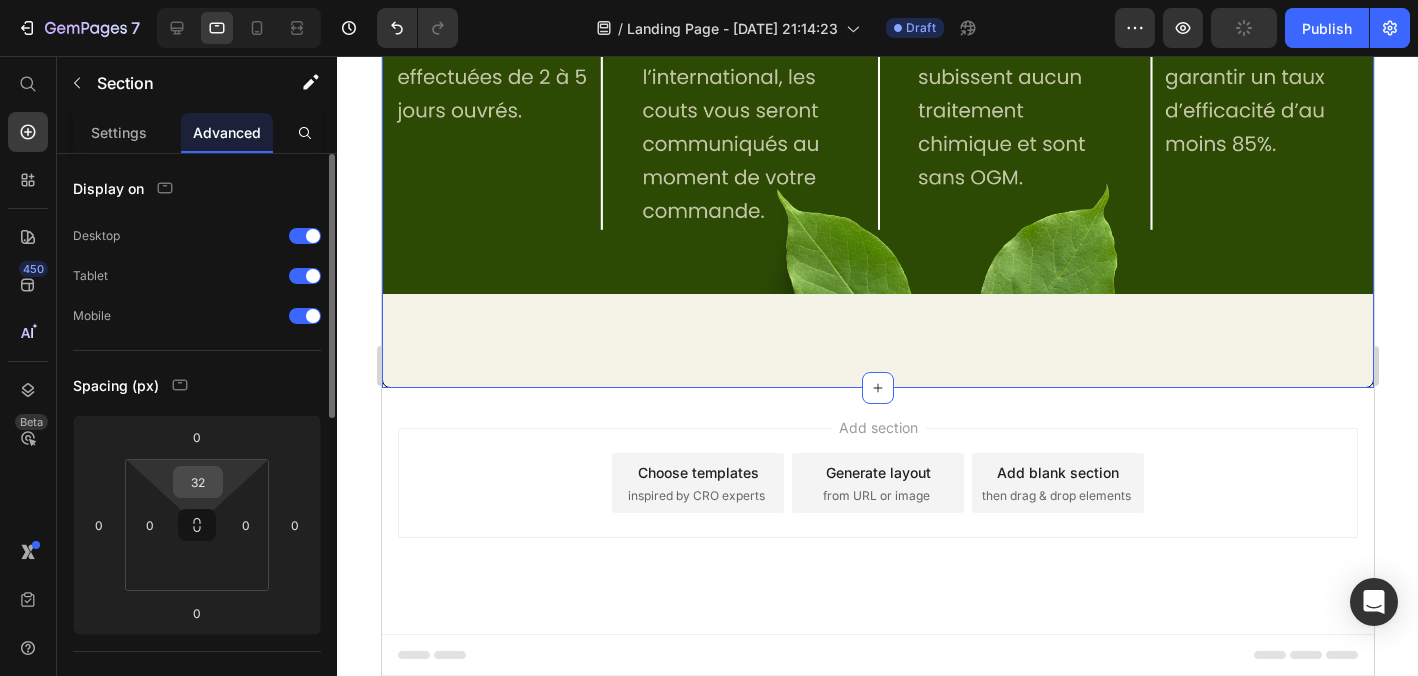 click on "32" at bounding box center (198, 482) 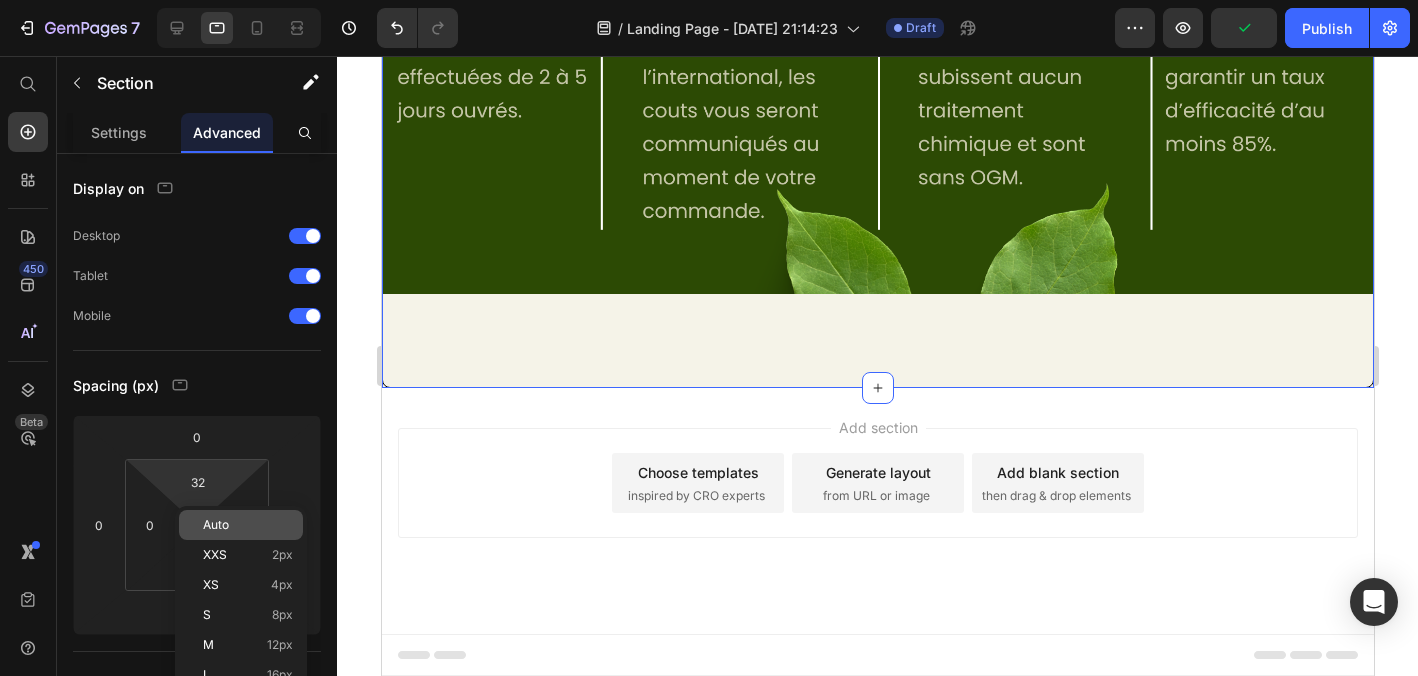 type on "2" 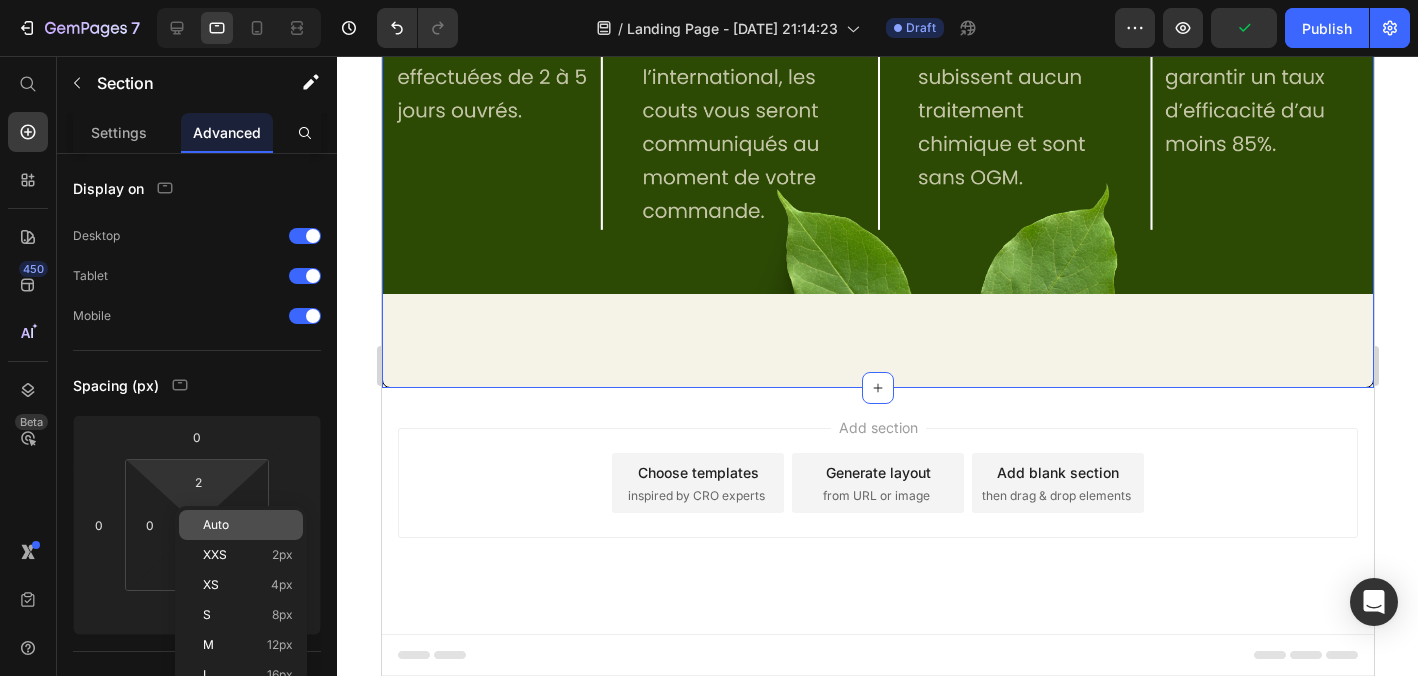 click on "Auto" at bounding box center (216, 525) 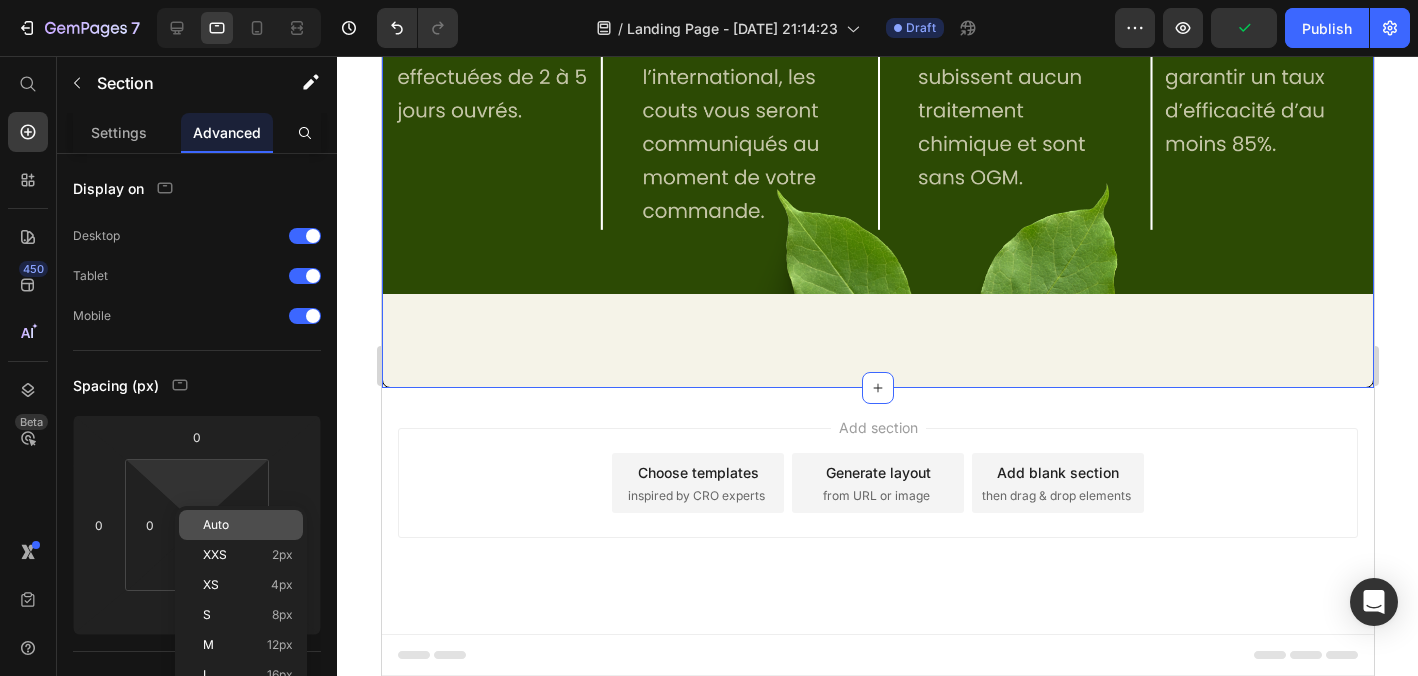 scroll, scrollTop: 454, scrollLeft: 0, axis: vertical 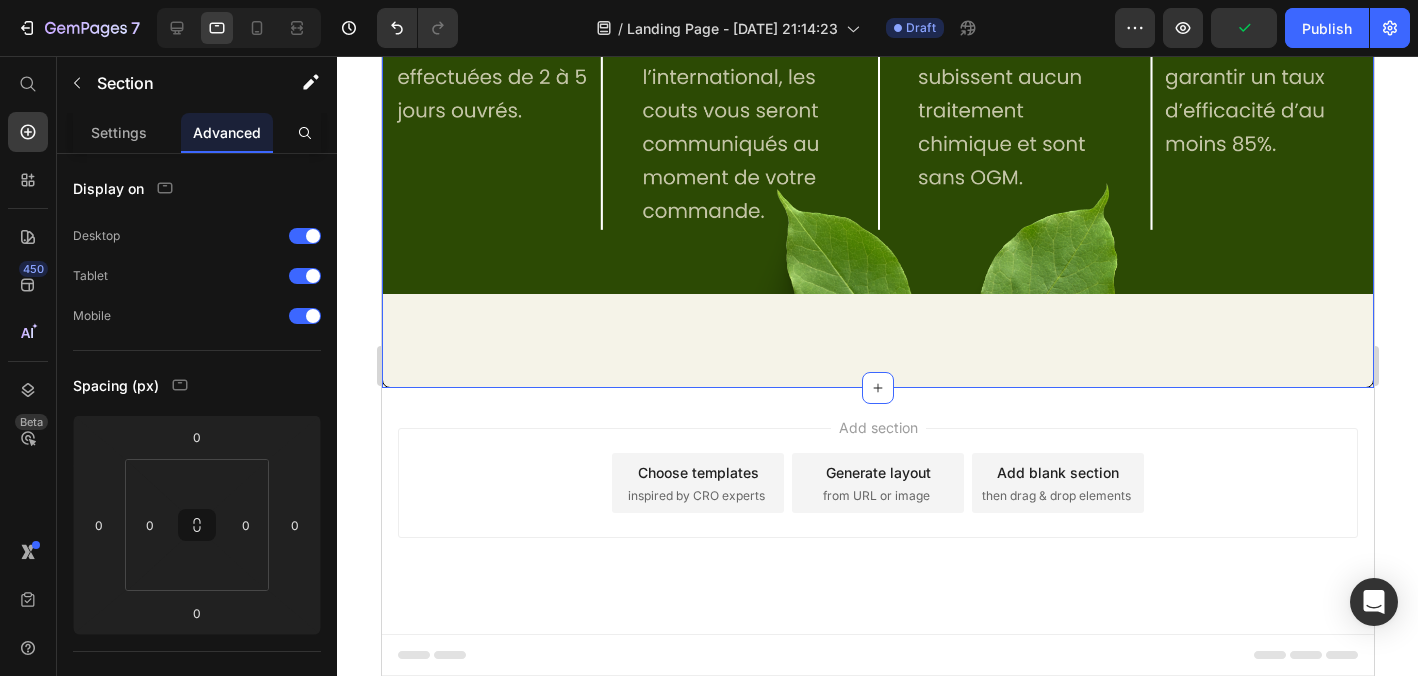 click at bounding box center (877, 16) 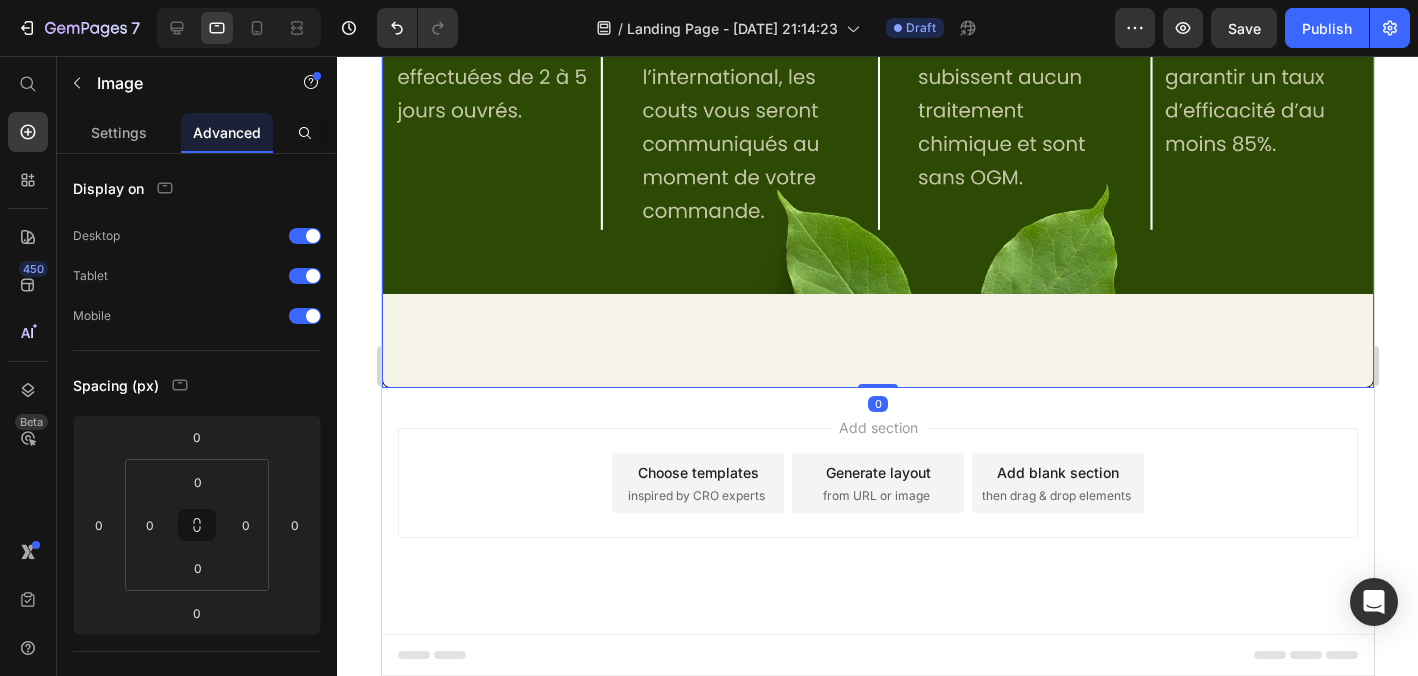 click at bounding box center [877, 16] 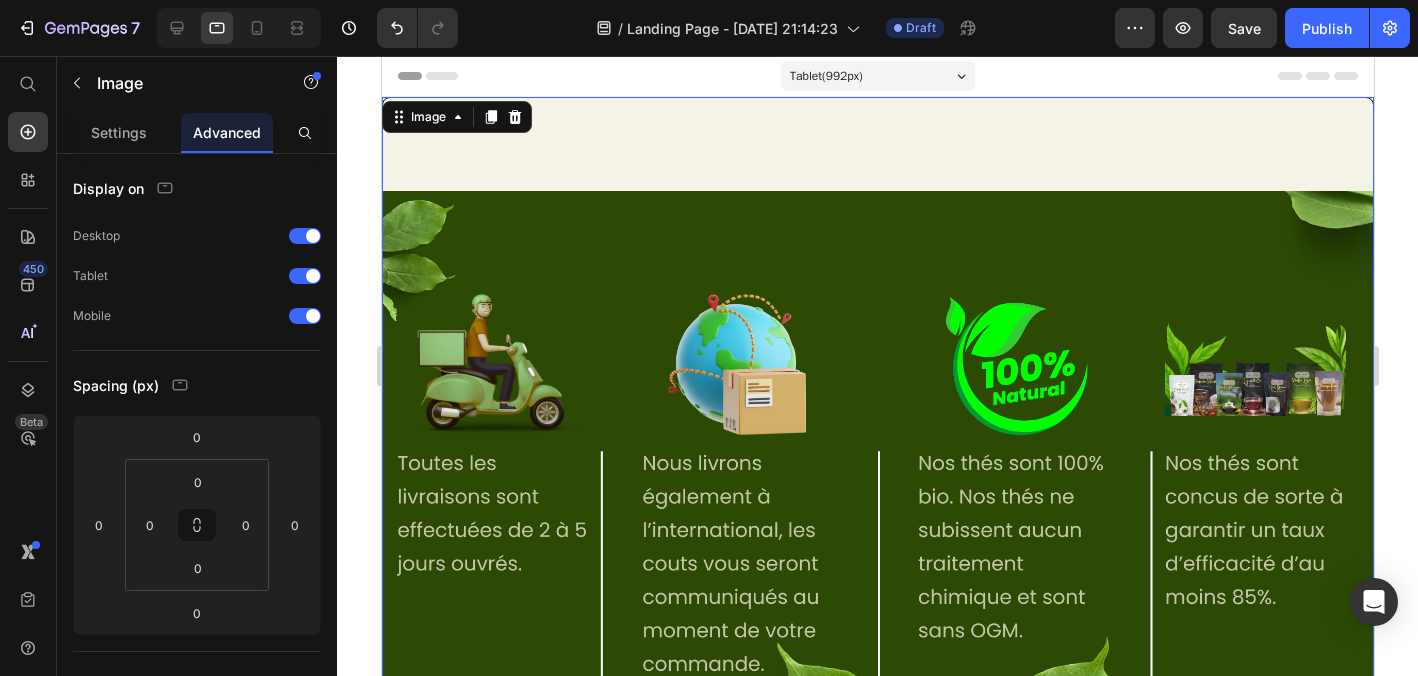 scroll, scrollTop: 0, scrollLeft: 0, axis: both 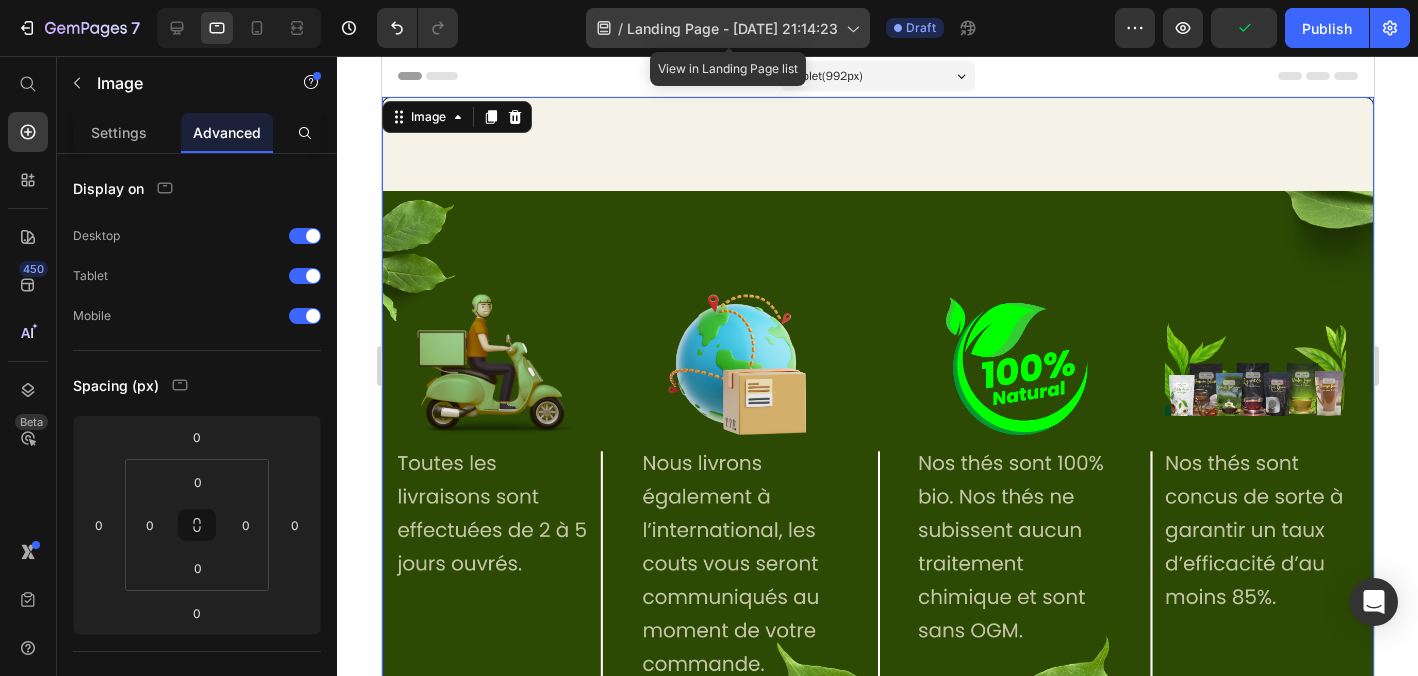 click 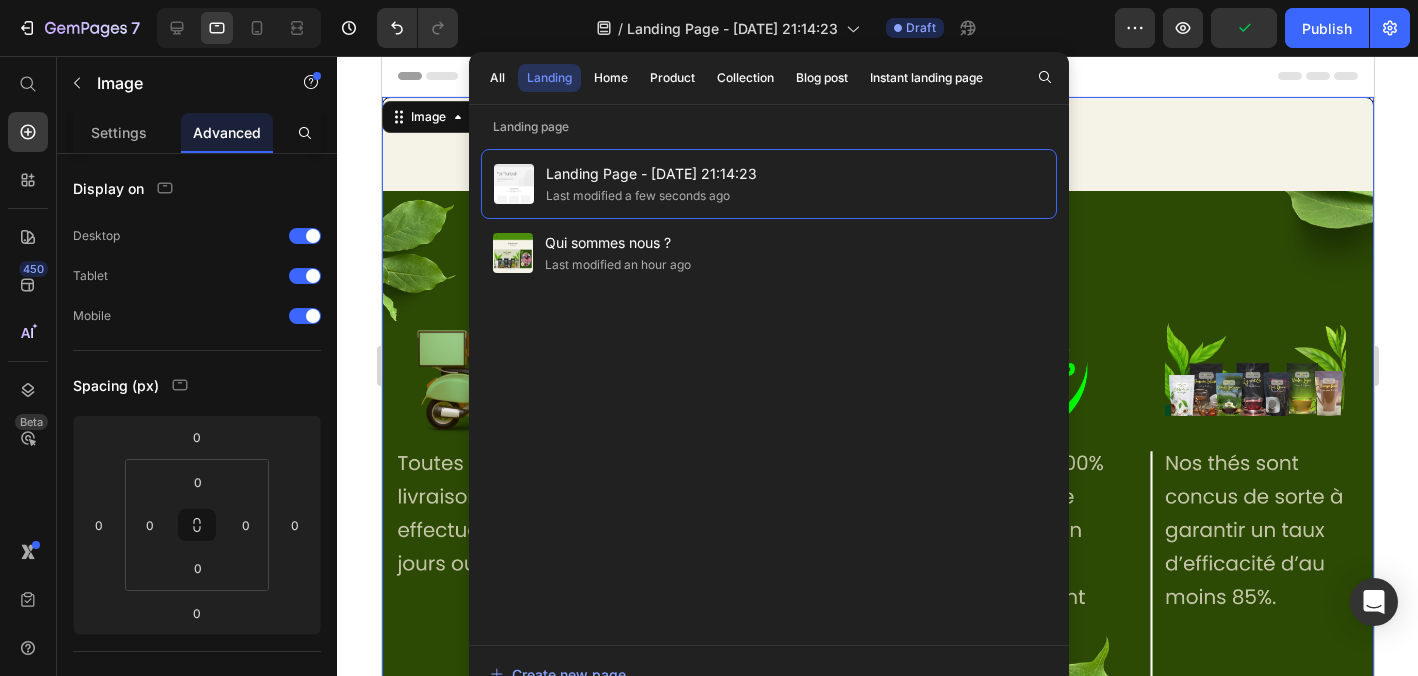 click on "/  Landing Page - [DATE] 21:14:23 Draft" 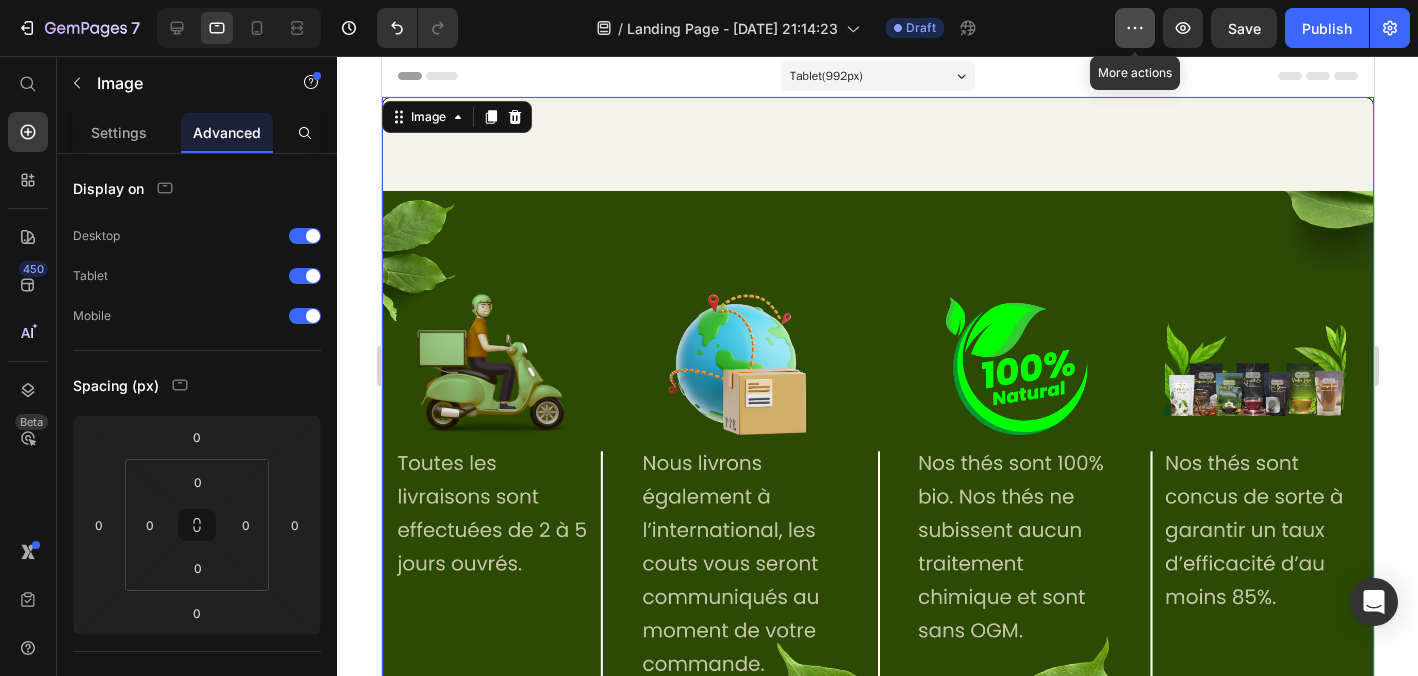click 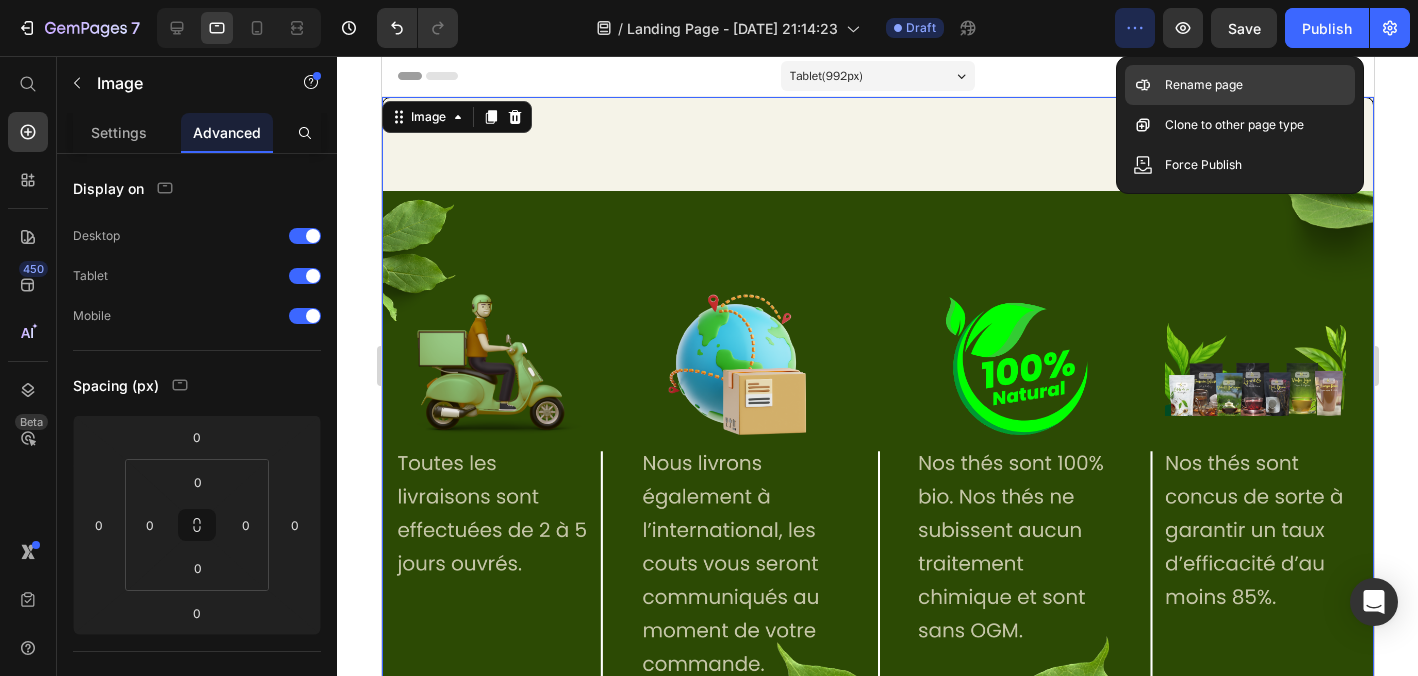 click on "Rename page" at bounding box center (1204, 85) 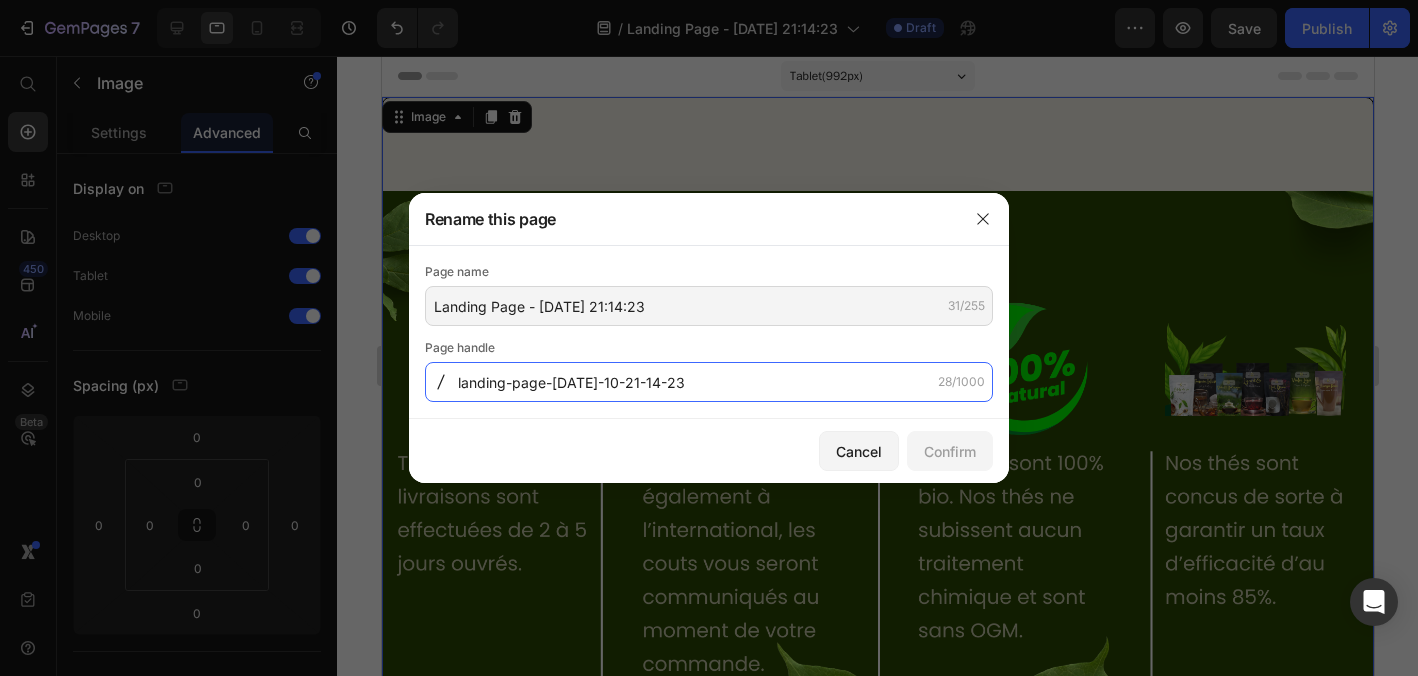 click on "landing-page-[DATE]-10-21-14-23" 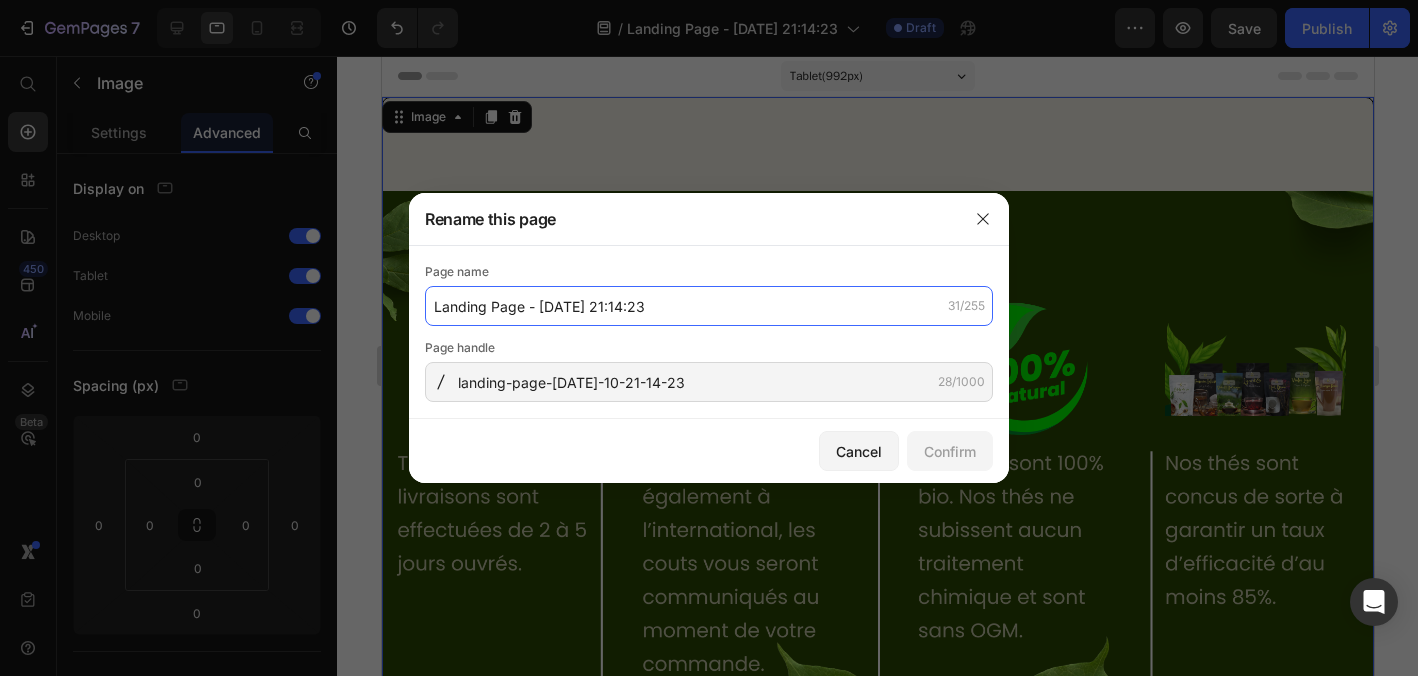click on "Landing Page - [DATE] 21:14:23" 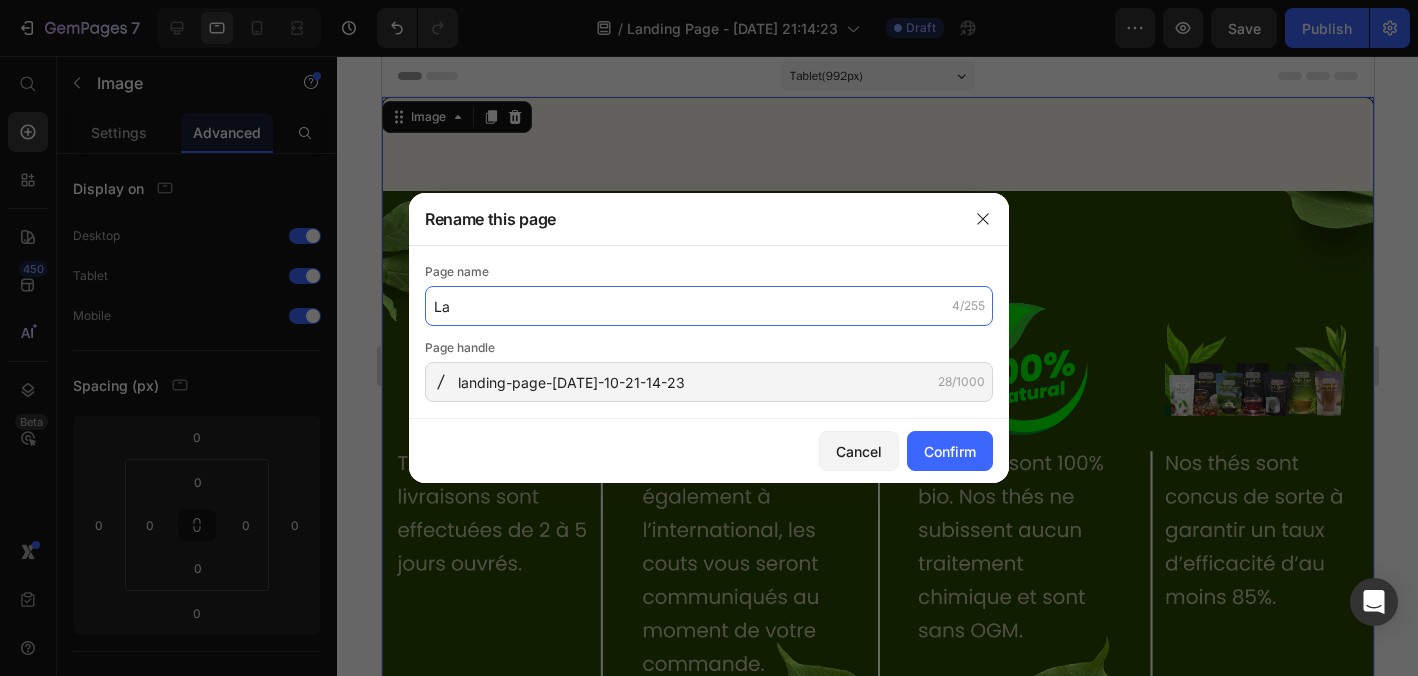 type on "L" 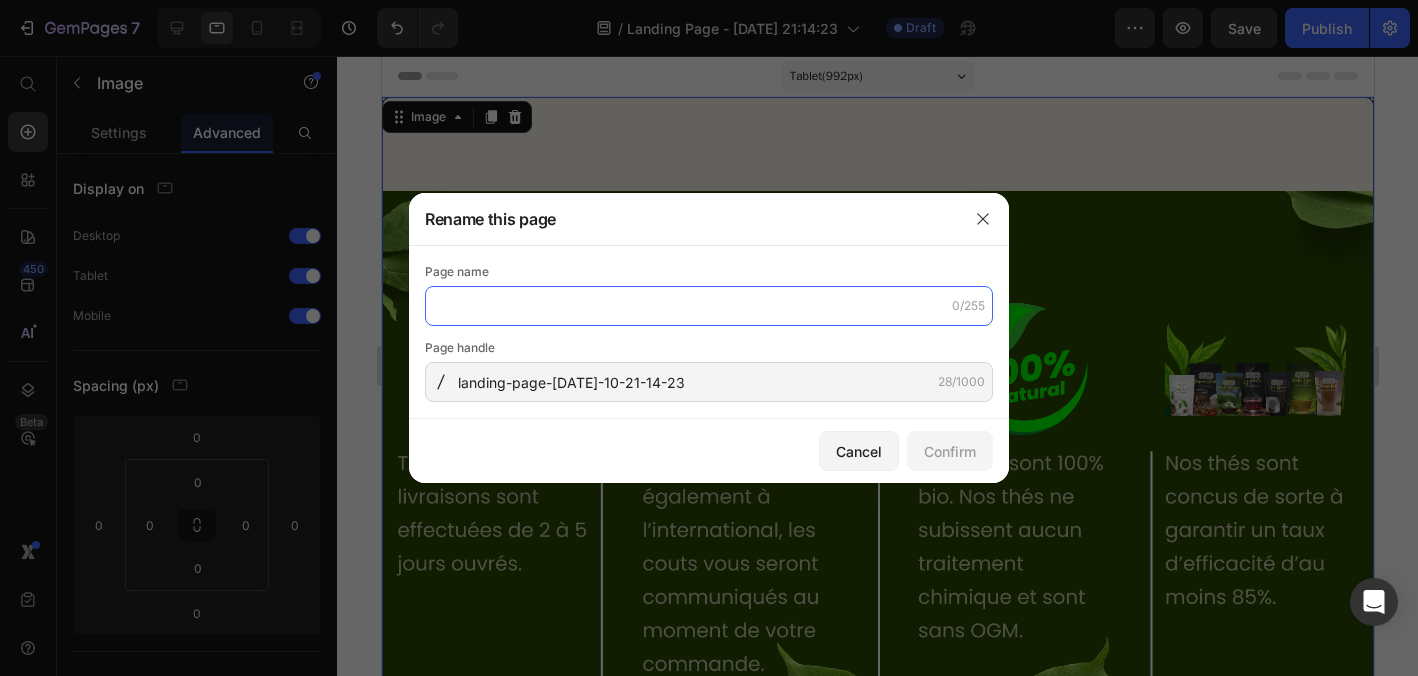 type 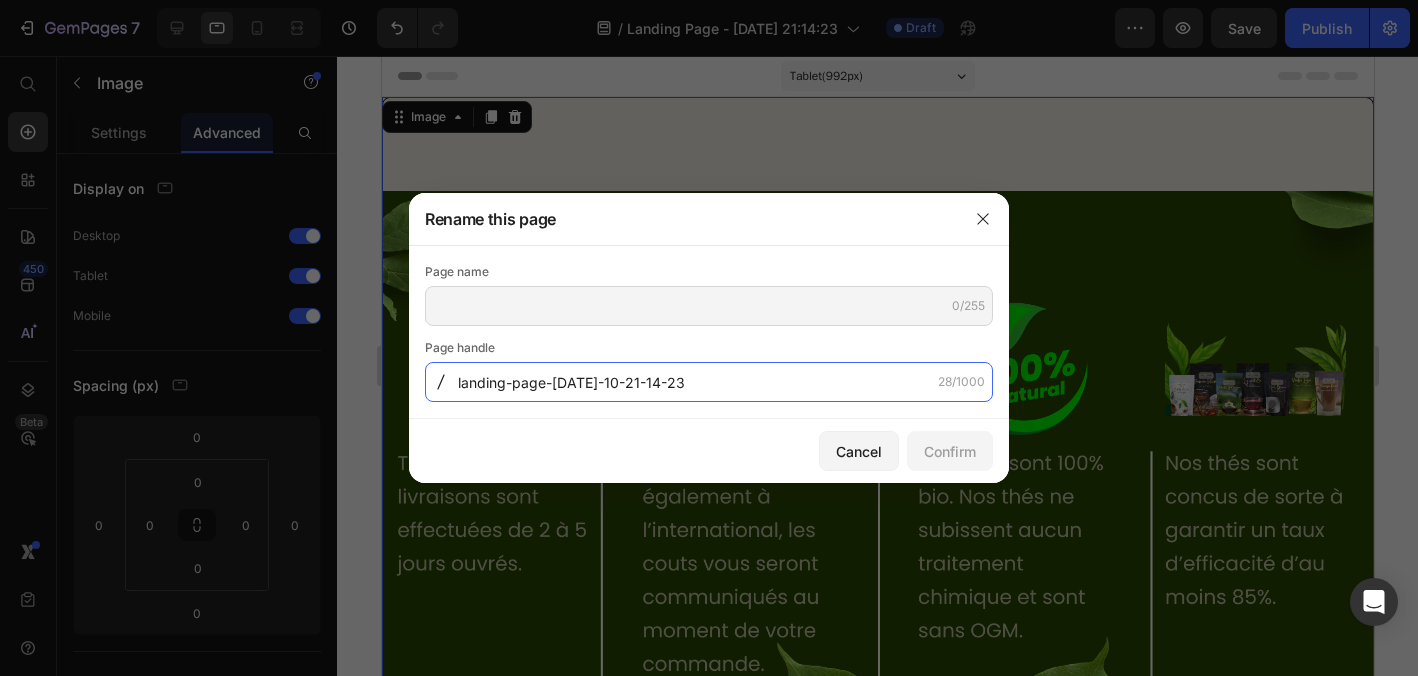 click on "landing-page-[DATE]-10-21-14-23" 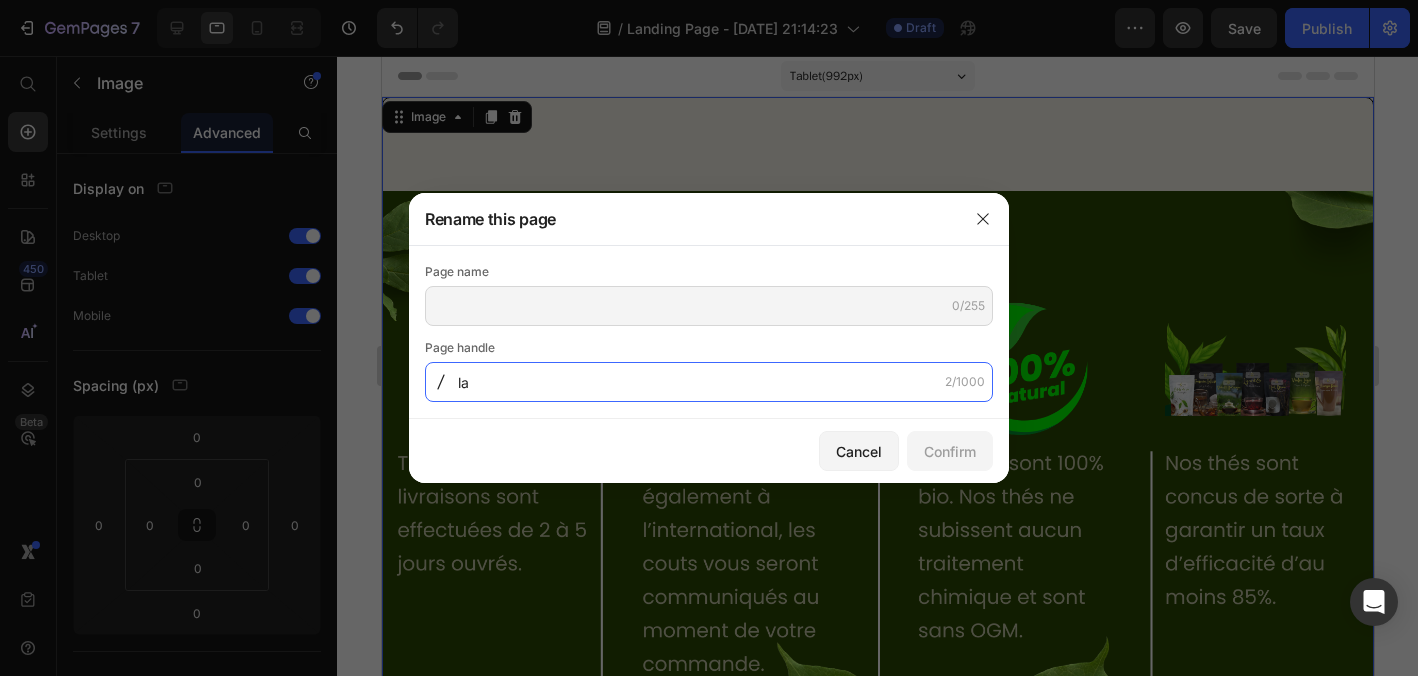 type on "l" 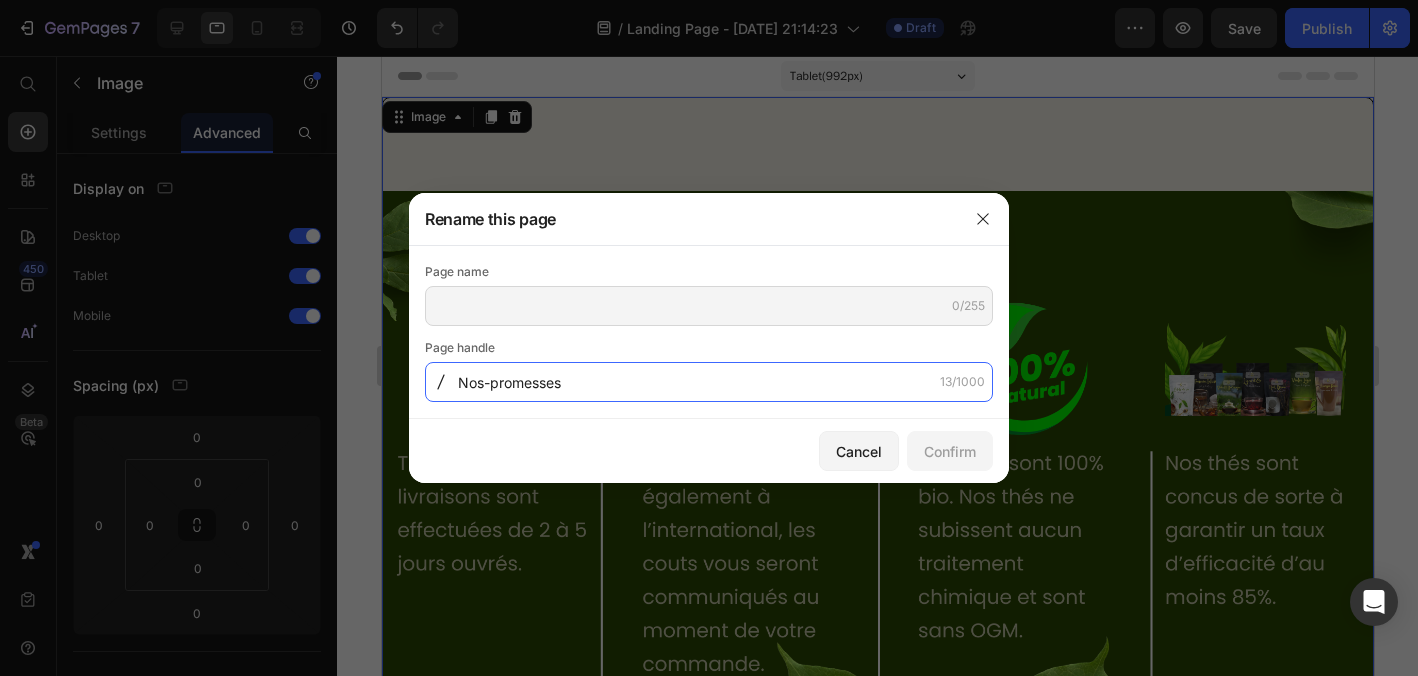 type on "Nos-promesses" 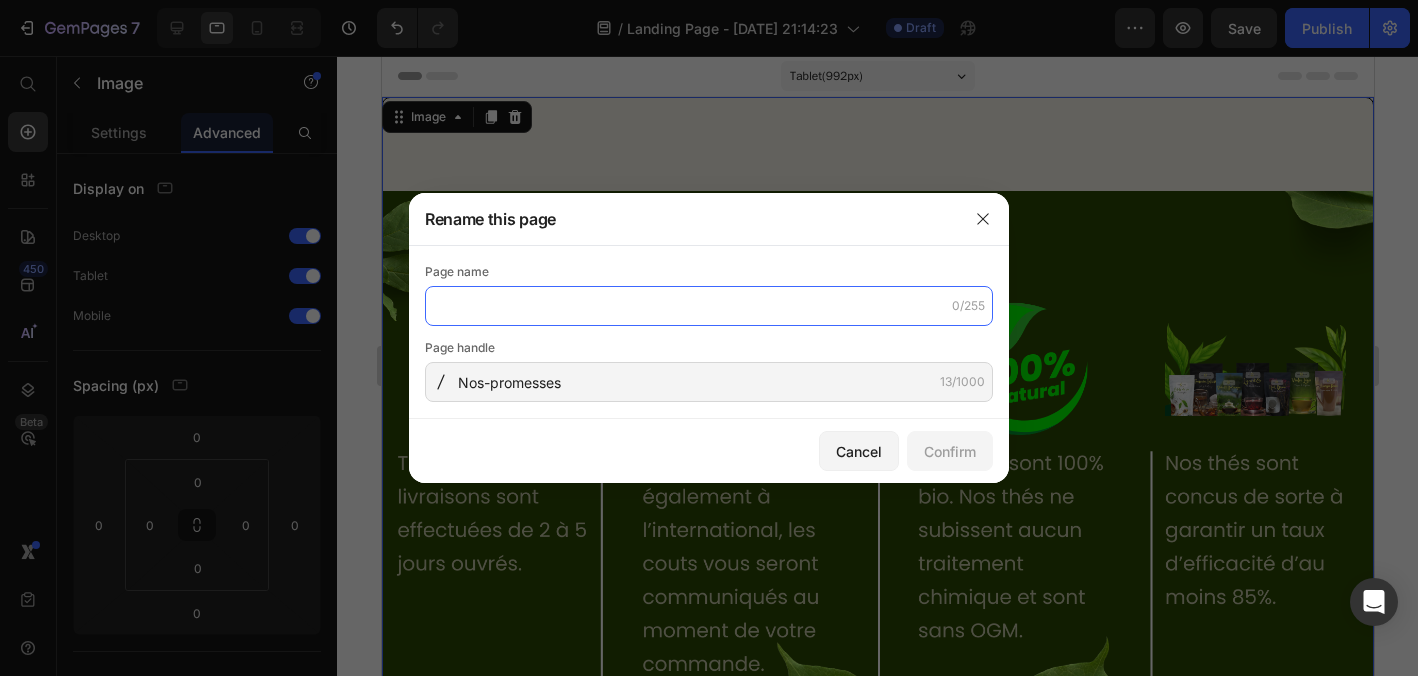 click 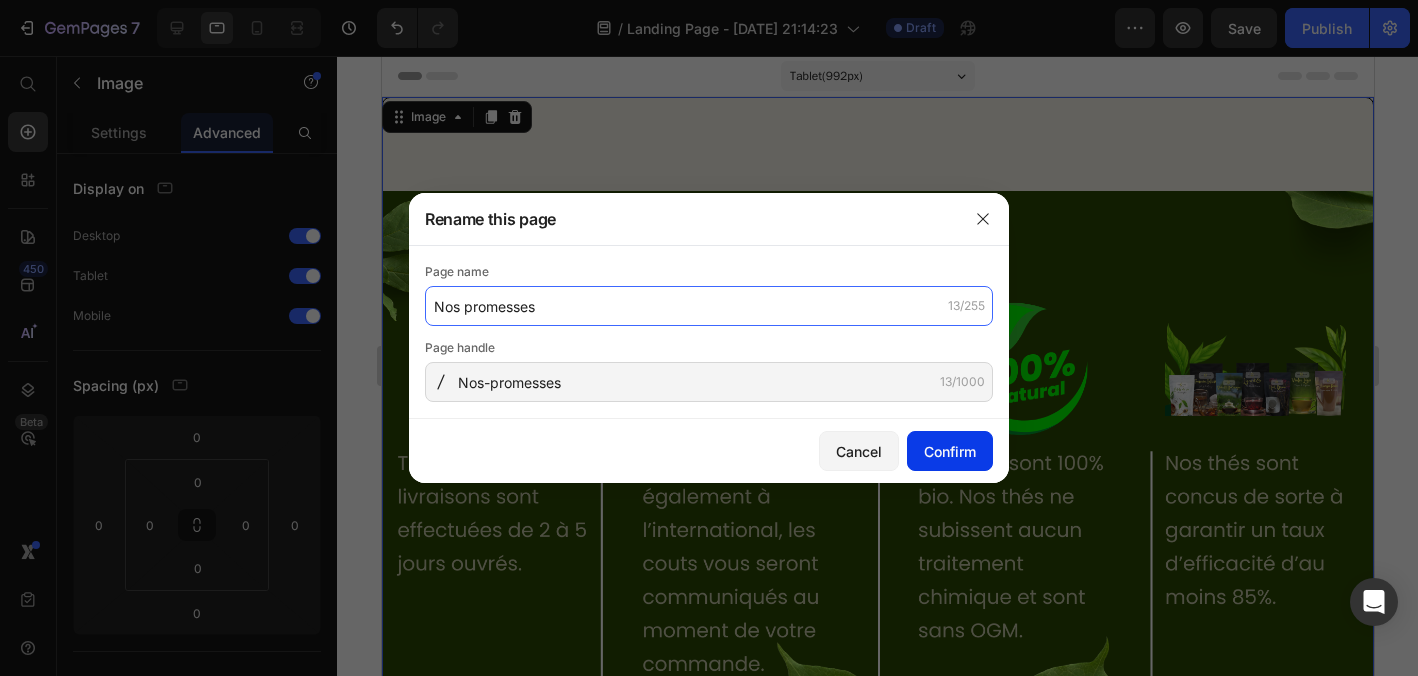 type on "Nos promesses" 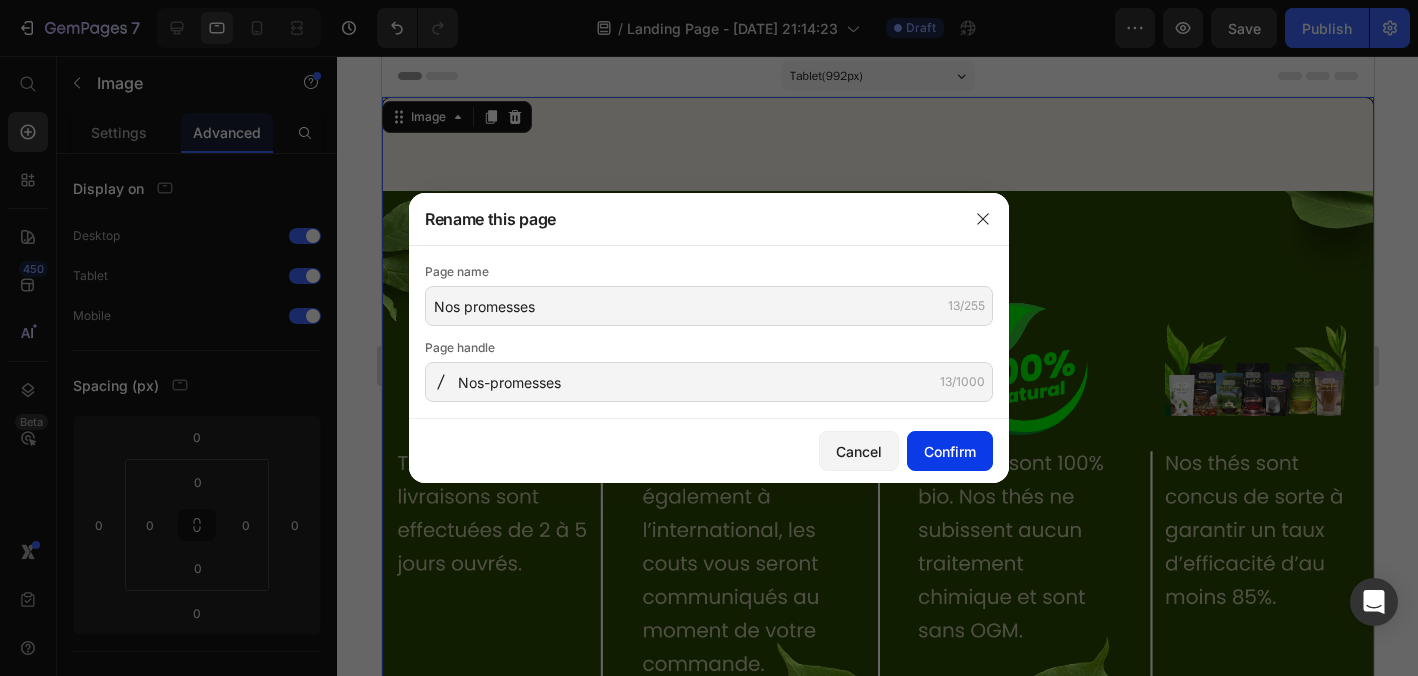 click on "Confirm" at bounding box center (950, 451) 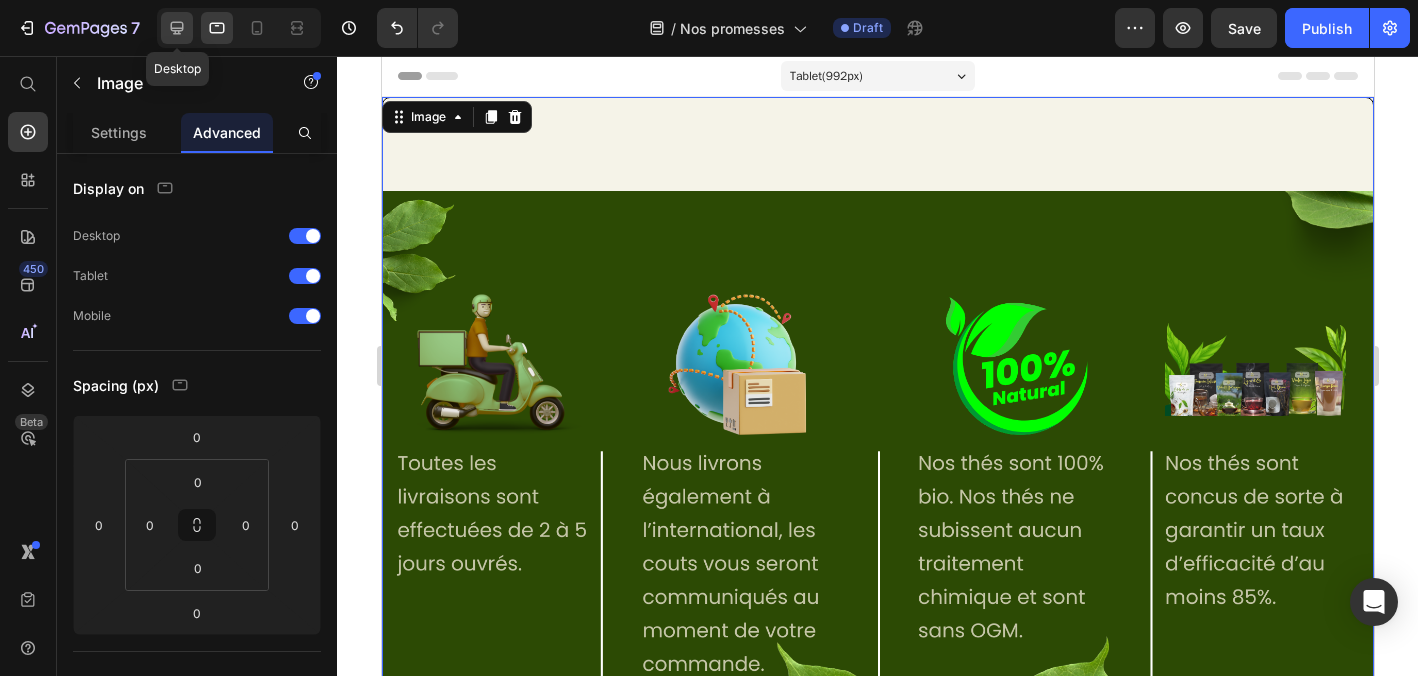 click 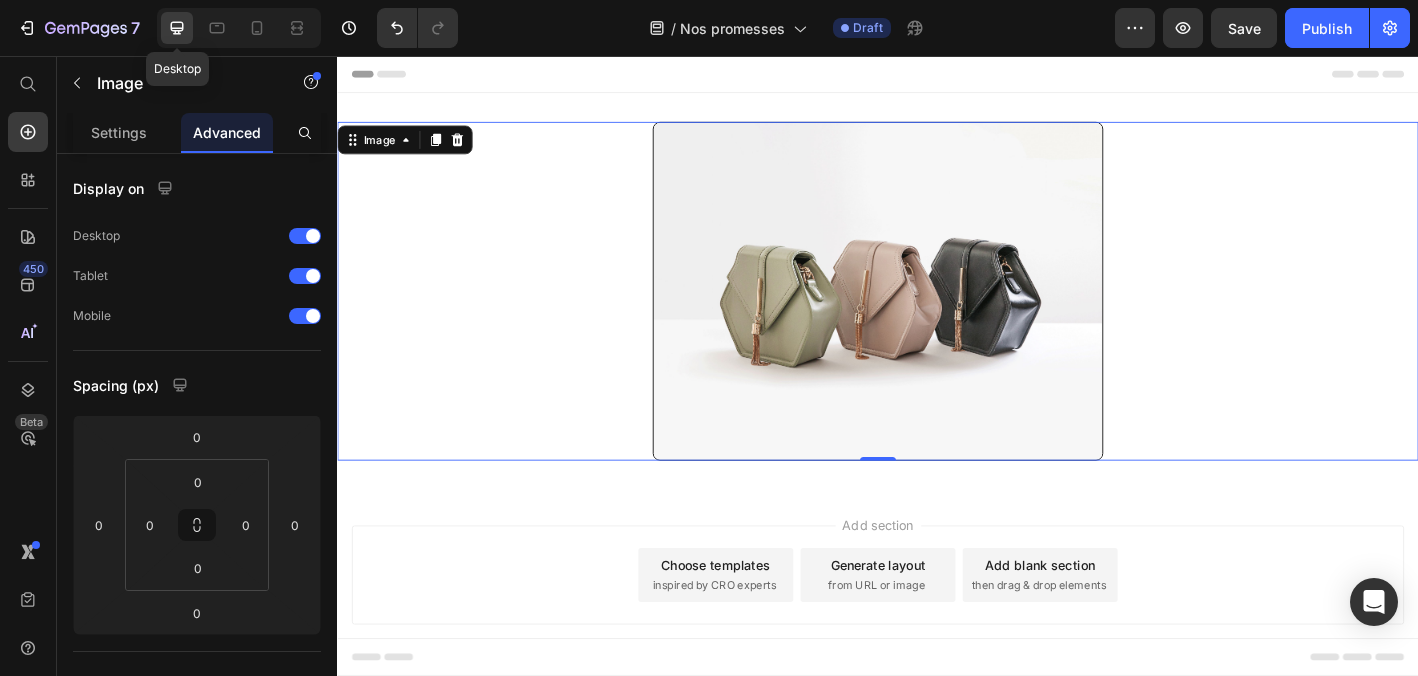 scroll, scrollTop: 3, scrollLeft: 0, axis: vertical 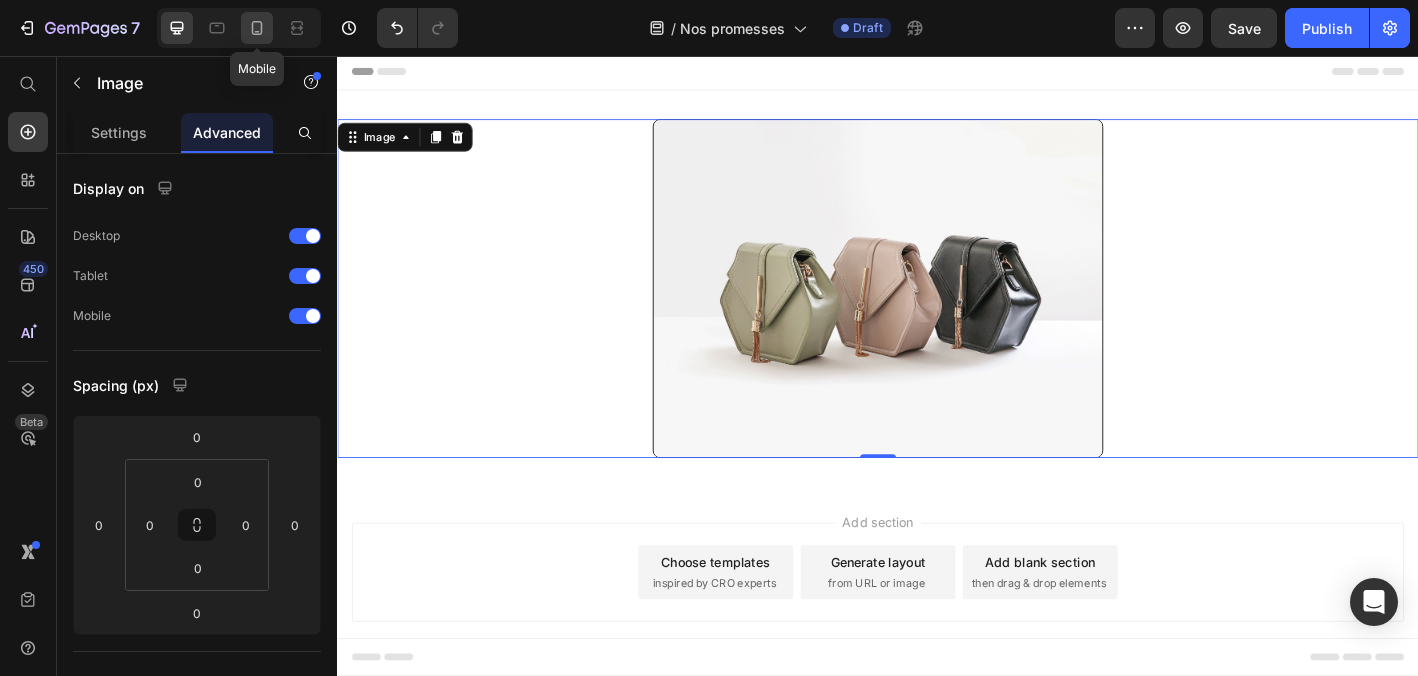 click 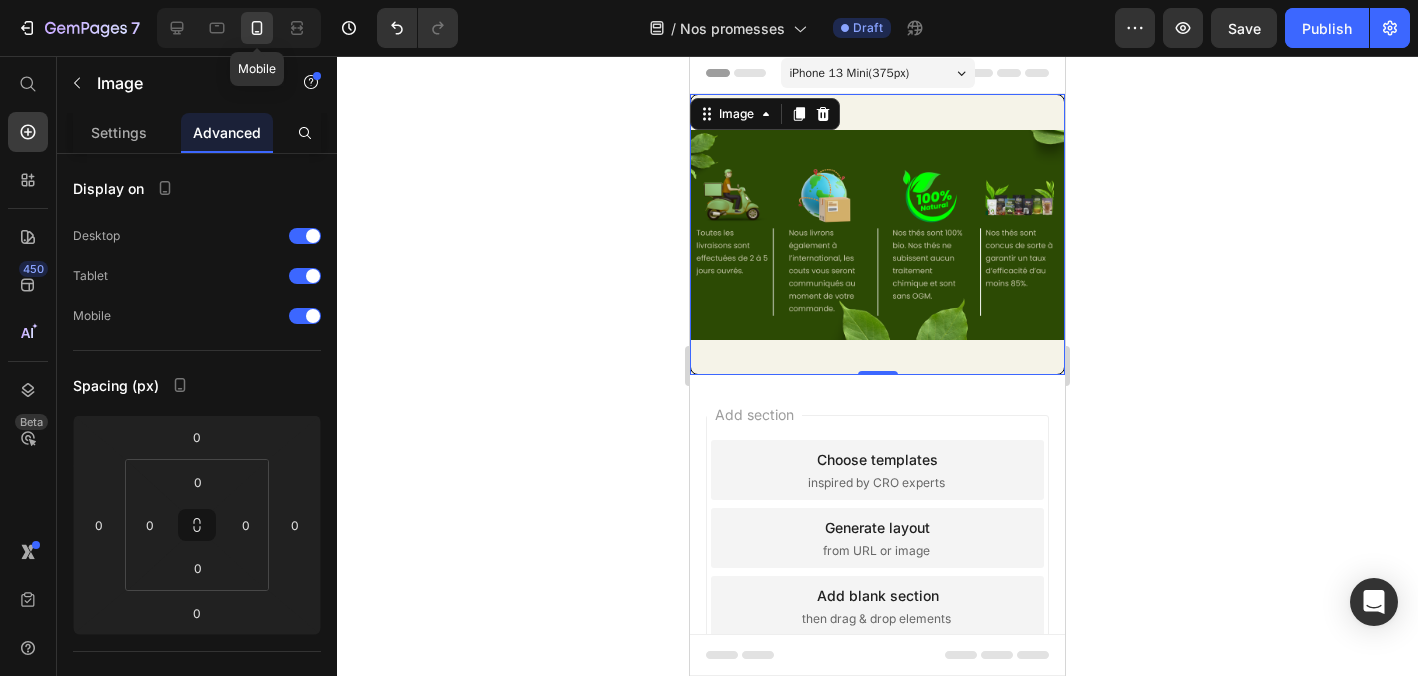 scroll, scrollTop: 0, scrollLeft: 0, axis: both 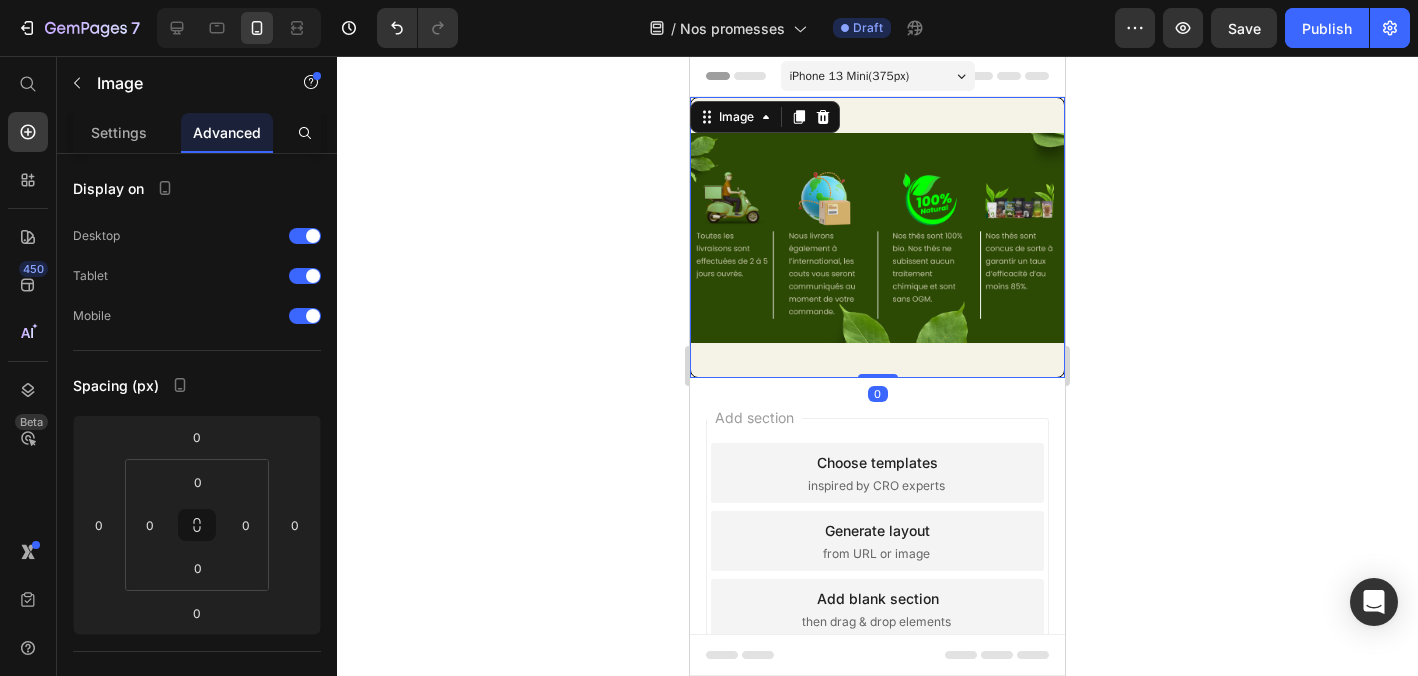 drag, startPoint x: 877, startPoint y: 377, endPoint x: 971, endPoint y: 97, distance: 295.35742 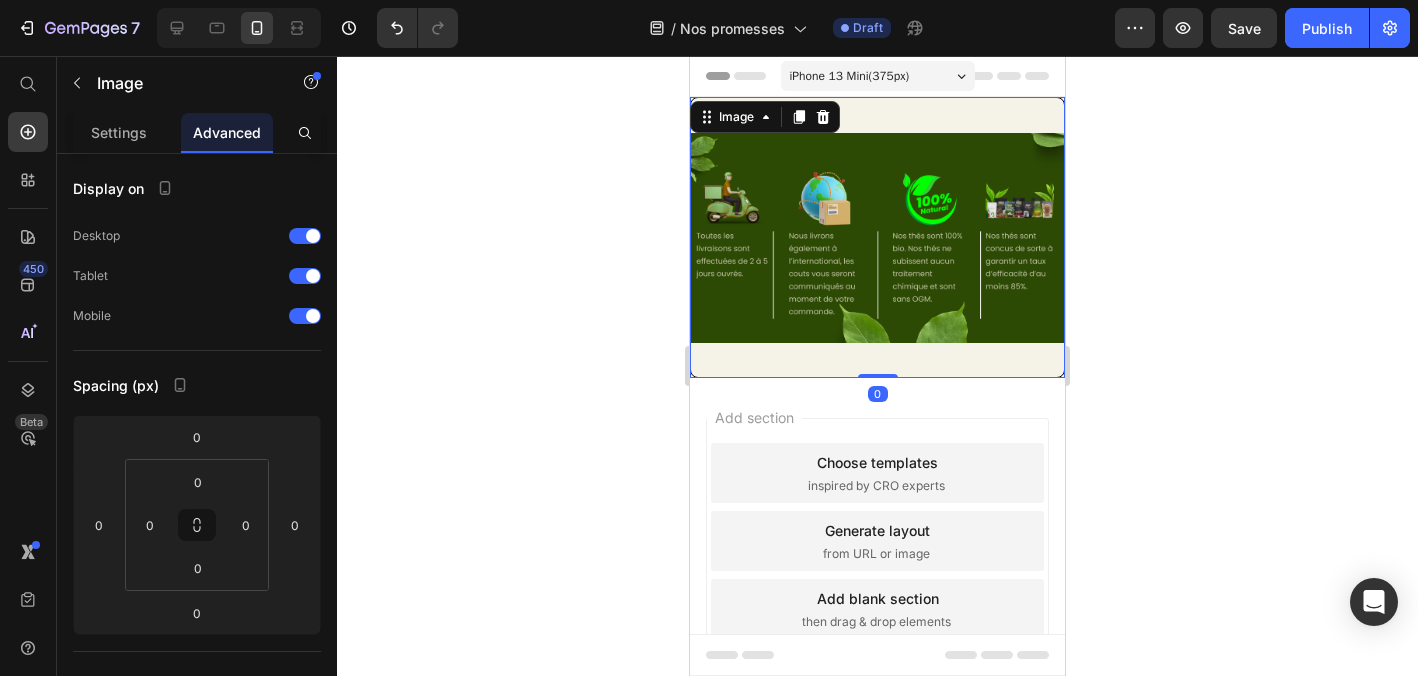 click on "Image   0" at bounding box center (877, 237) 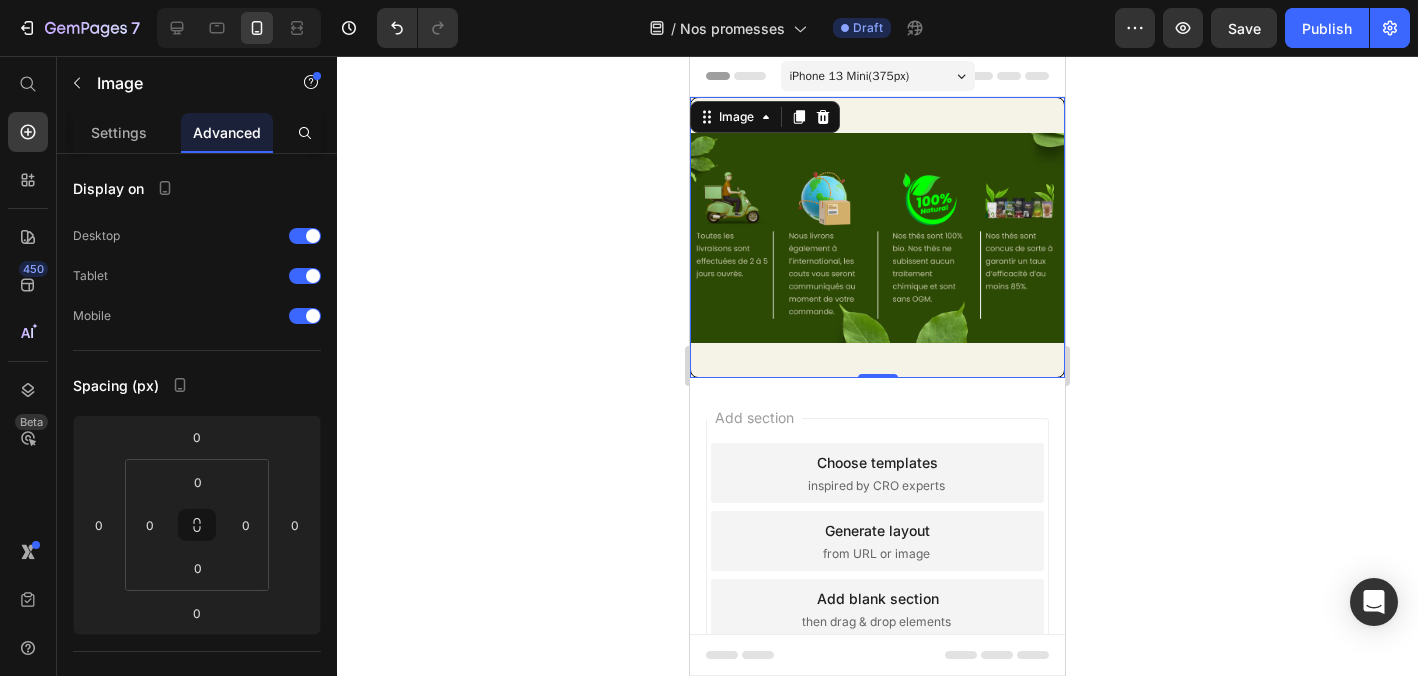 click at bounding box center [877, 237] 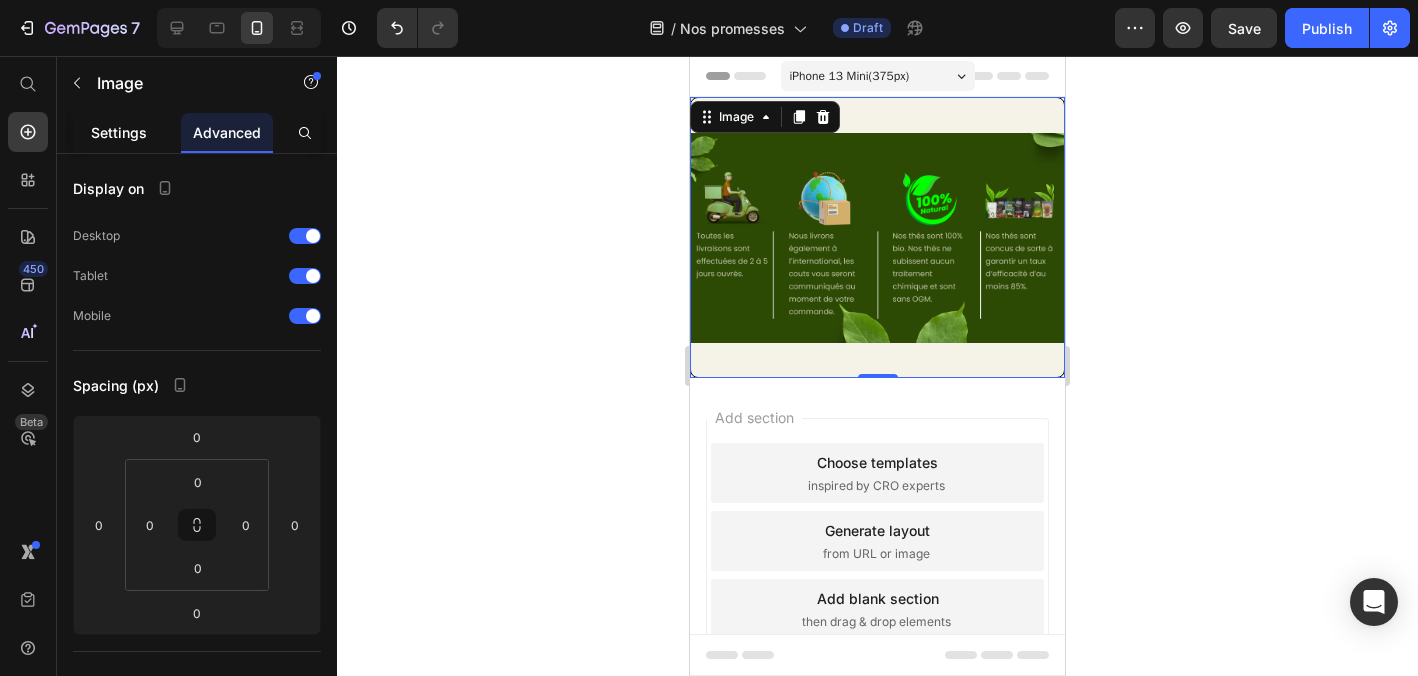 click on "Settings" at bounding box center [119, 132] 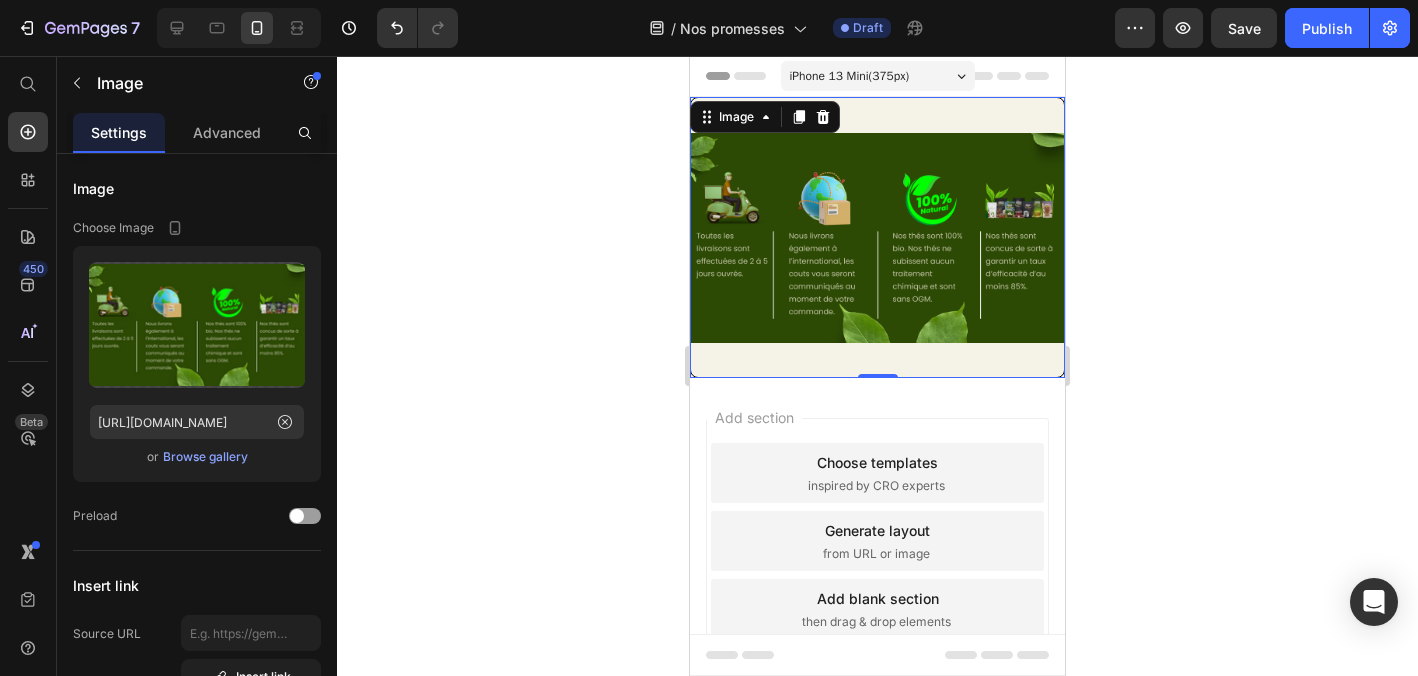 click at bounding box center (877, 237) 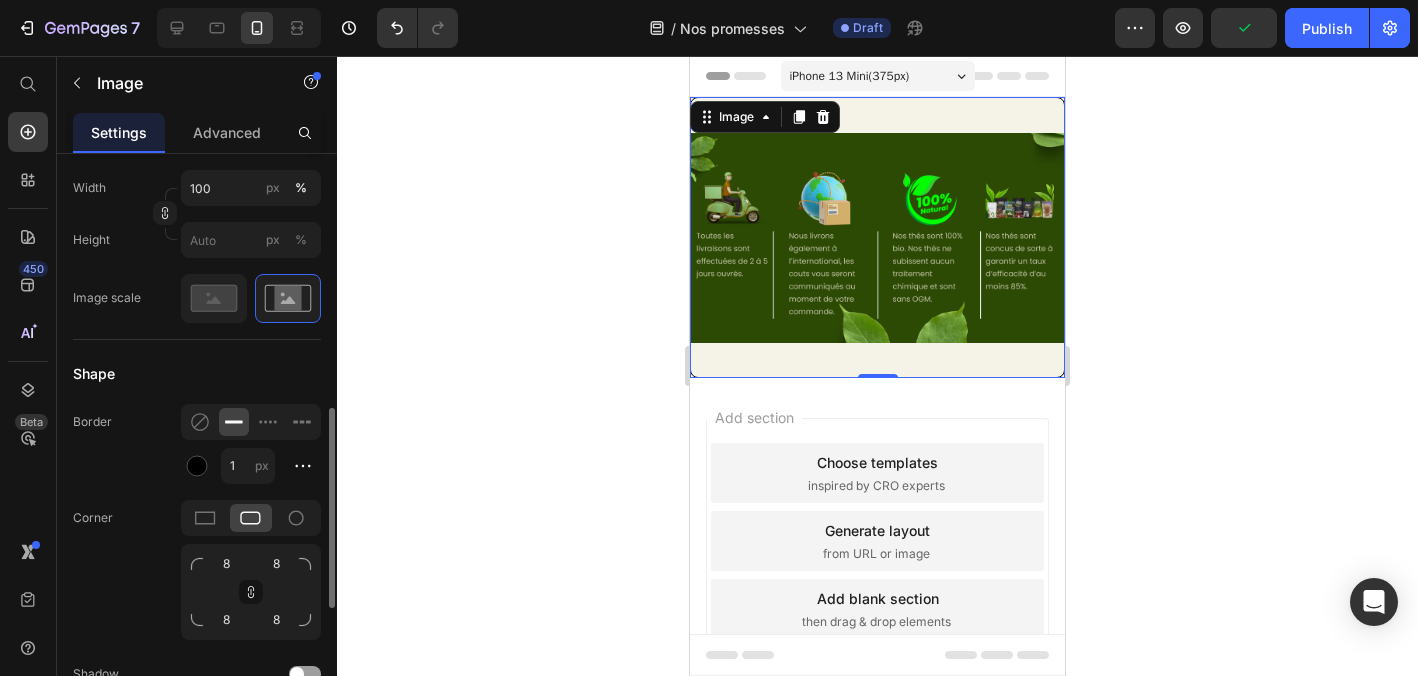 scroll, scrollTop: 678, scrollLeft: 0, axis: vertical 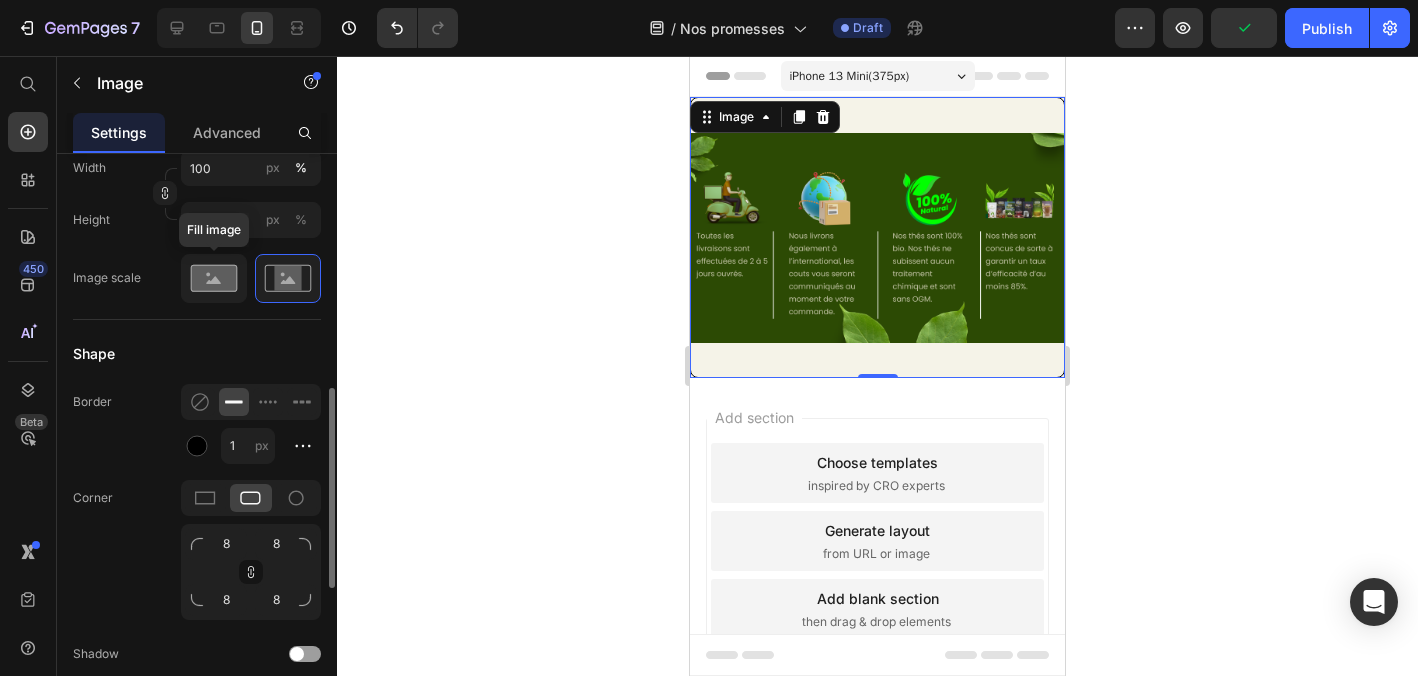 click 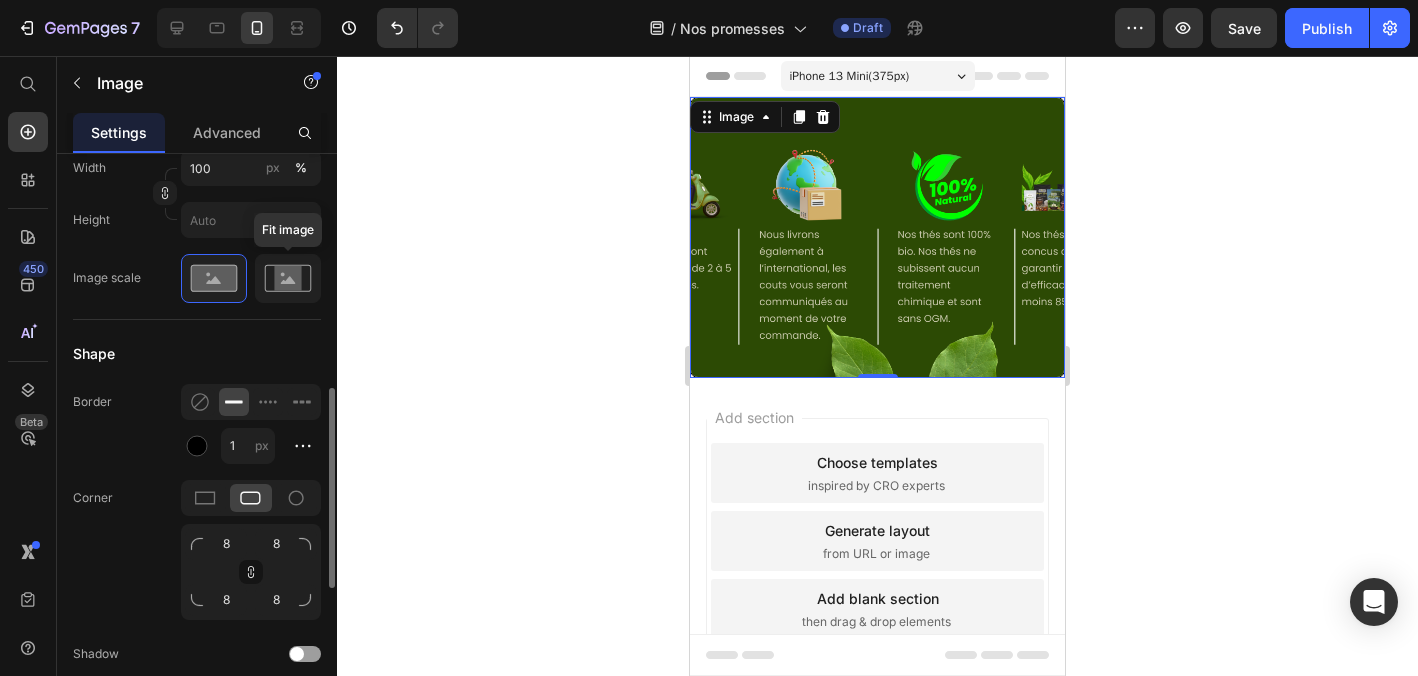 click 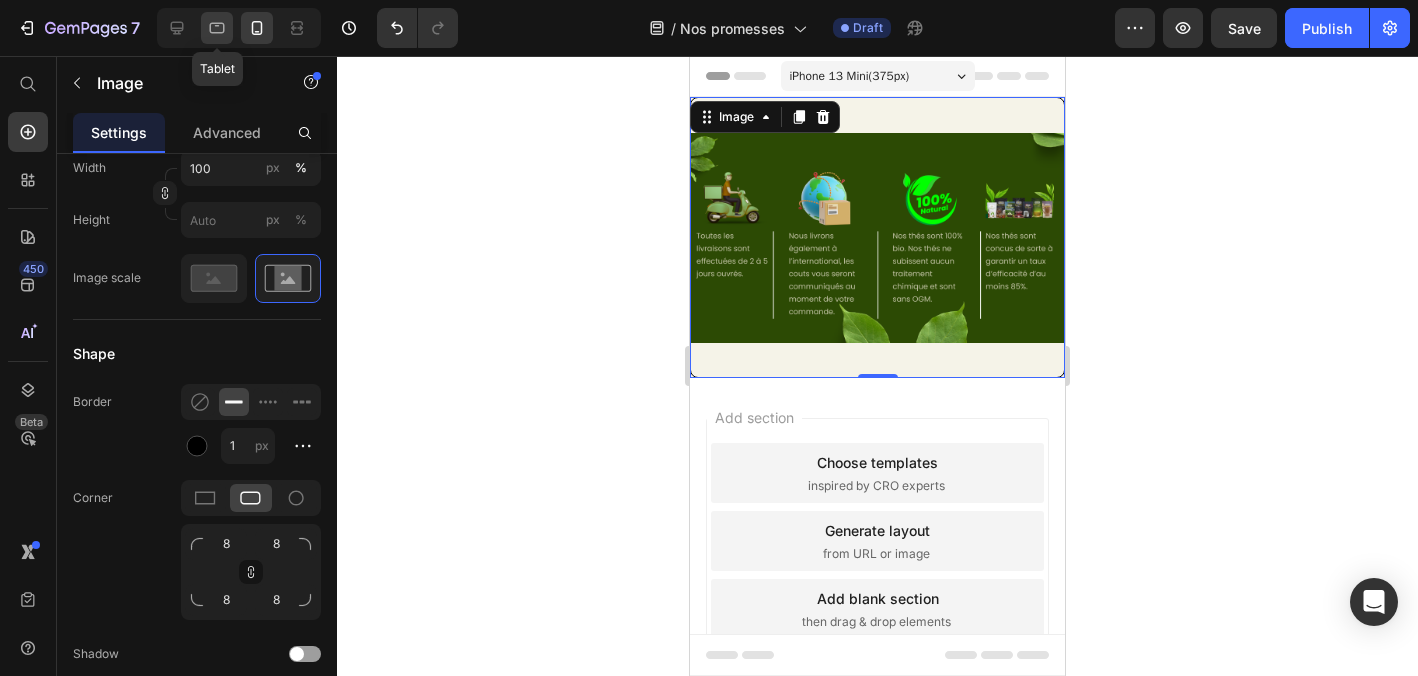 click 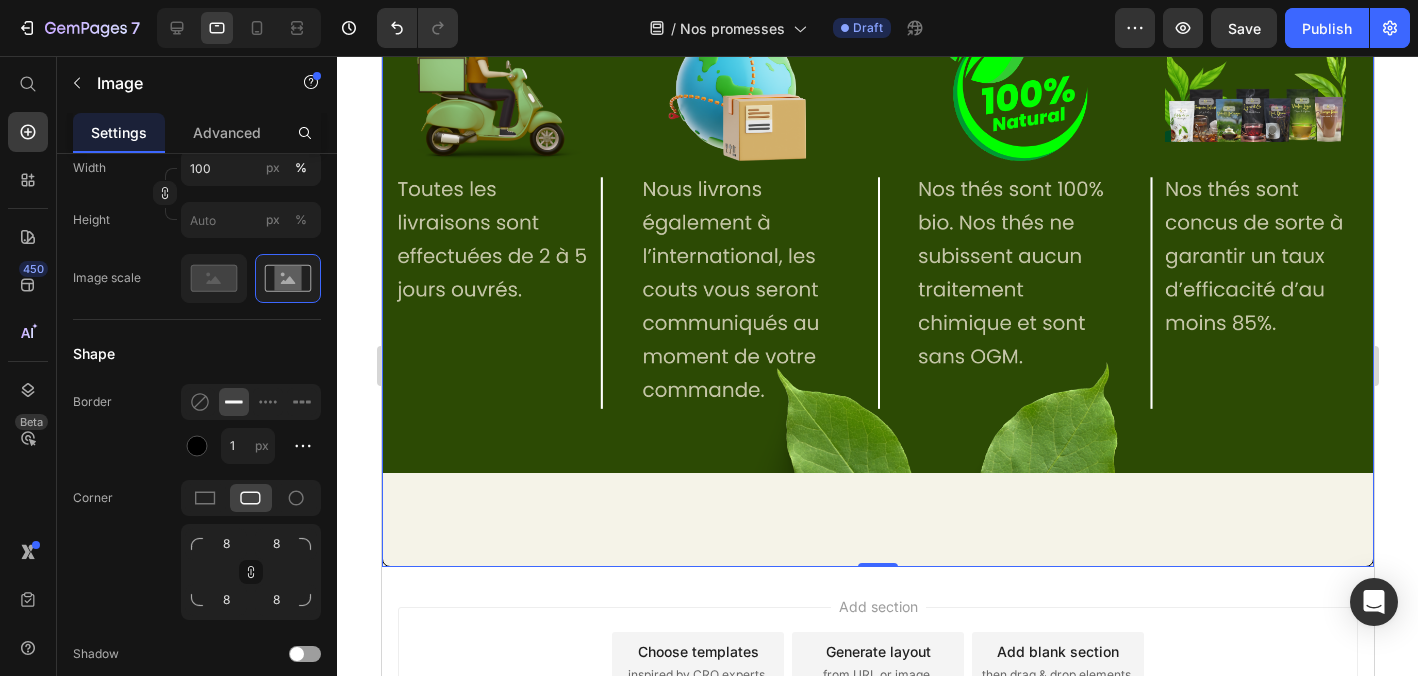scroll, scrollTop: 277, scrollLeft: 0, axis: vertical 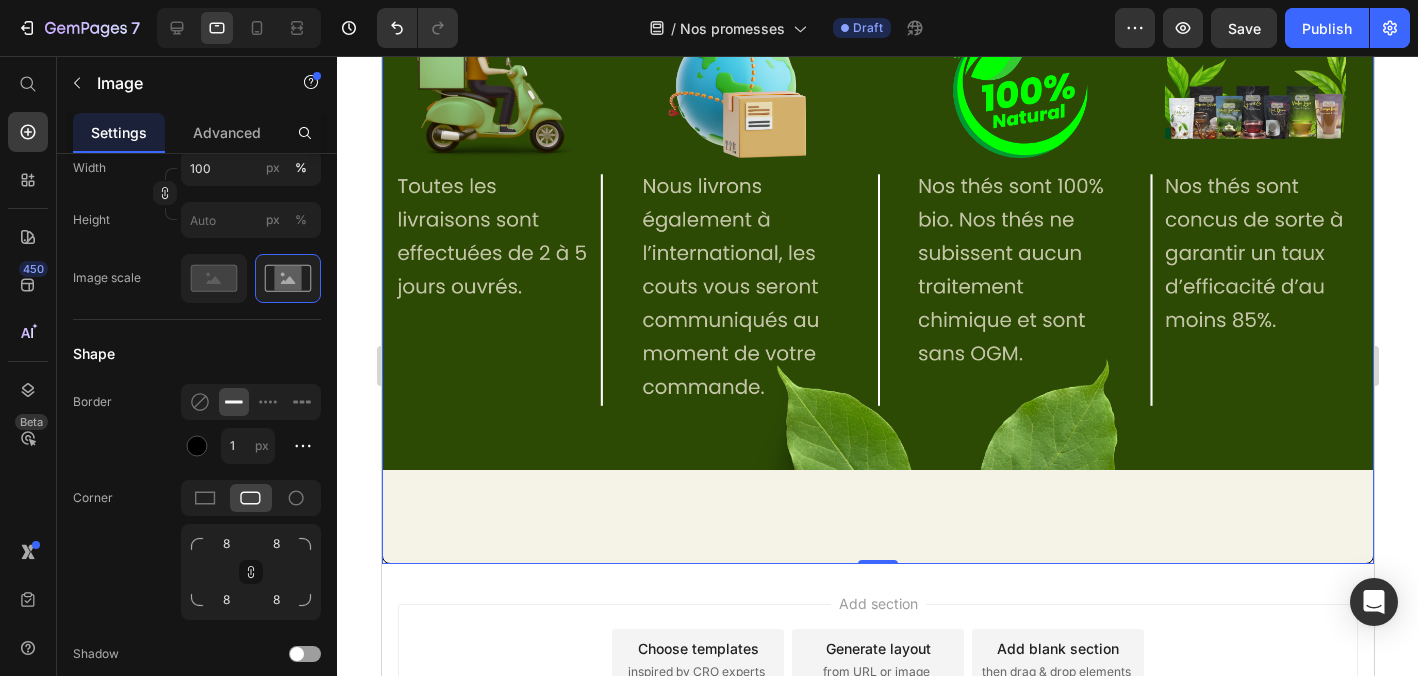click at bounding box center (877, 192) 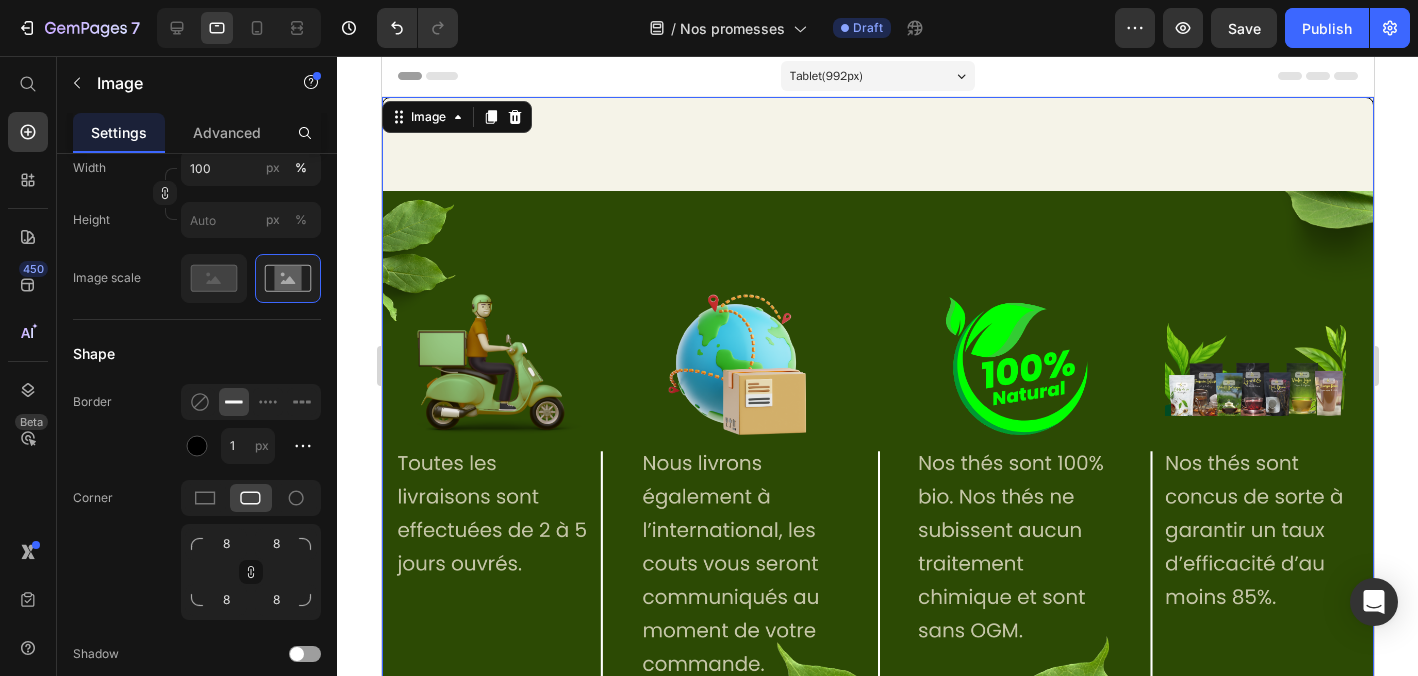 scroll, scrollTop: 0, scrollLeft: 0, axis: both 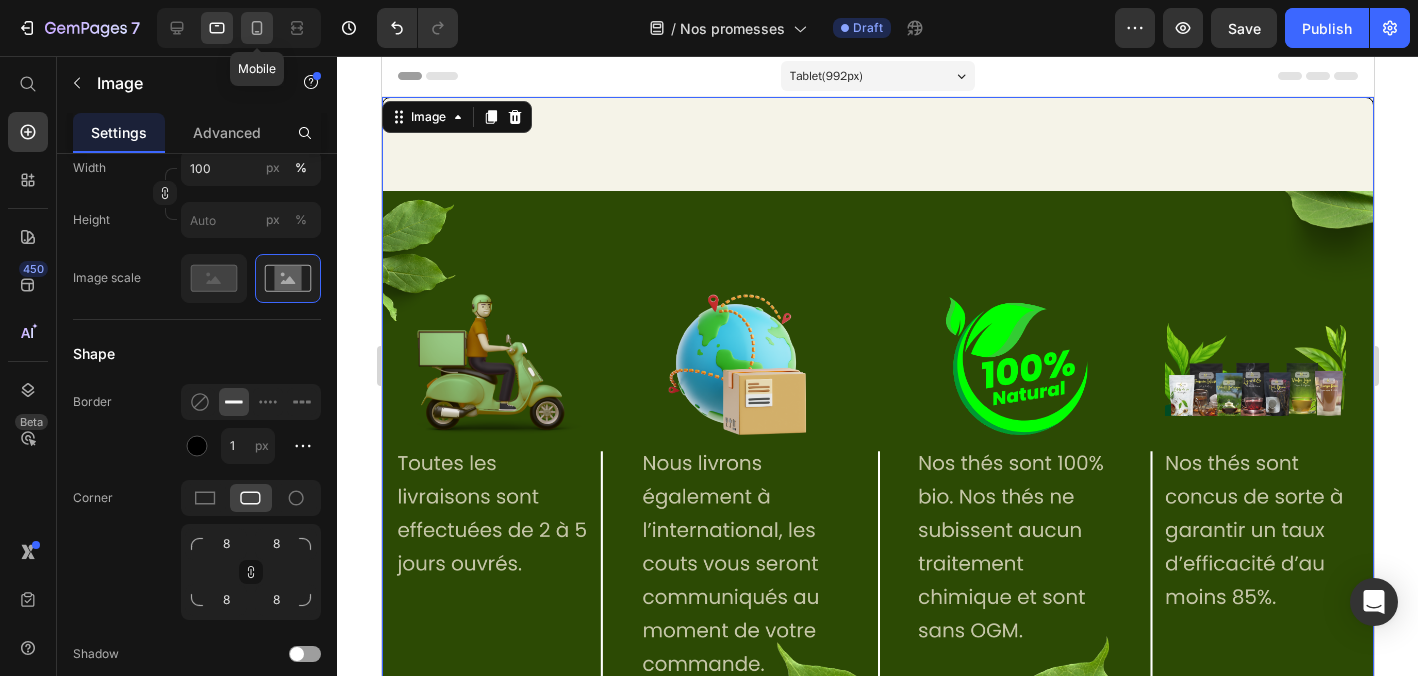 click 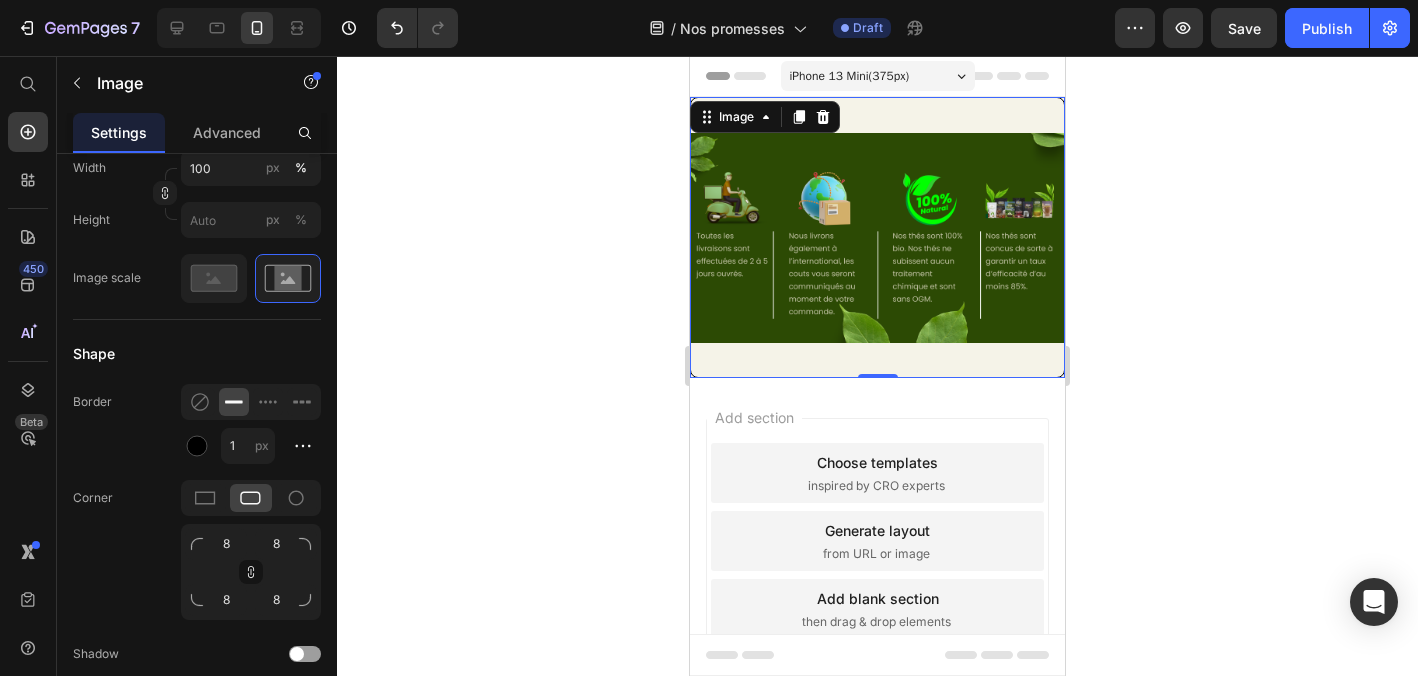 scroll, scrollTop: 0, scrollLeft: 0, axis: both 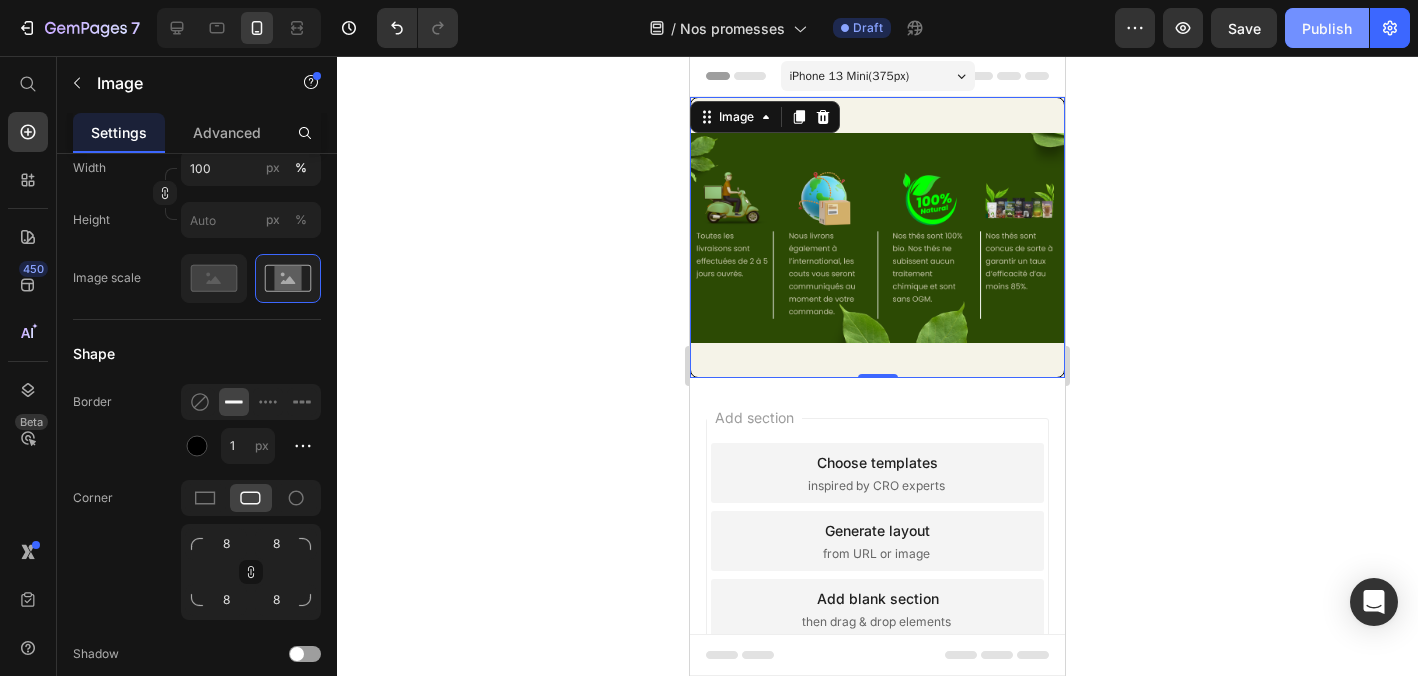 click on "Publish" 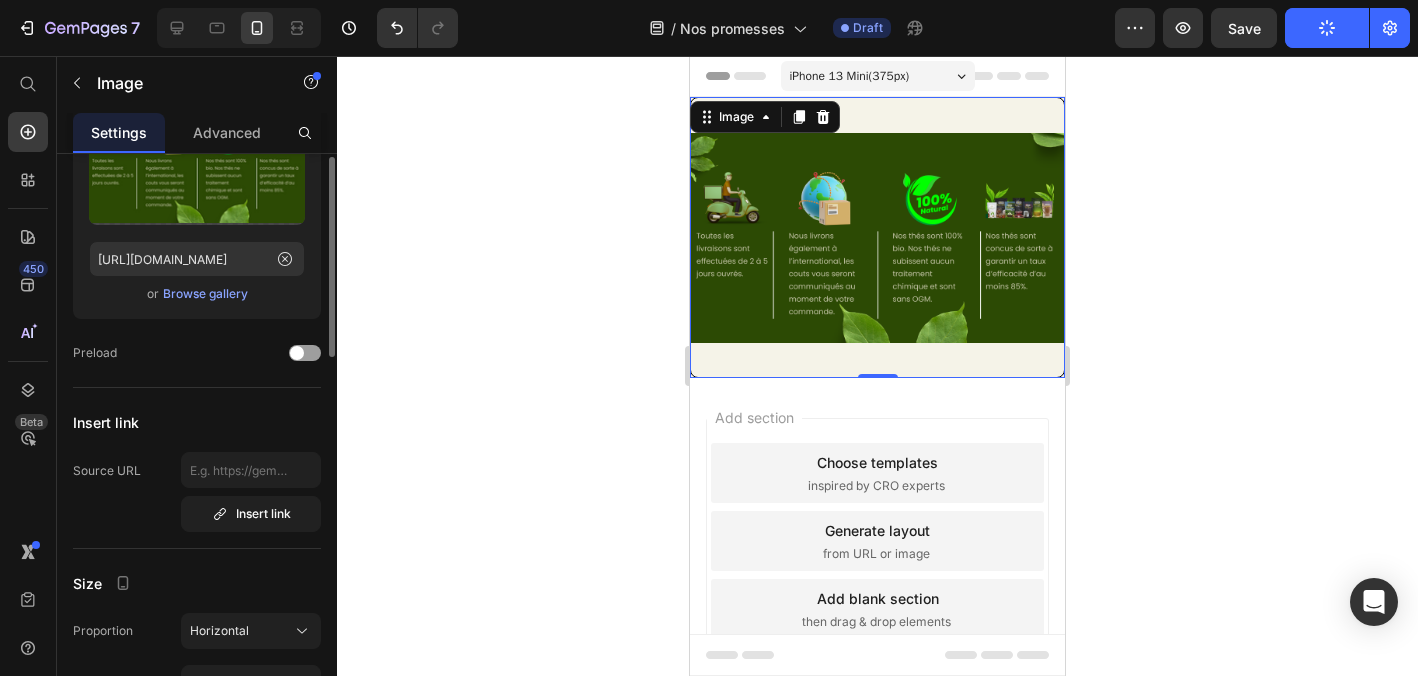 scroll, scrollTop: 197, scrollLeft: 0, axis: vertical 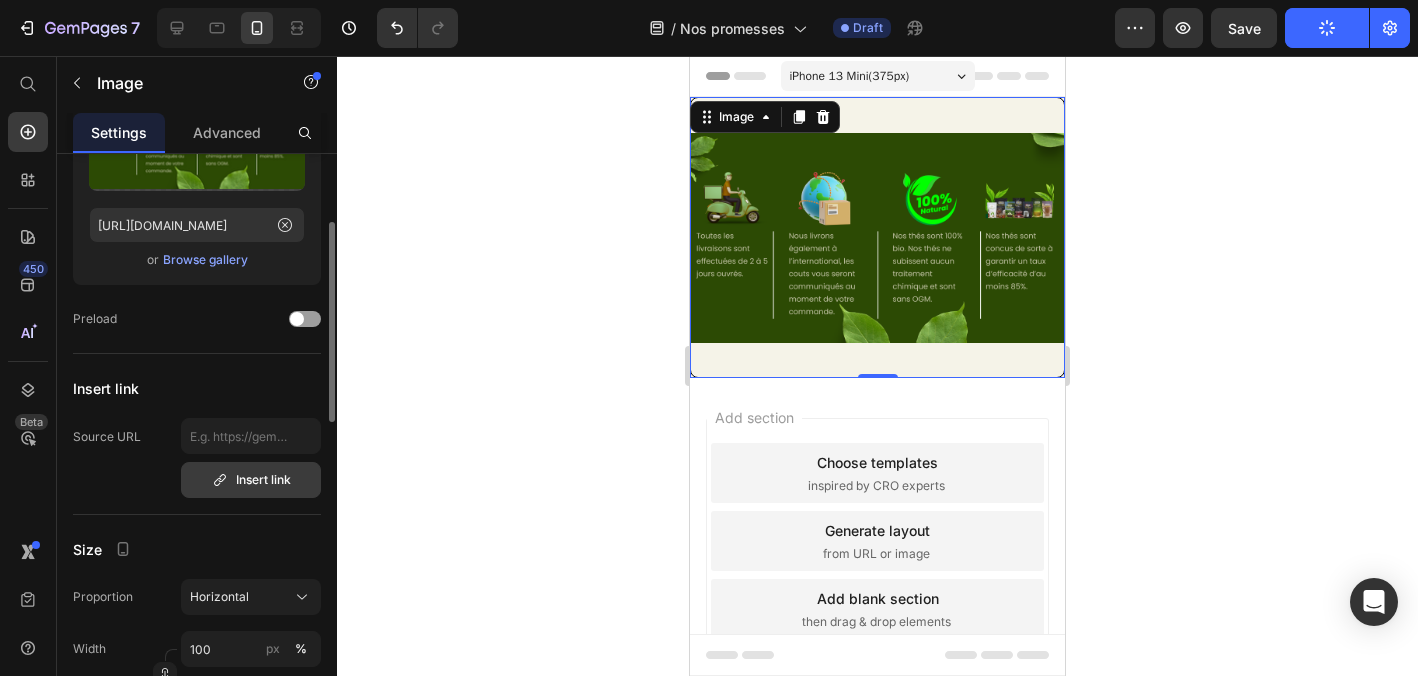 click on "Insert link" at bounding box center (251, 480) 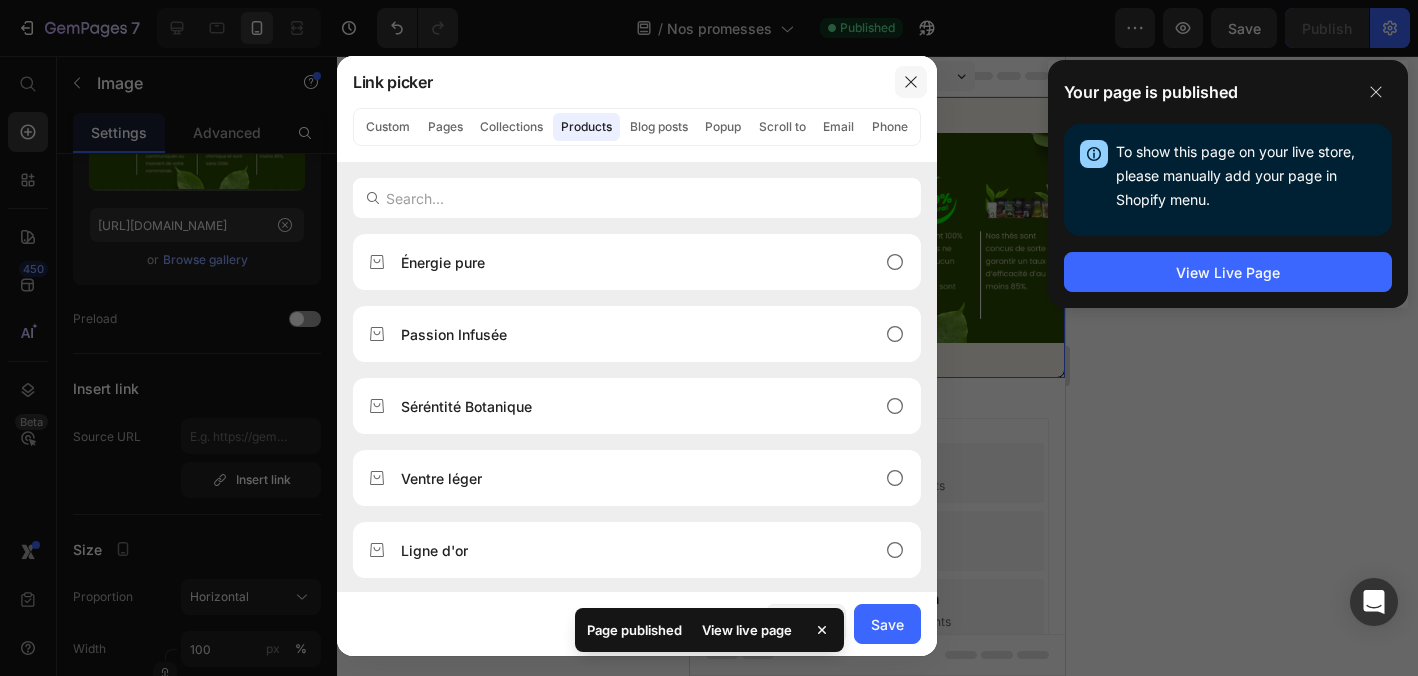 click 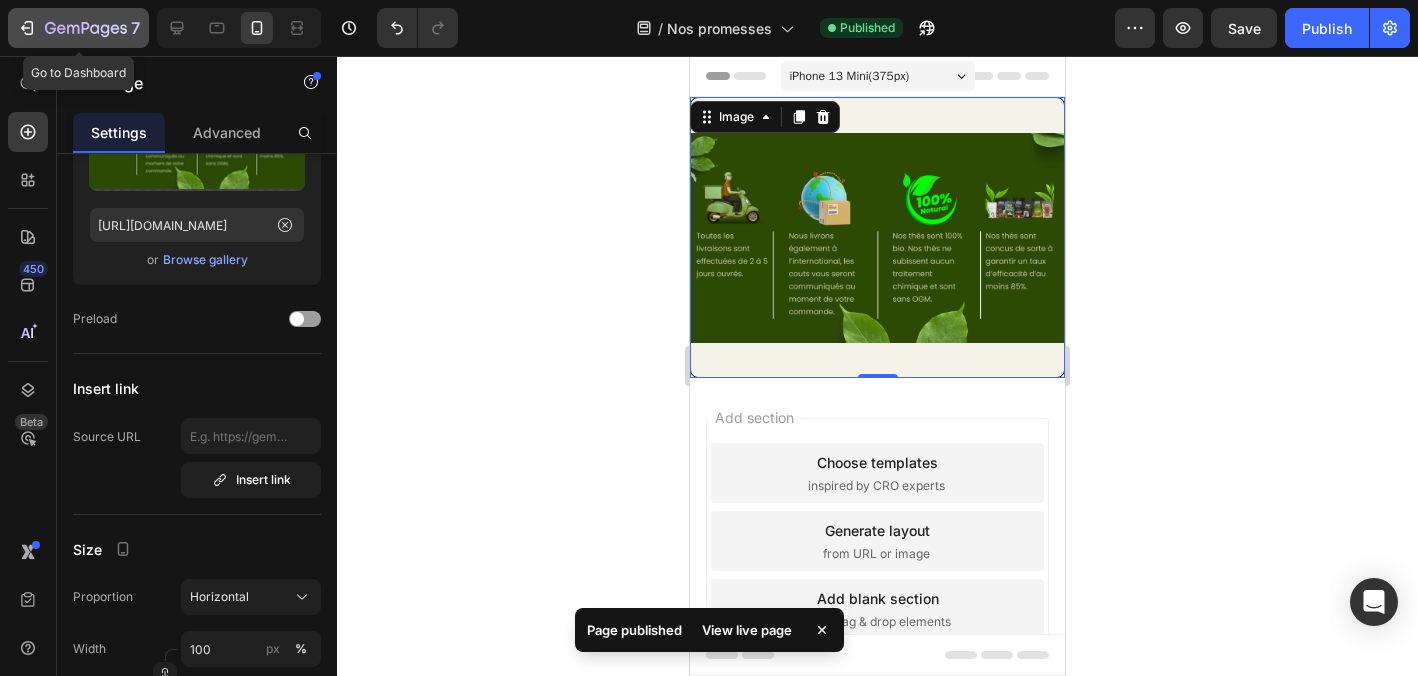 click 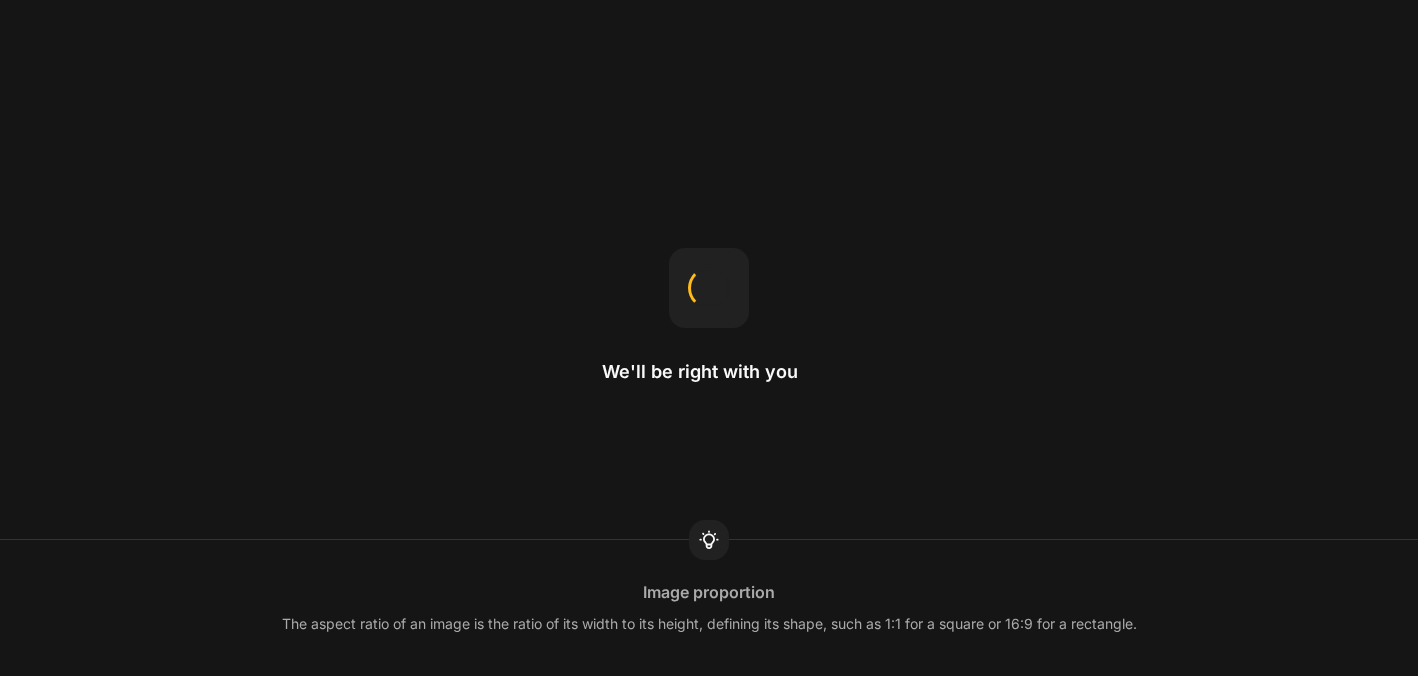 scroll, scrollTop: 0, scrollLeft: 0, axis: both 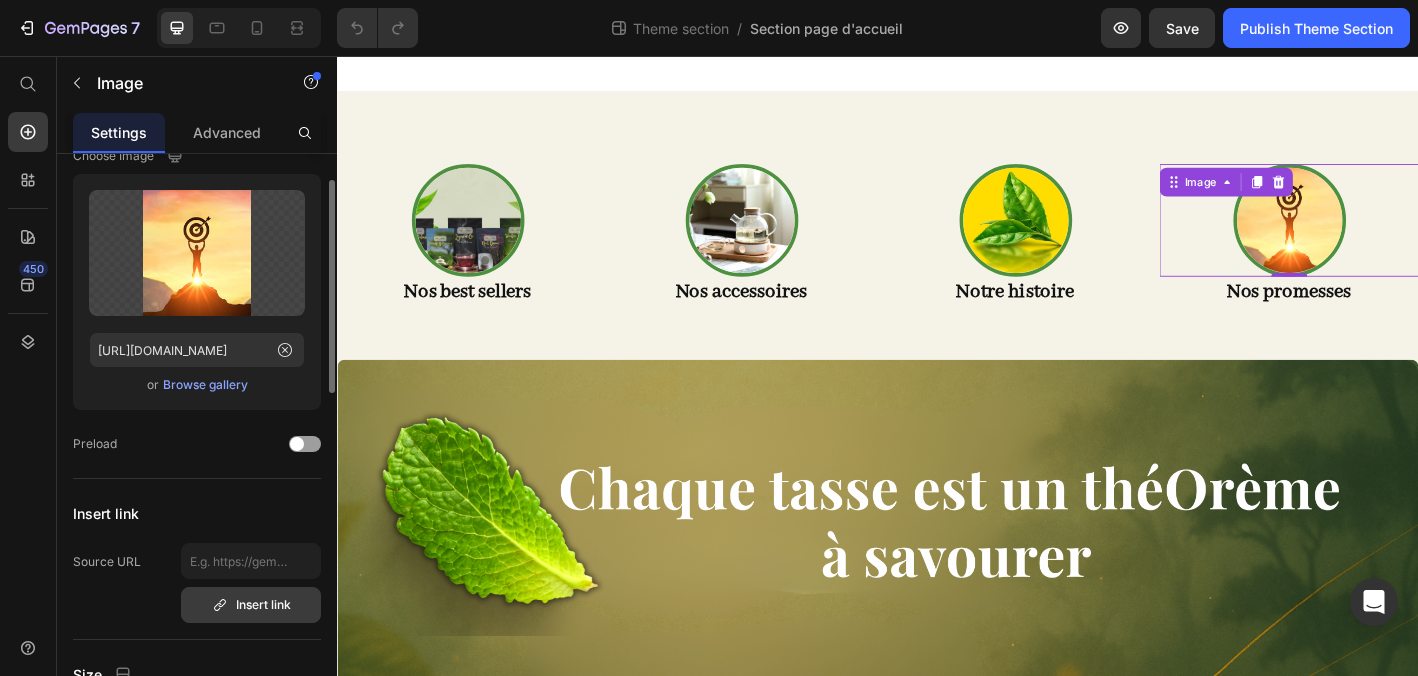 click on "Insert link" at bounding box center (251, 605) 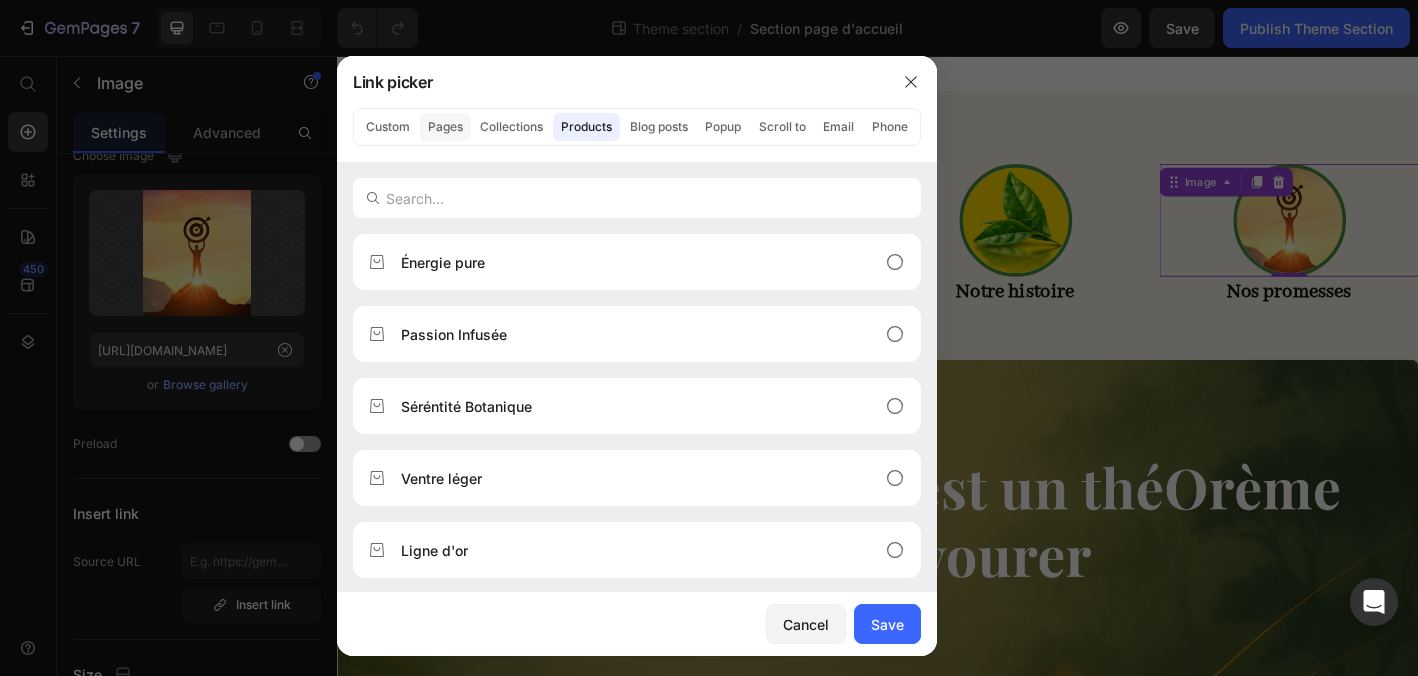 click on "Pages" 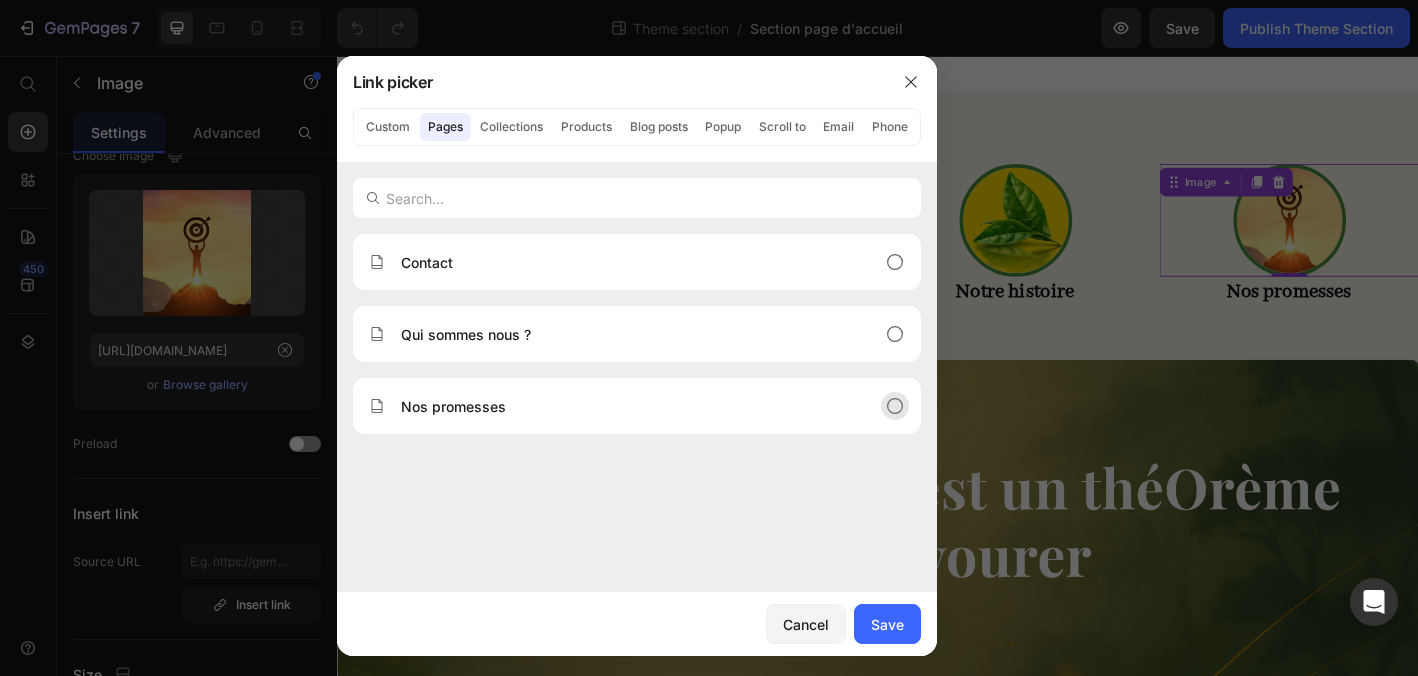 click on "Nos promesses" 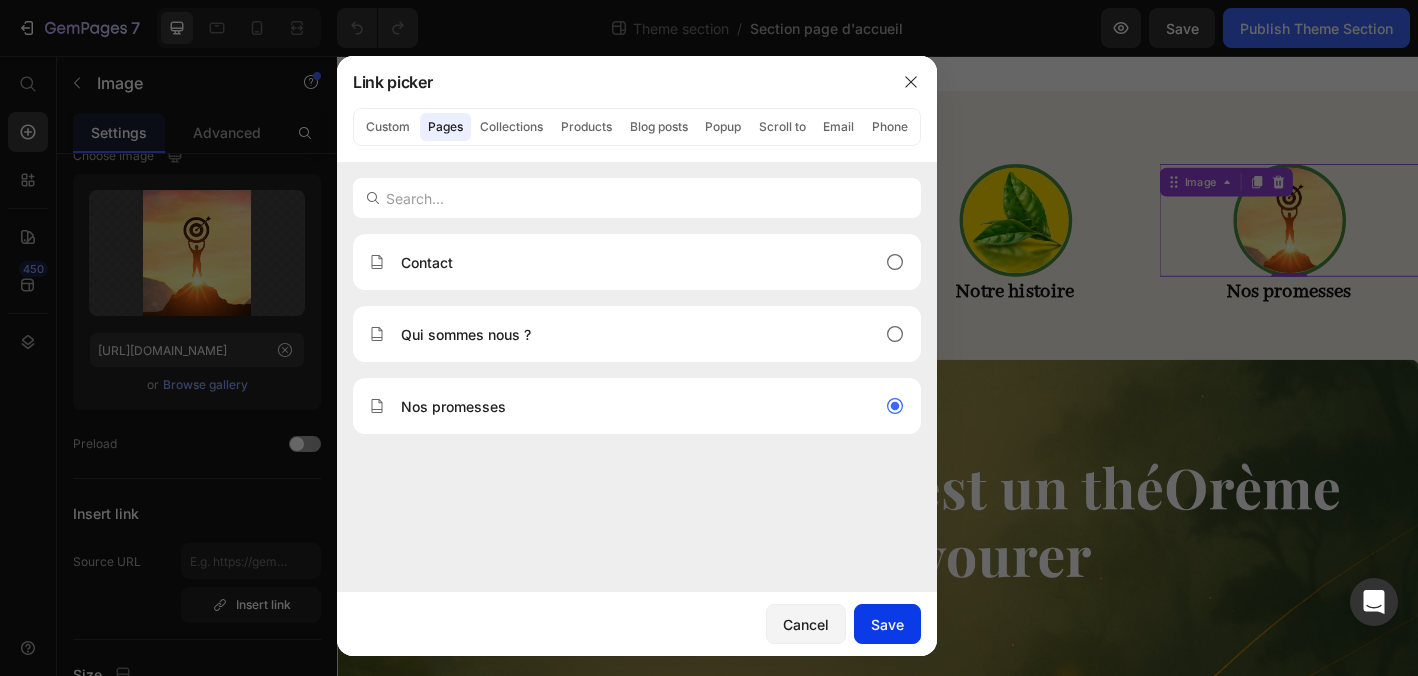 click on "Save" at bounding box center (887, 624) 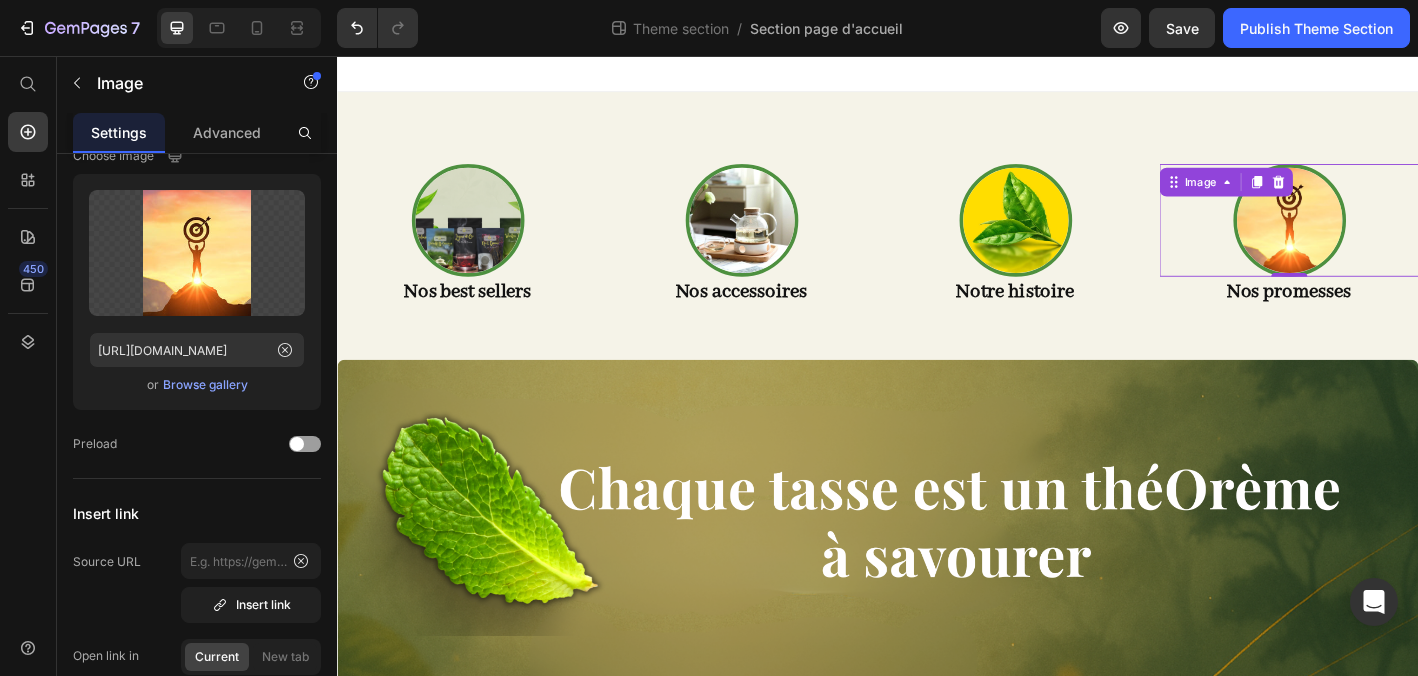 type on "/pages/nos-promesses" 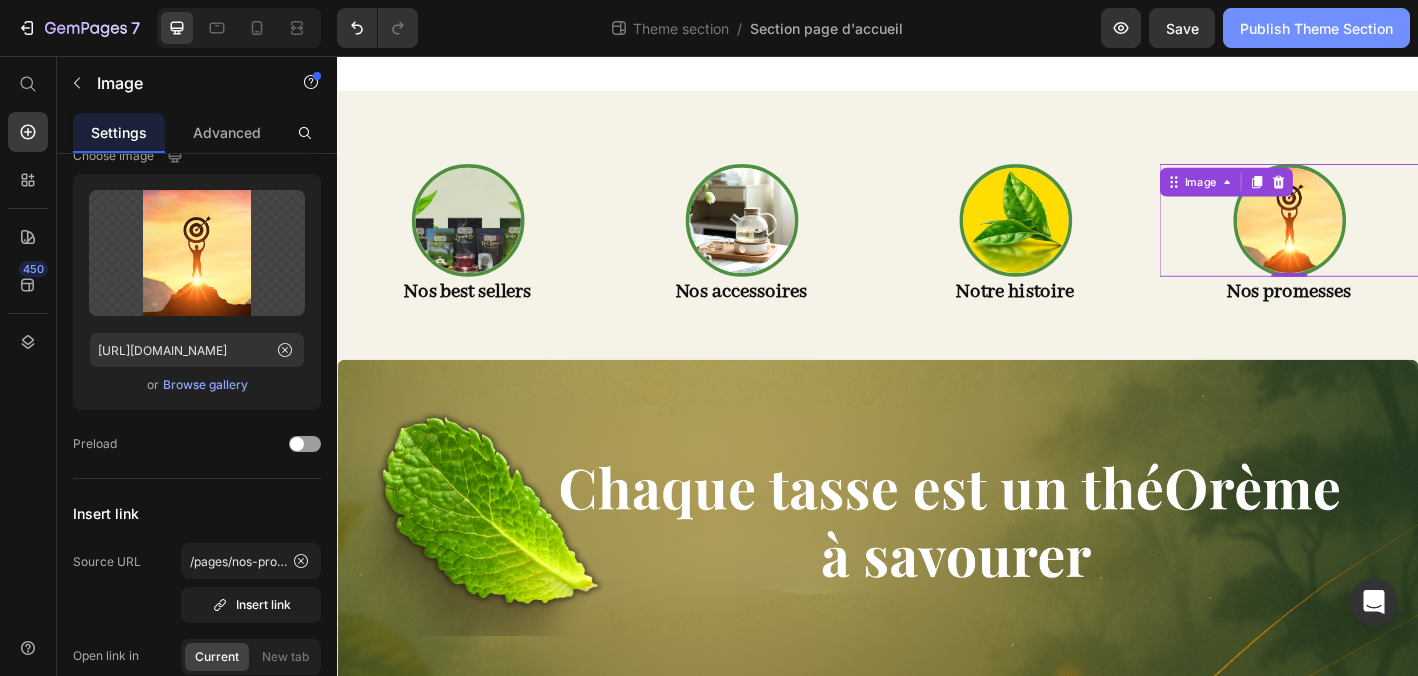 click on "Publish Theme Section" 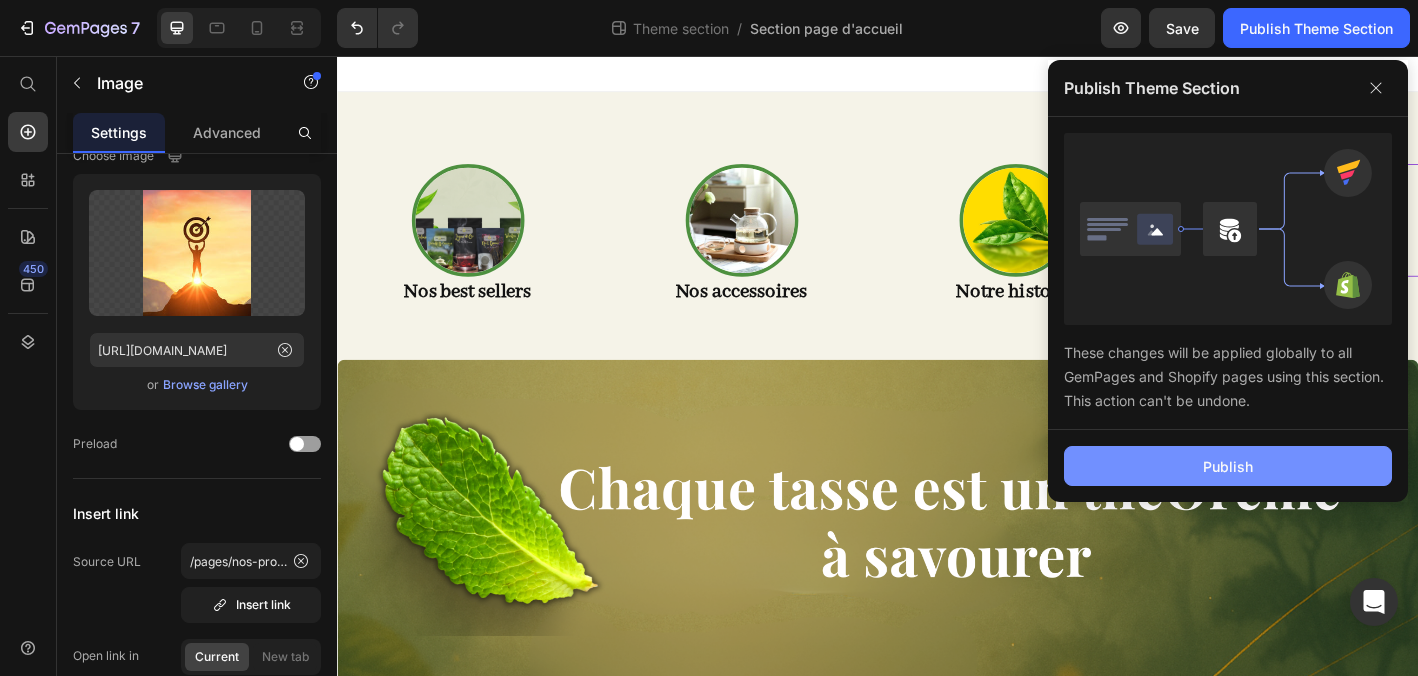 click on "Publish" at bounding box center [1228, 466] 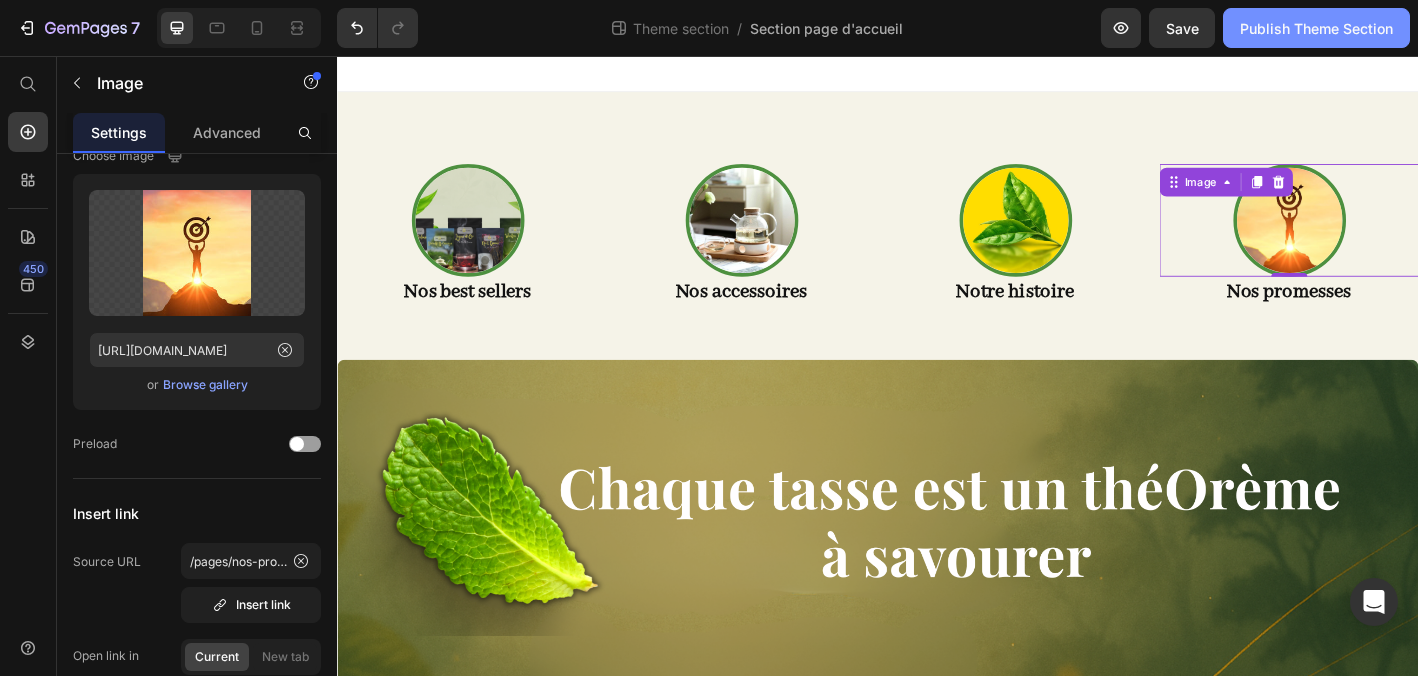 click on "Publish Theme Section" 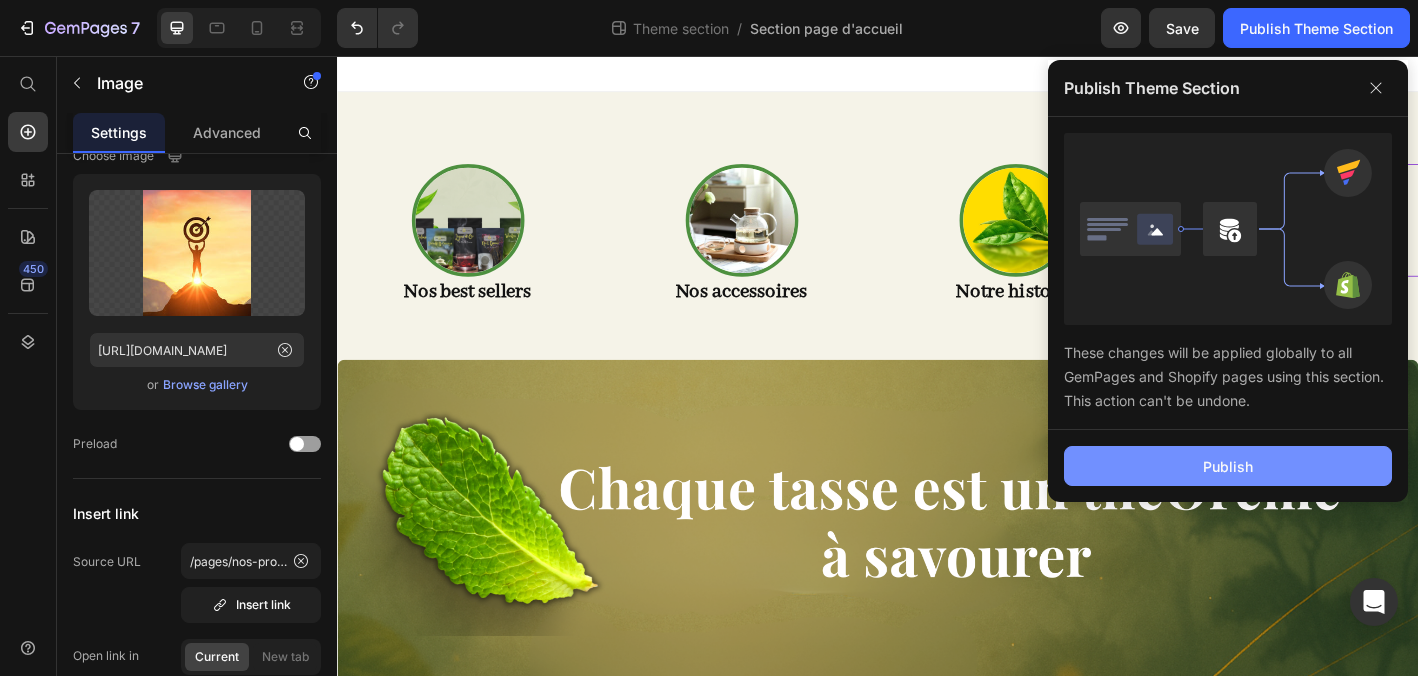 click on "Publish" at bounding box center [1228, 466] 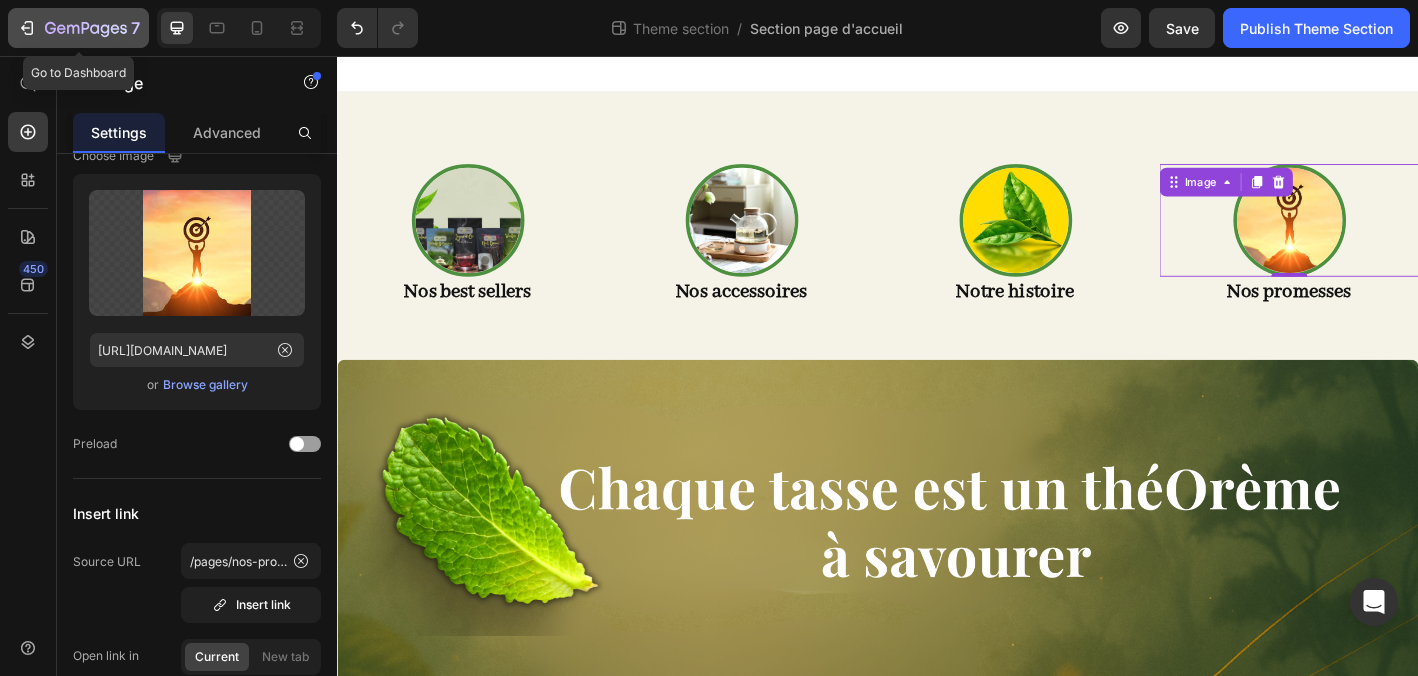 click on "7" 